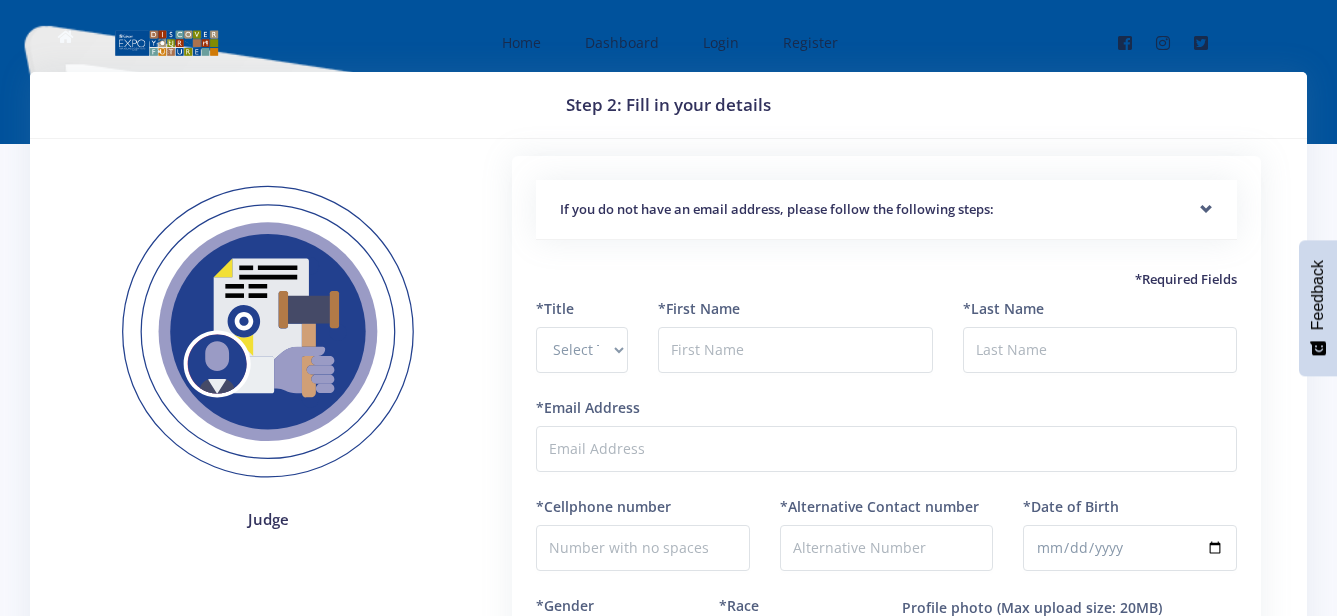 scroll, scrollTop: 0, scrollLeft: 0, axis: both 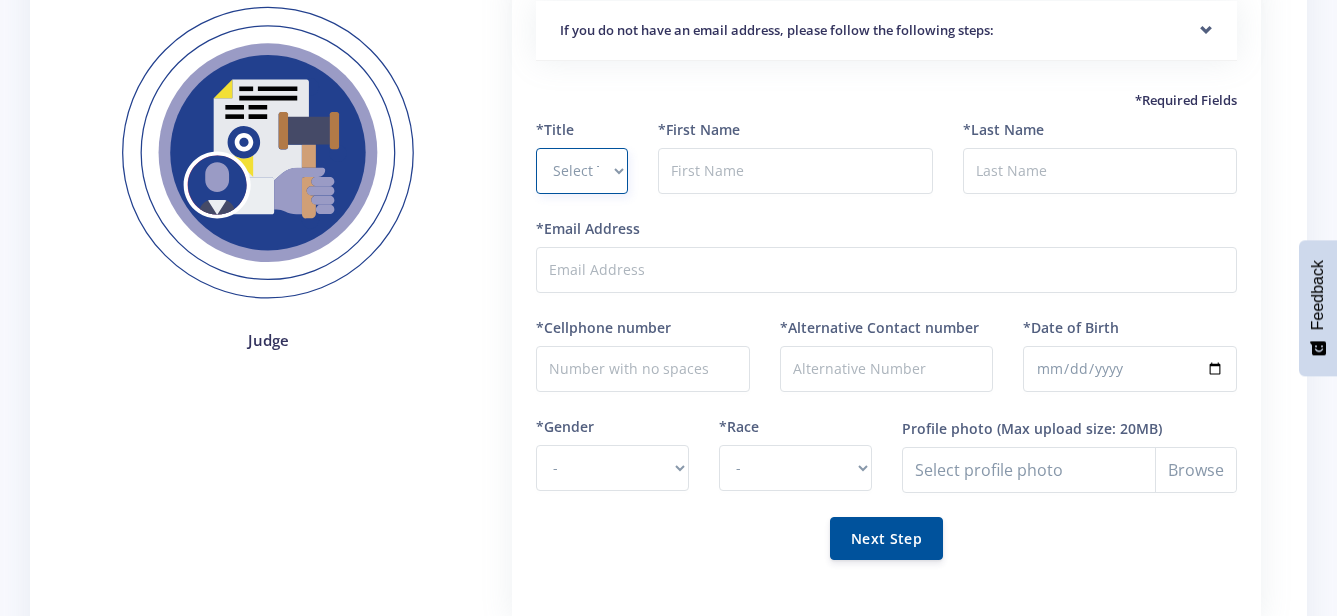 click on "Select Title
Prof
Dr
Mr
Mrs
Ms
[PERSON_NAME]" at bounding box center [582, 171] 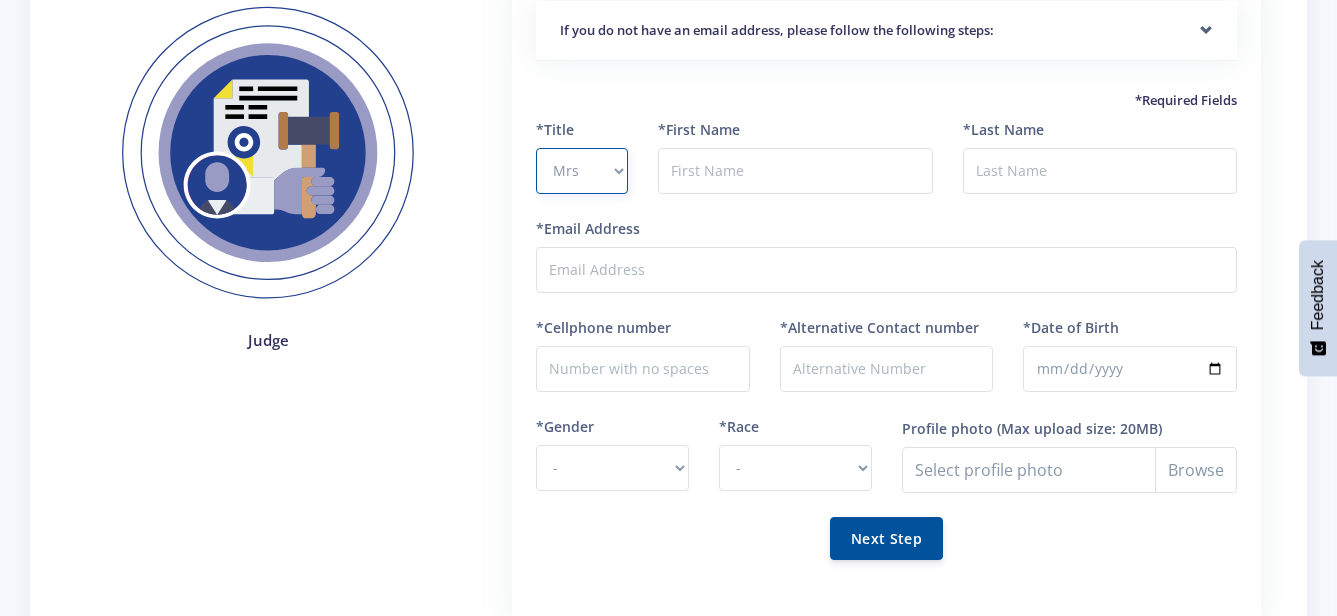click on "Select Title
Prof
Dr
Mr
Mrs
Ms
[PERSON_NAME]" at bounding box center (582, 171) 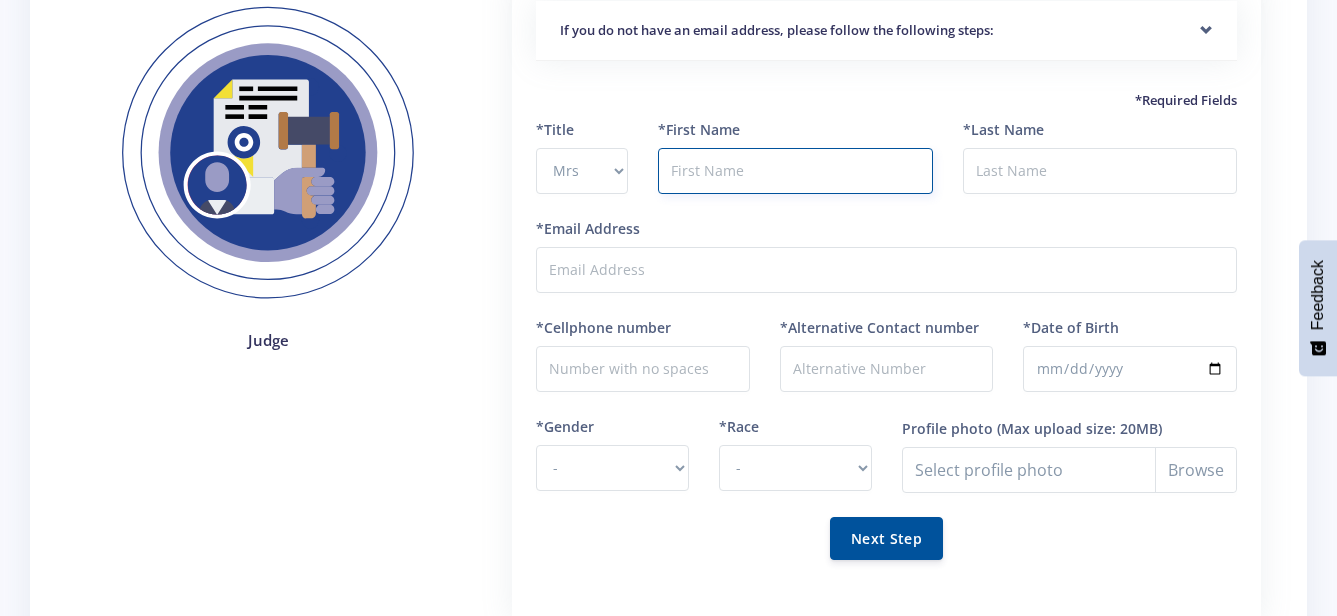 click at bounding box center [795, 171] 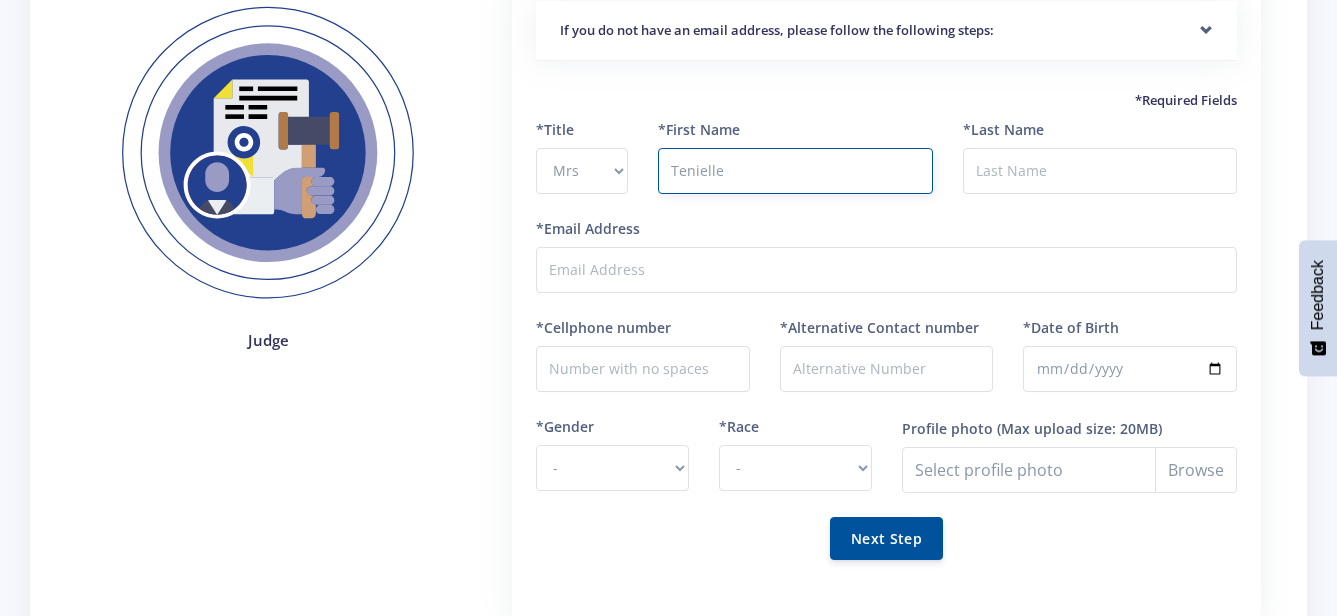 type on "Tenielle" 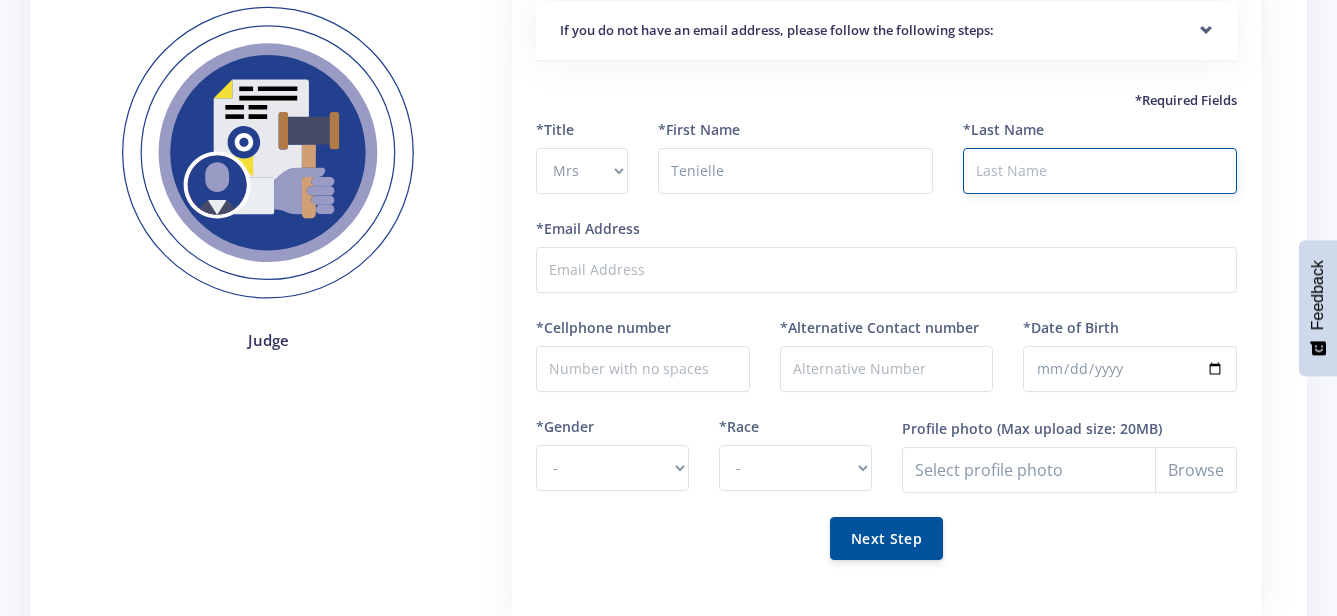 click on "*Last Name" at bounding box center [1100, 171] 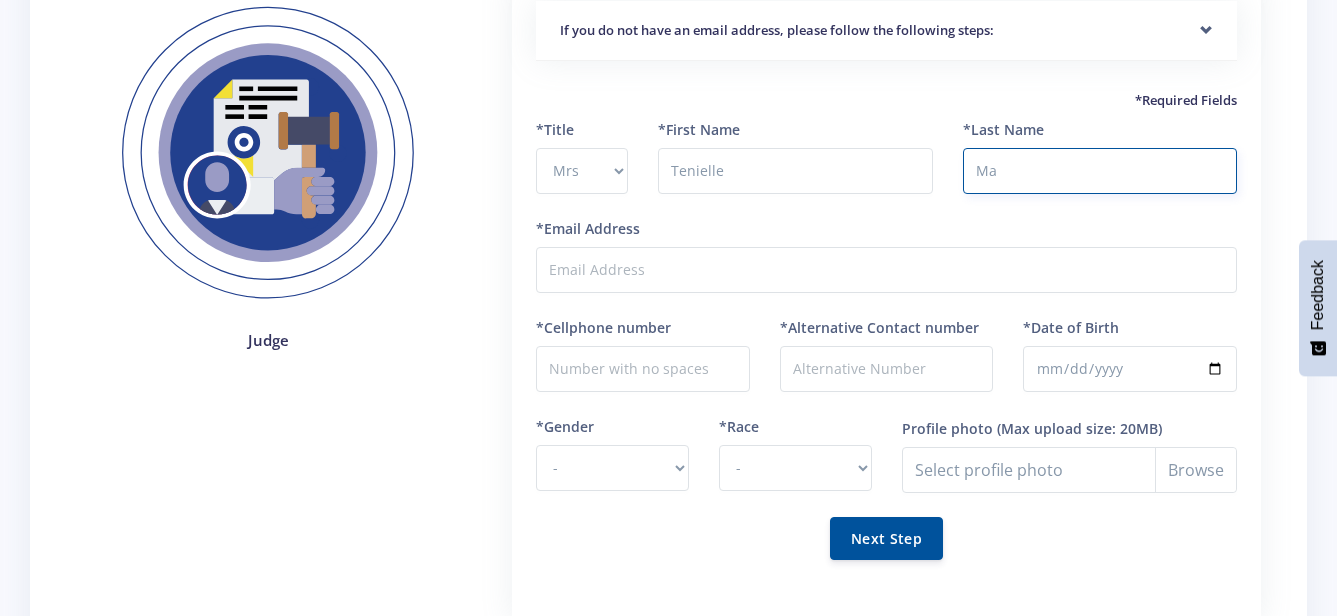 click on "Ma" at bounding box center [1100, 171] 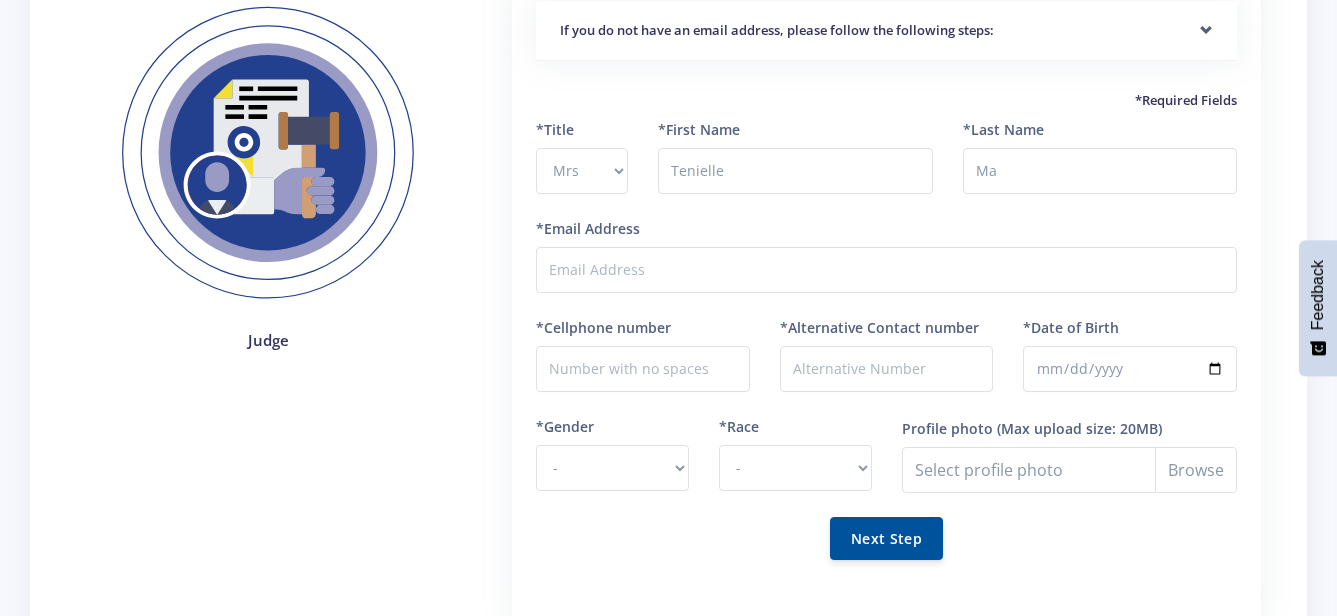 click on "*Required Fields" at bounding box center [886, 101] 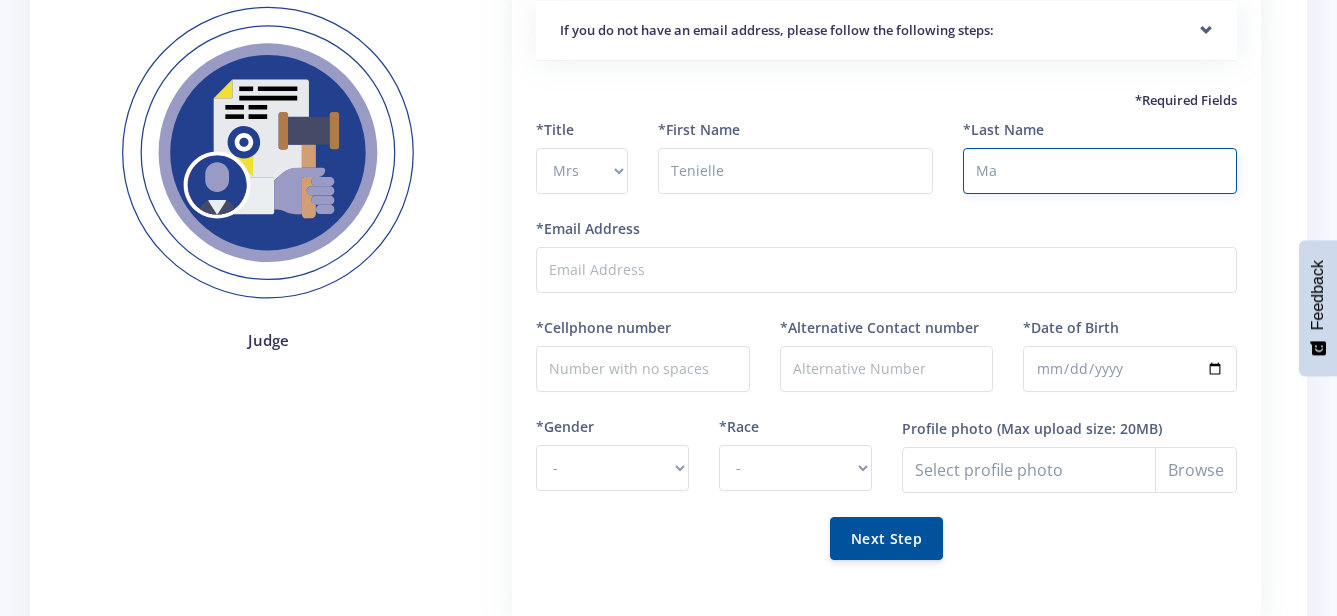 click on "Ma" at bounding box center (1100, 171) 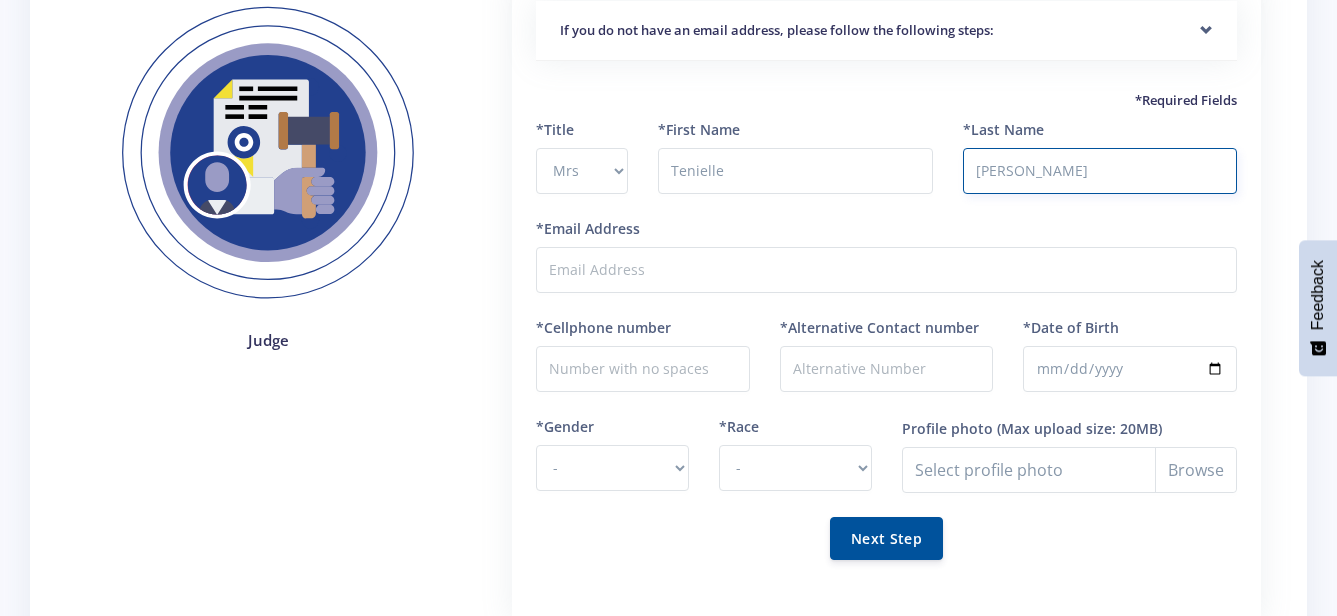type on "[PERSON_NAME]" 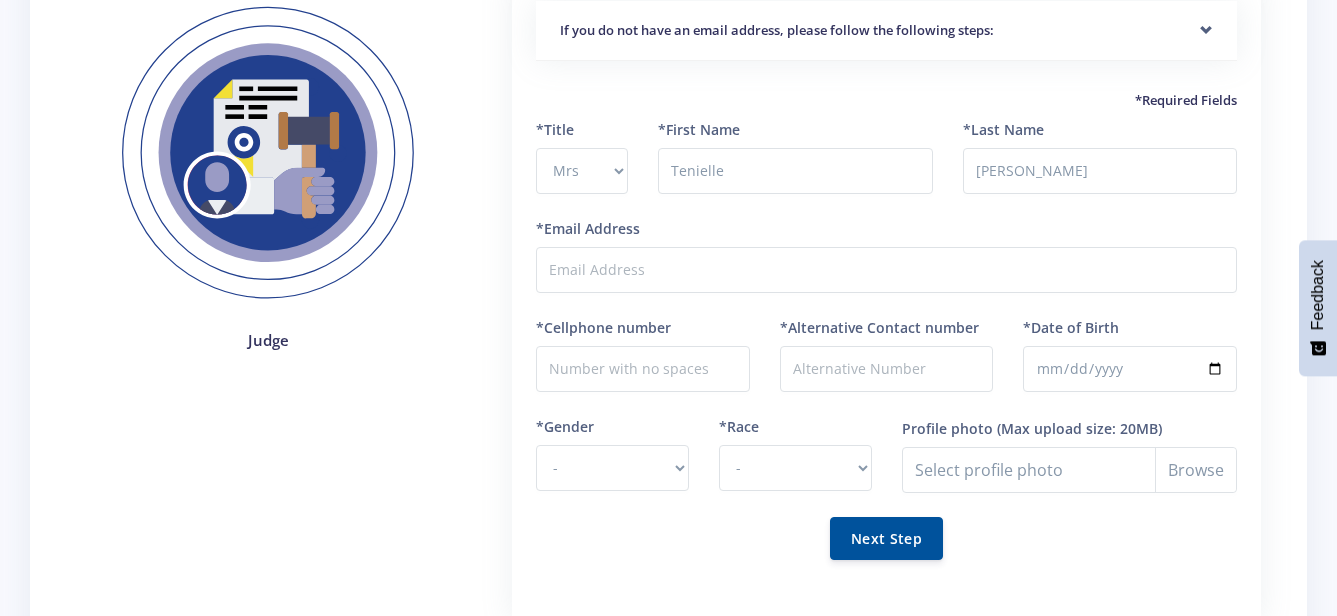 click on "If you do not have an email address, please follow the
following steps:
Start by going to  www.gmail.com
Click Create account.
The sign-up form will appear. Follow the directions by entering
the required information.
Your account will be created. Prof" at bounding box center [886, 300] 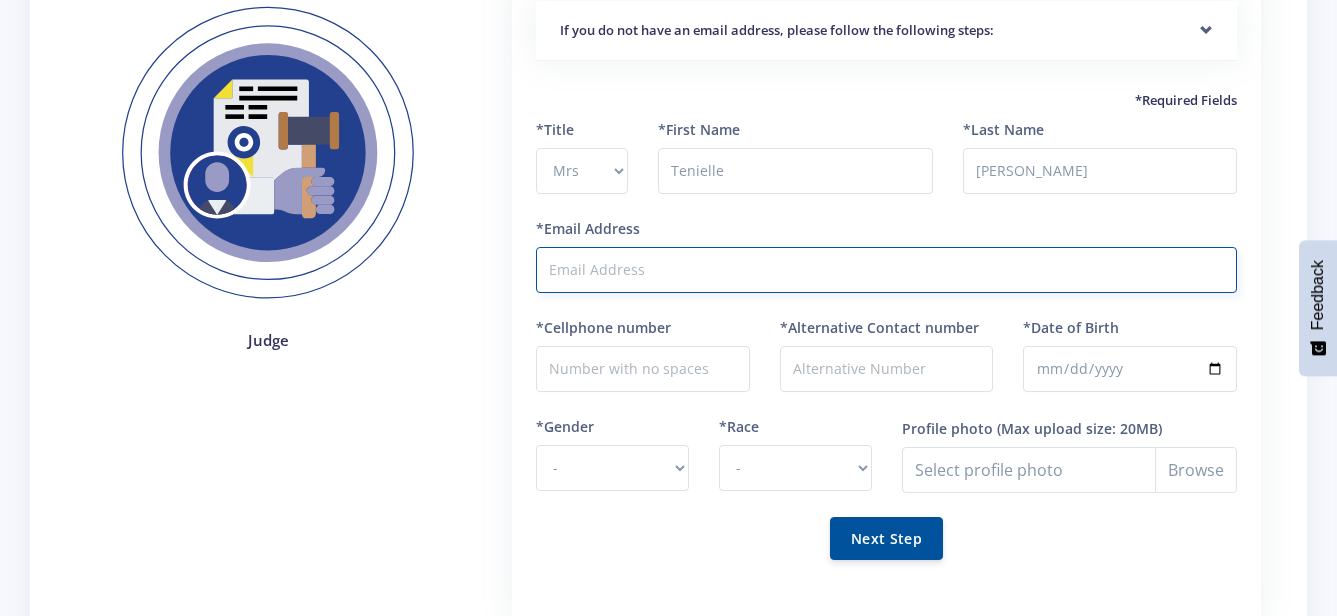 click on "*Email Address" at bounding box center (886, 270) 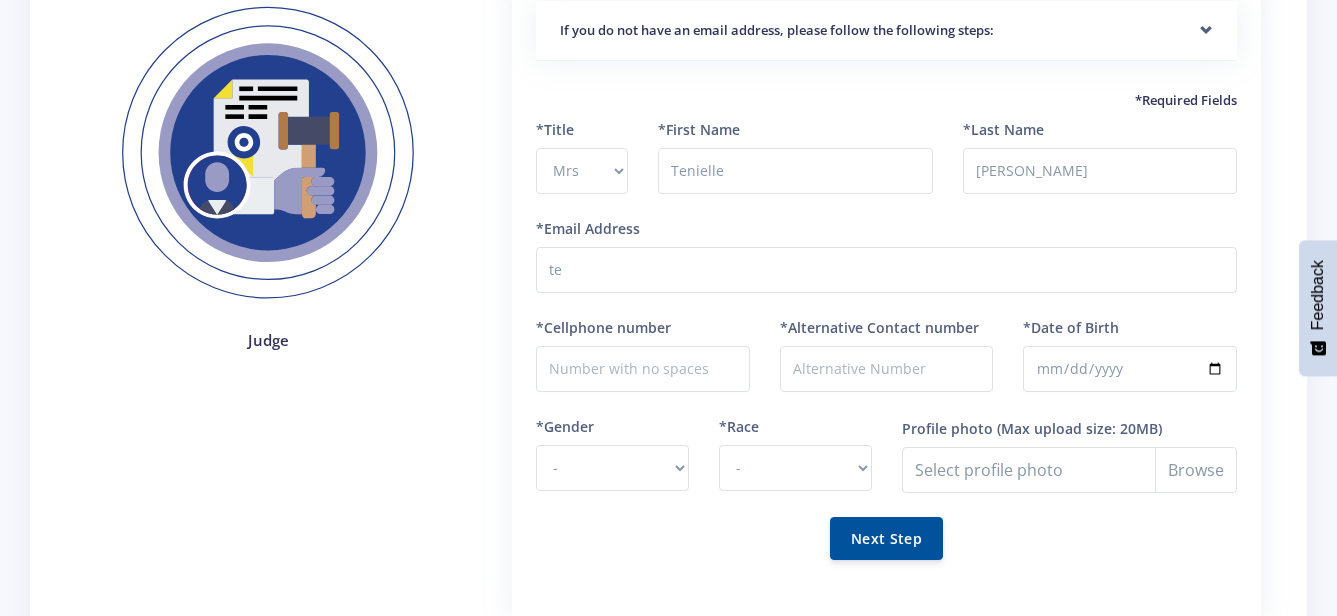 click on "*Required Fields" at bounding box center (886, 101) 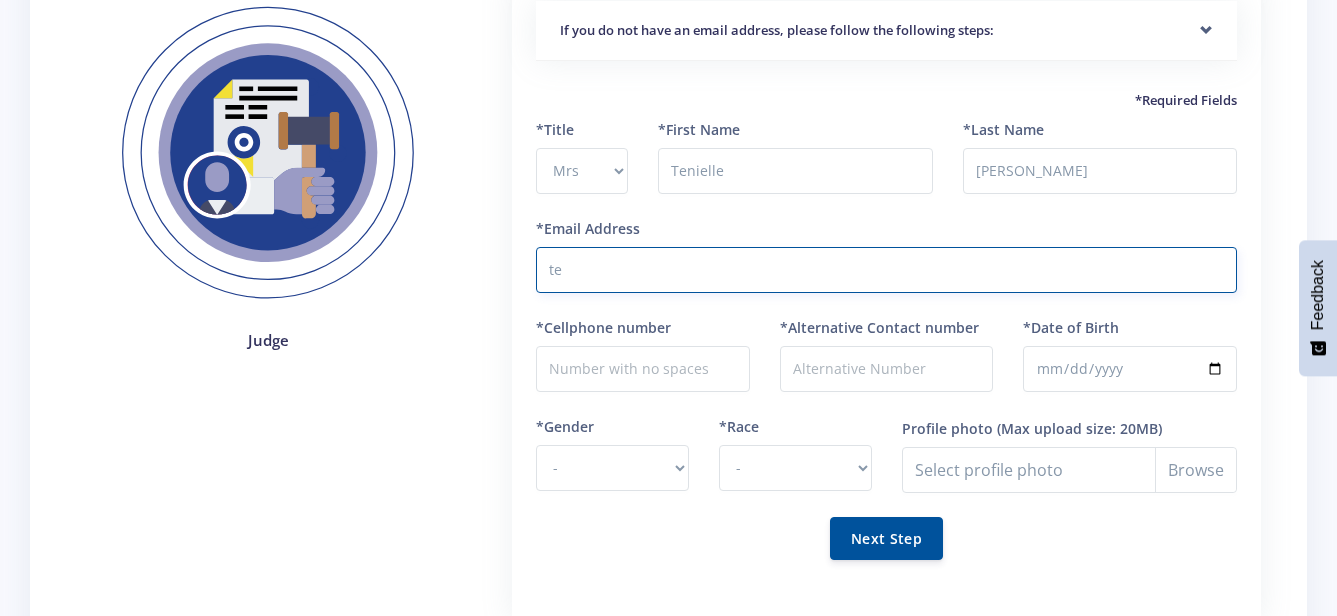 click on "te" at bounding box center [886, 270] 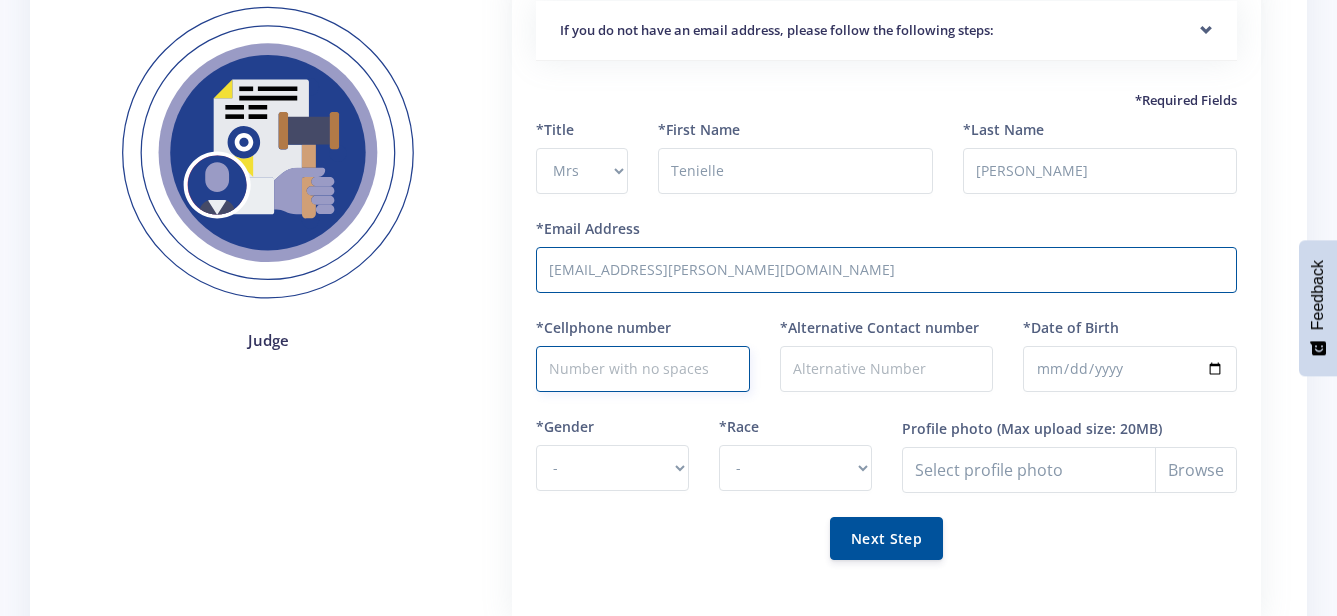 type on "0833713654" 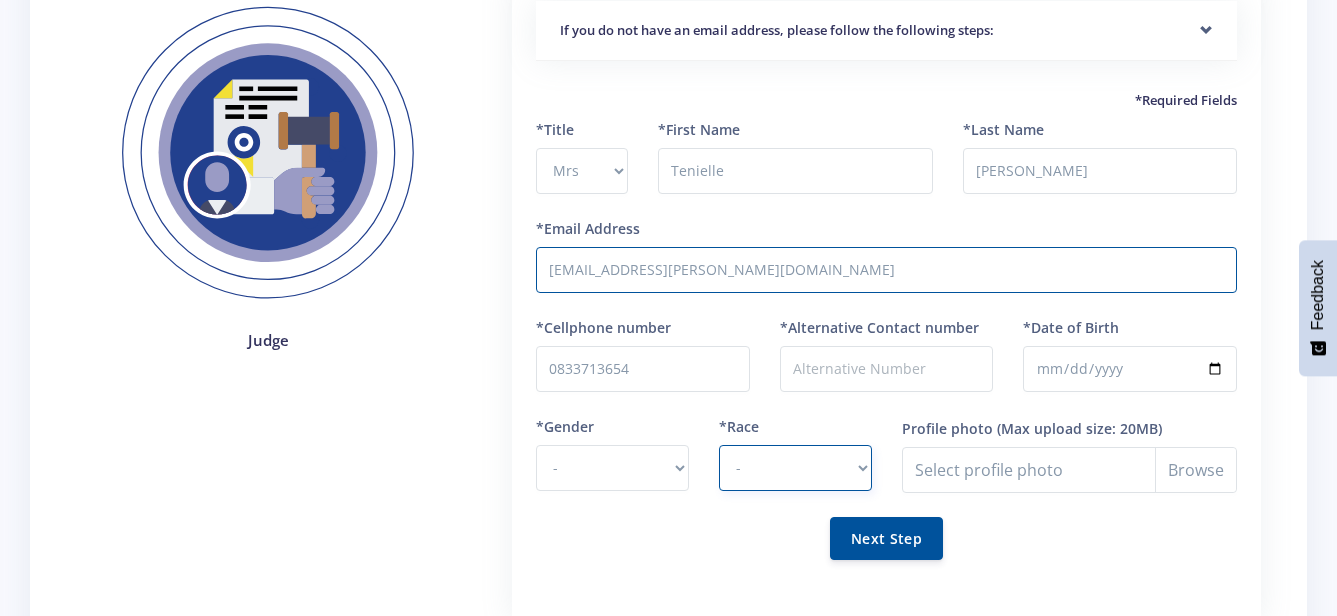 select on "Coloured" 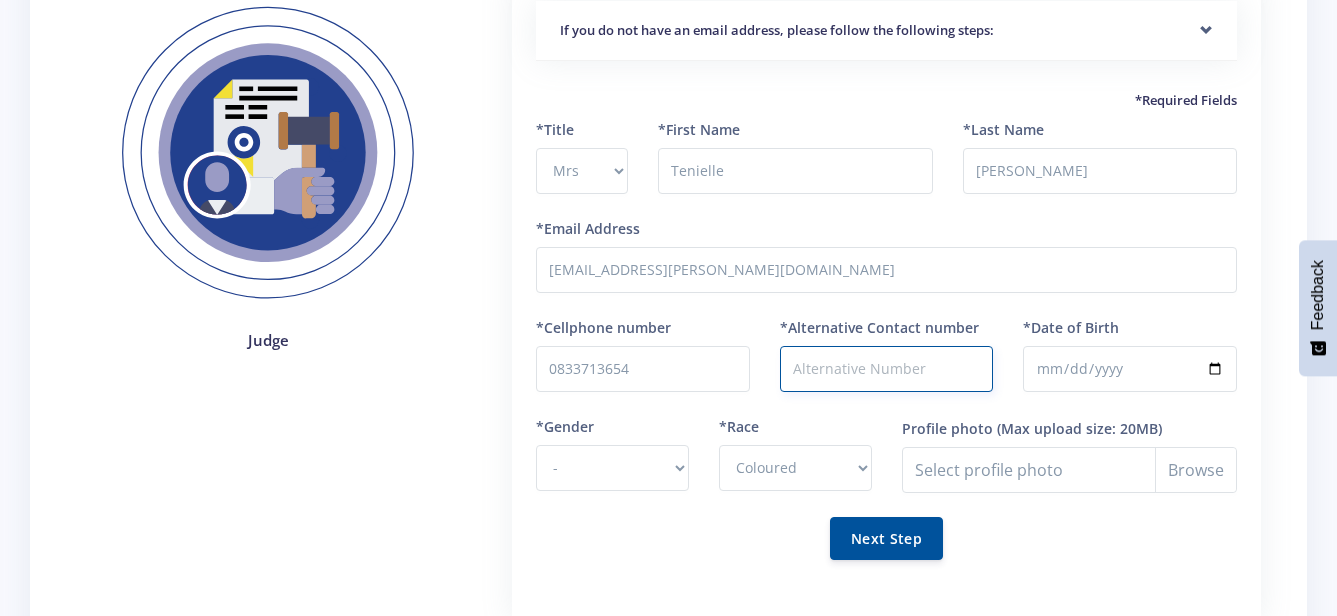 click on "*Alternative Contact number" at bounding box center (887, 369) 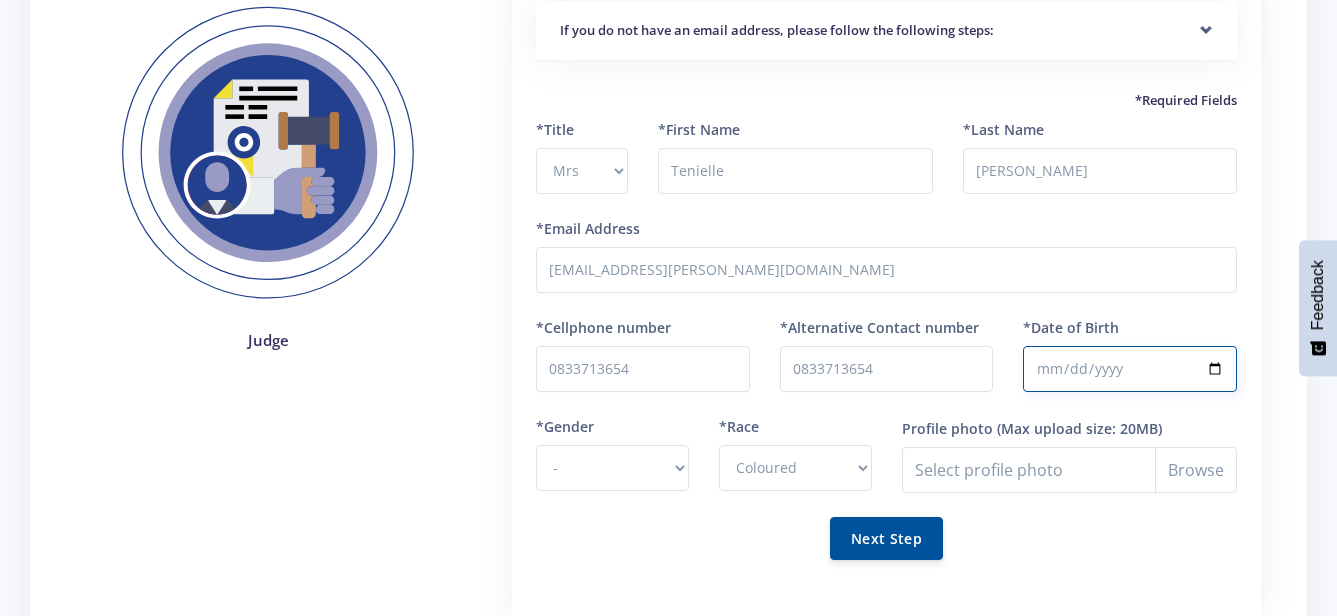 click on "*Date of Birth" at bounding box center (1130, 369) 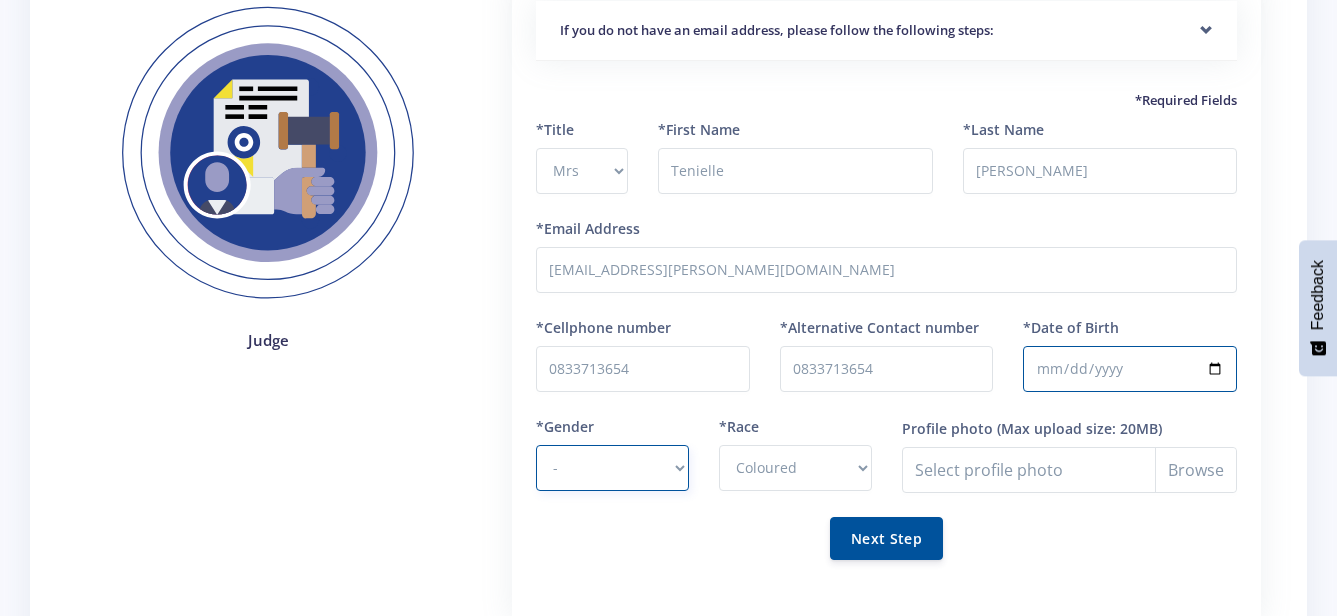 click on "-
Male
Female" at bounding box center (612, 468) 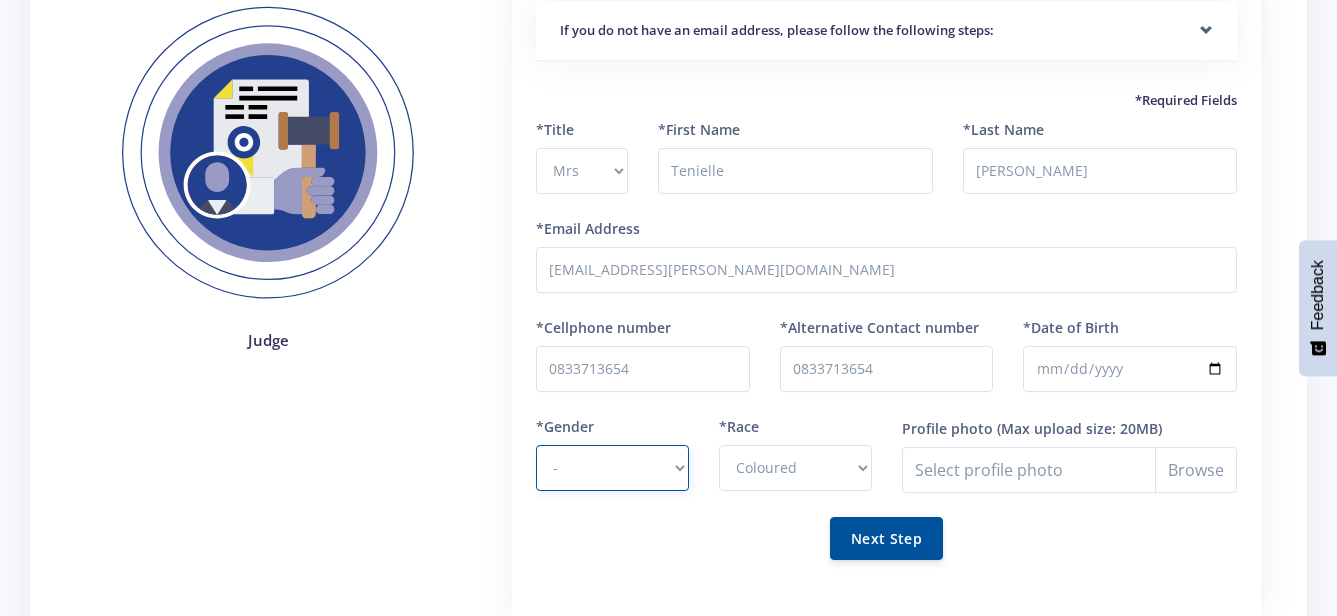 select on "F" 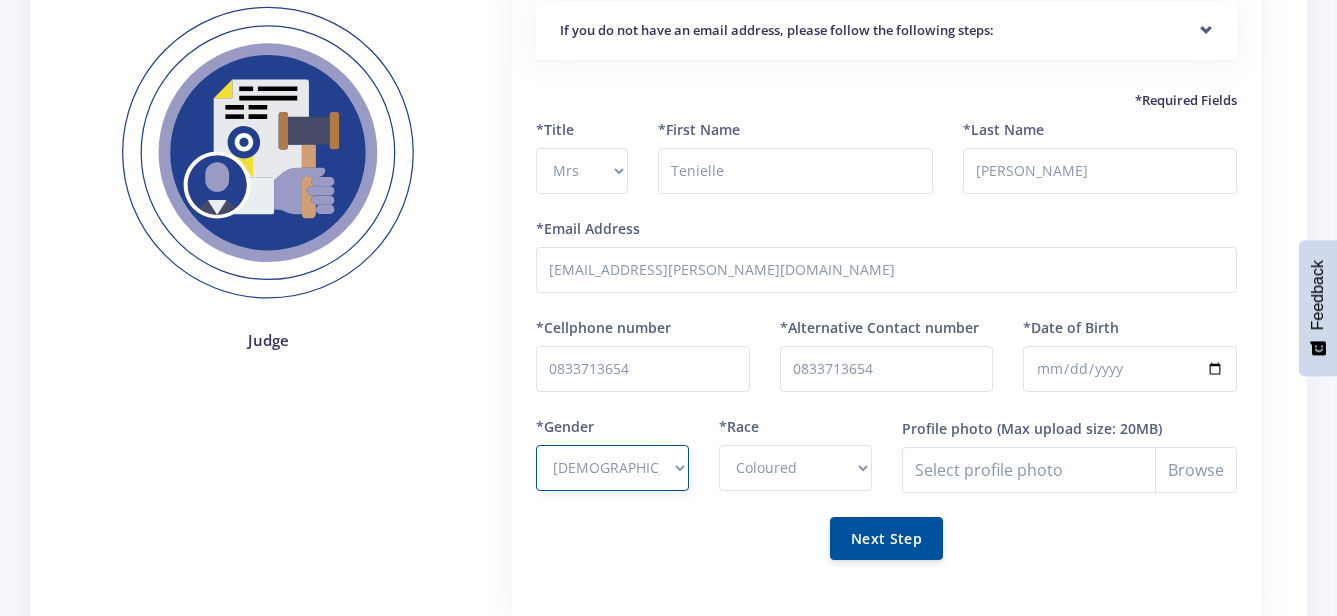 click on "-
Male
Female" at bounding box center [612, 468] 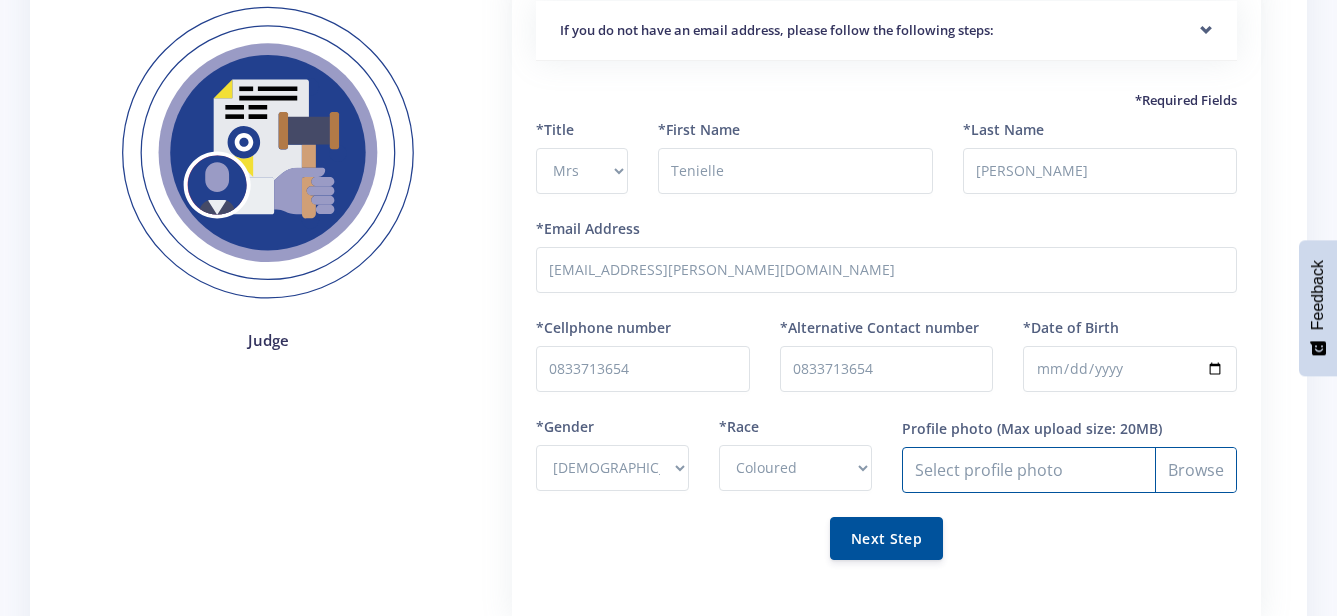click on "Profile photo" at bounding box center [1069, 470] 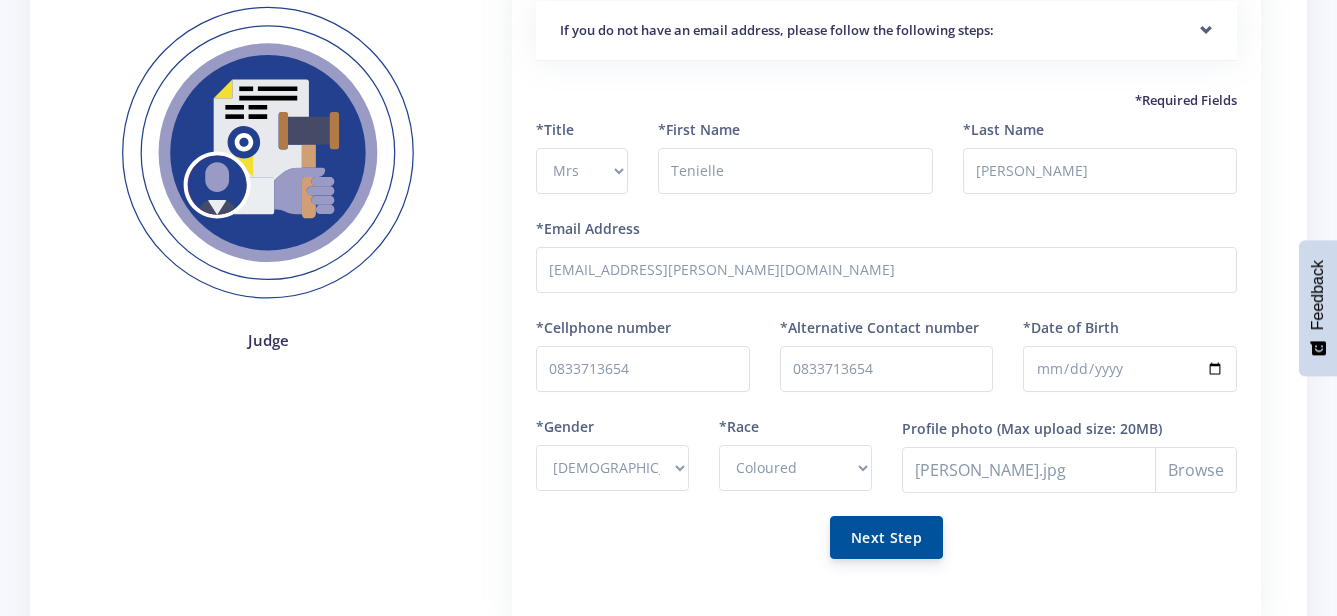 click on "Next
Step" at bounding box center [886, 537] 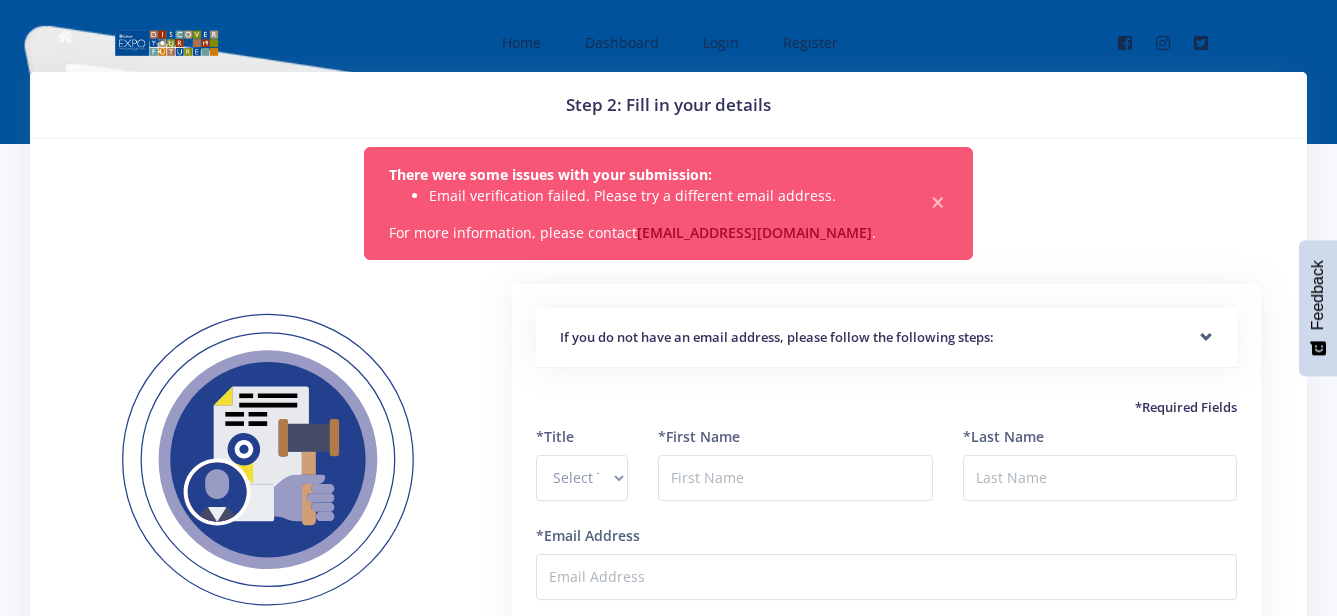 scroll, scrollTop: 0, scrollLeft: 0, axis: both 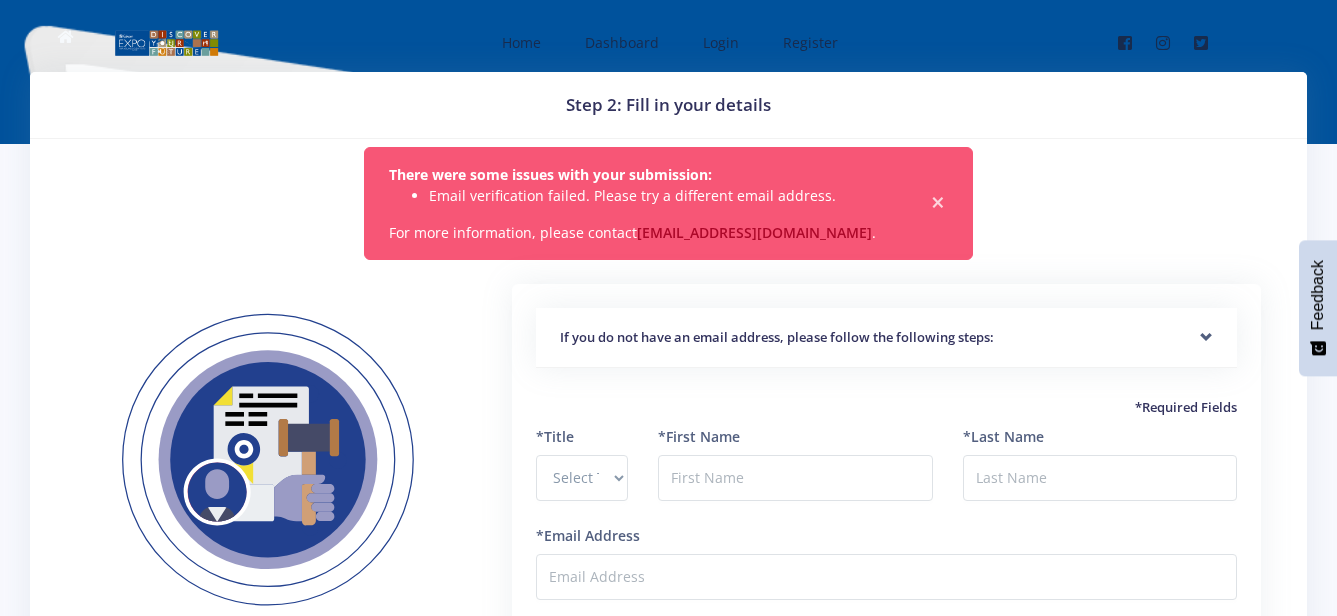 click on "×" at bounding box center [938, 203] 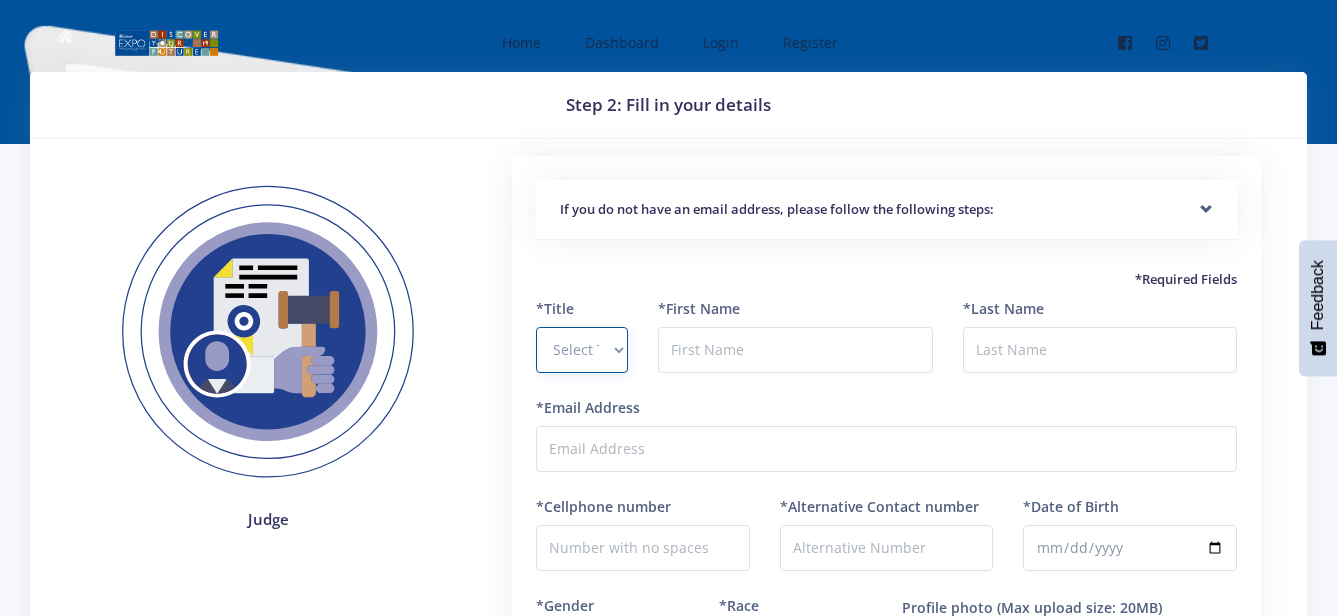click on "Select Title
Prof
Dr
Mr
Mrs
Ms
[PERSON_NAME]" at bounding box center (582, 350) 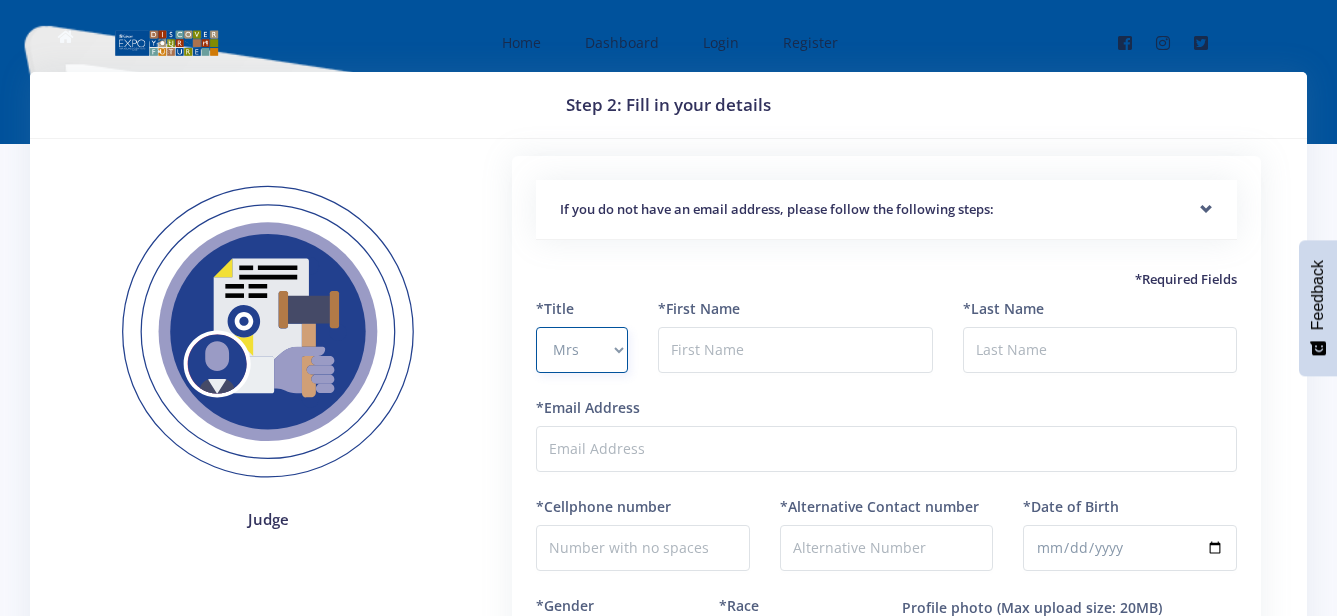click on "Select Title
Prof
Dr
Mr
Mrs
Ms
[PERSON_NAME]" at bounding box center [582, 350] 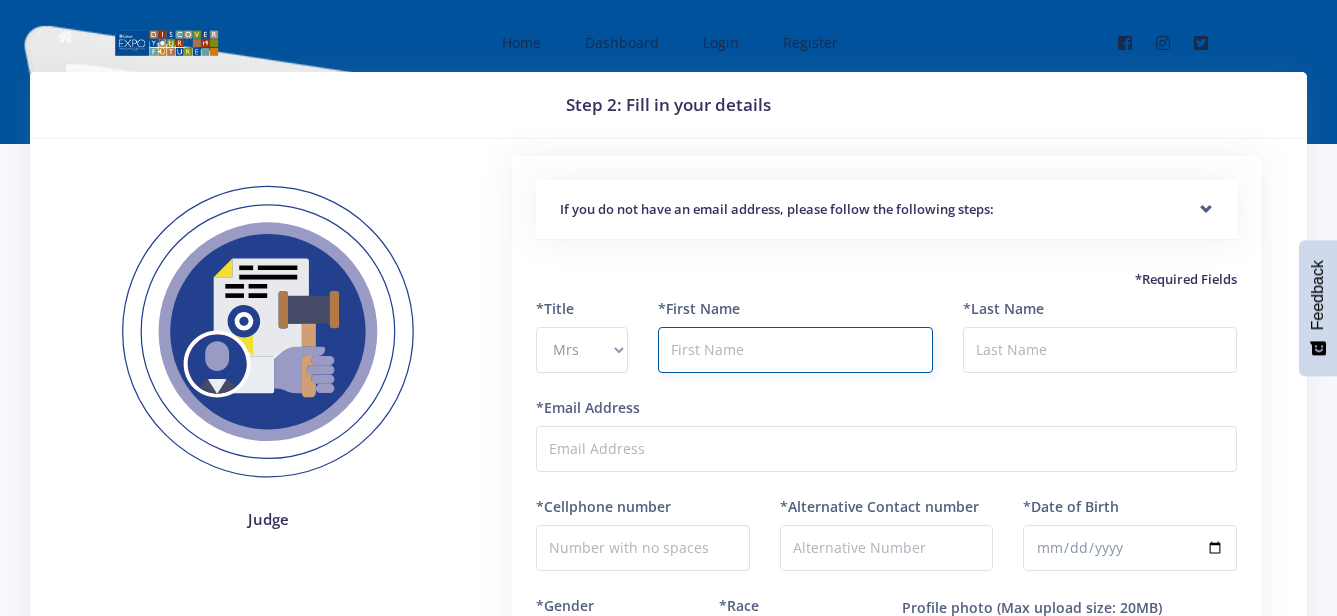 click at bounding box center (795, 350) 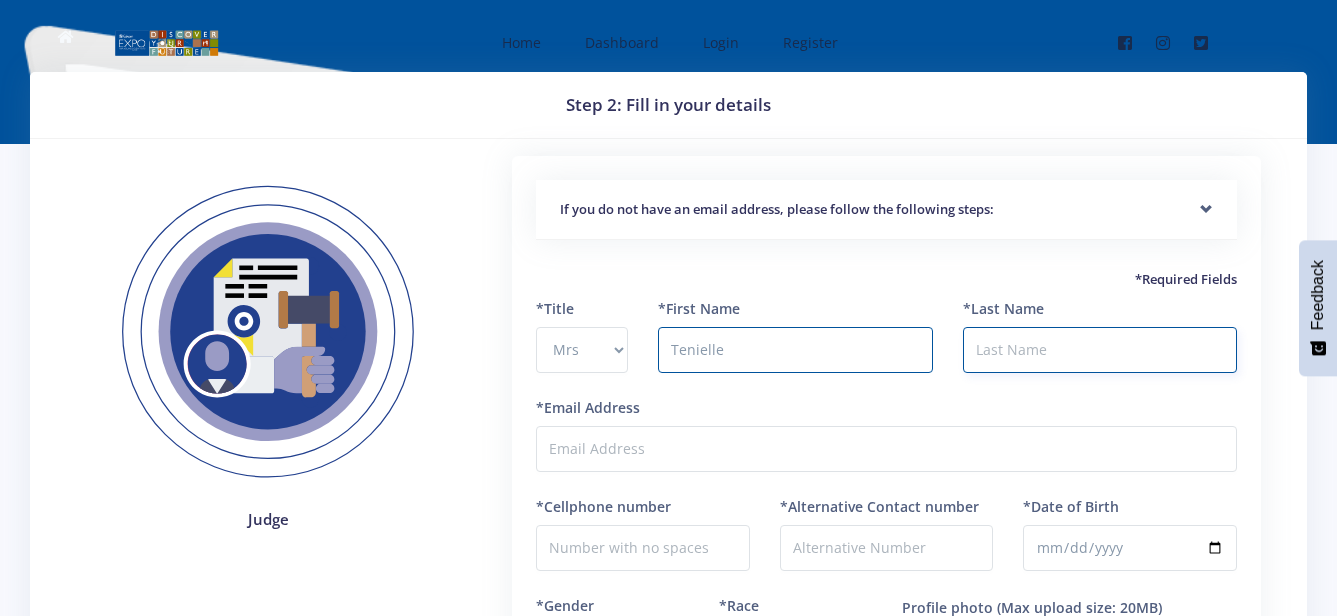 type on "[PERSON_NAME]" 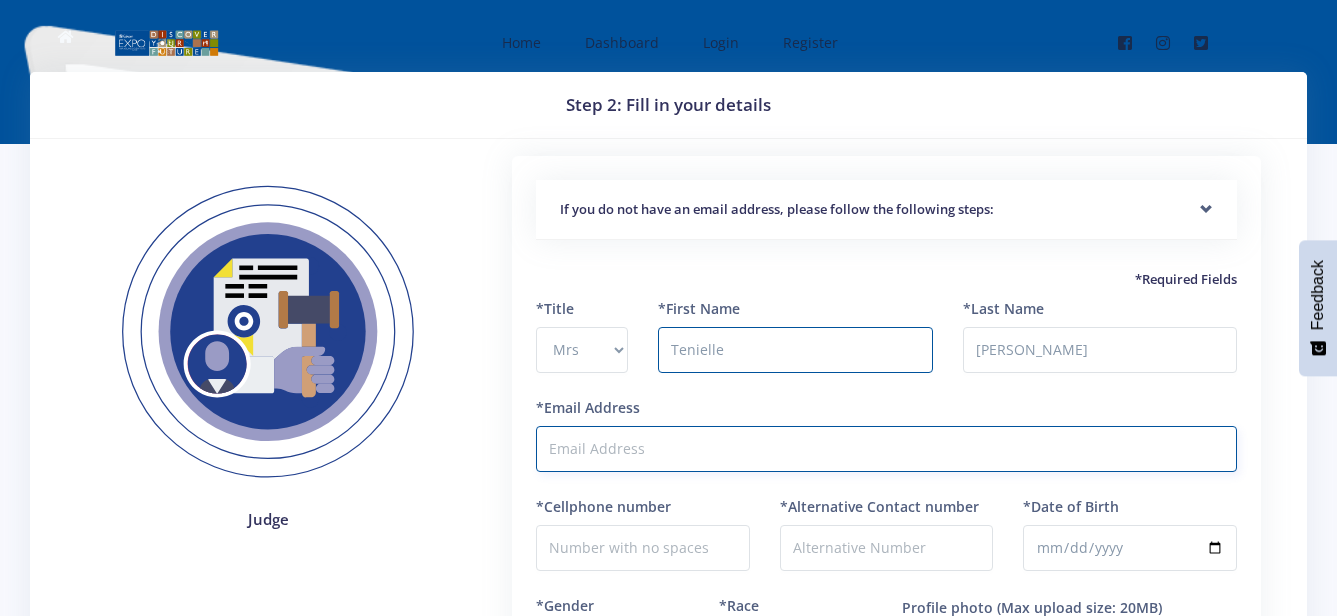 type on "[EMAIL_ADDRESS][PERSON_NAME][DOMAIN_NAME]" 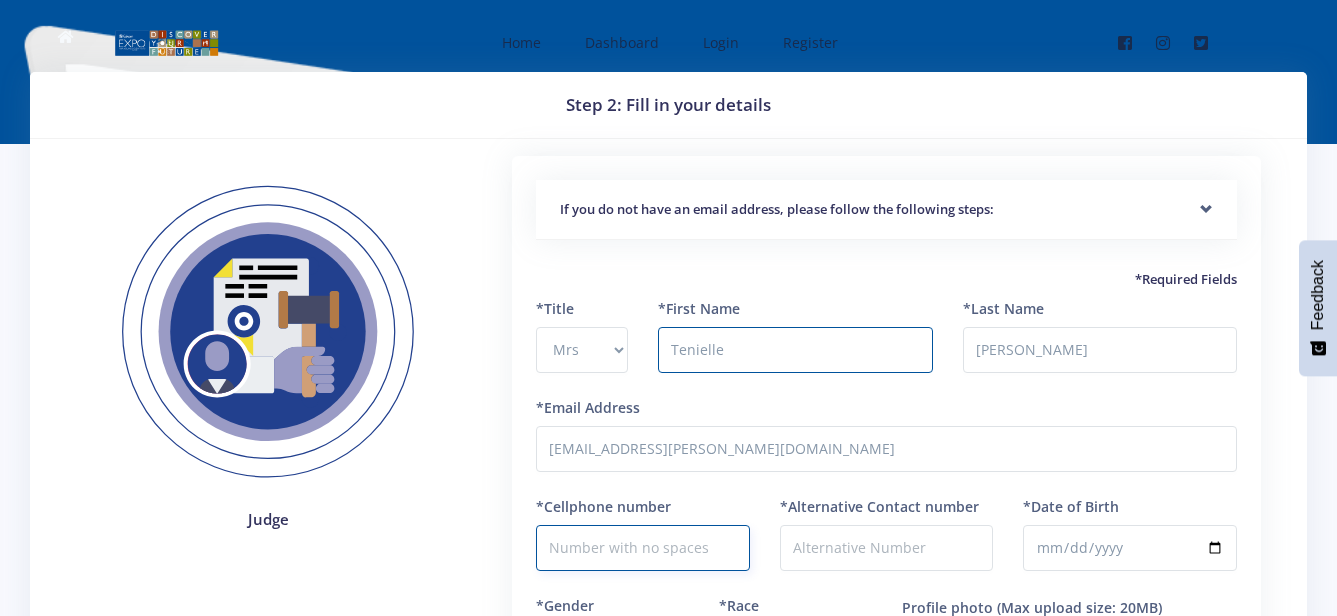type on "0833713654" 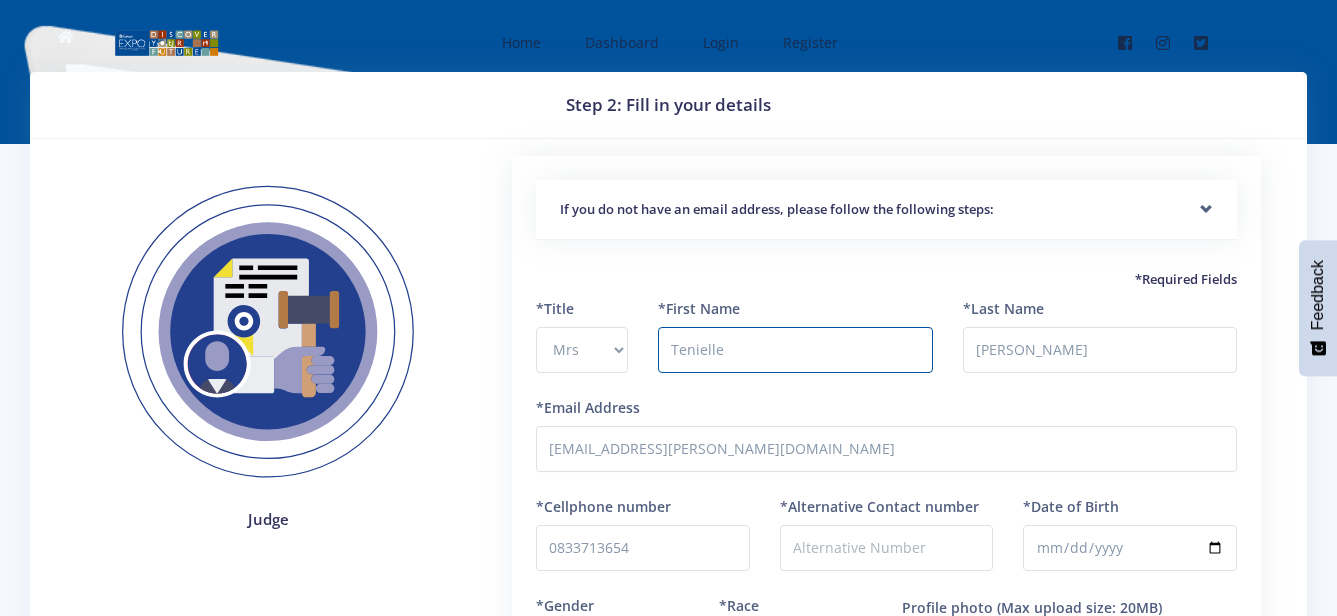 select on "Coloured" 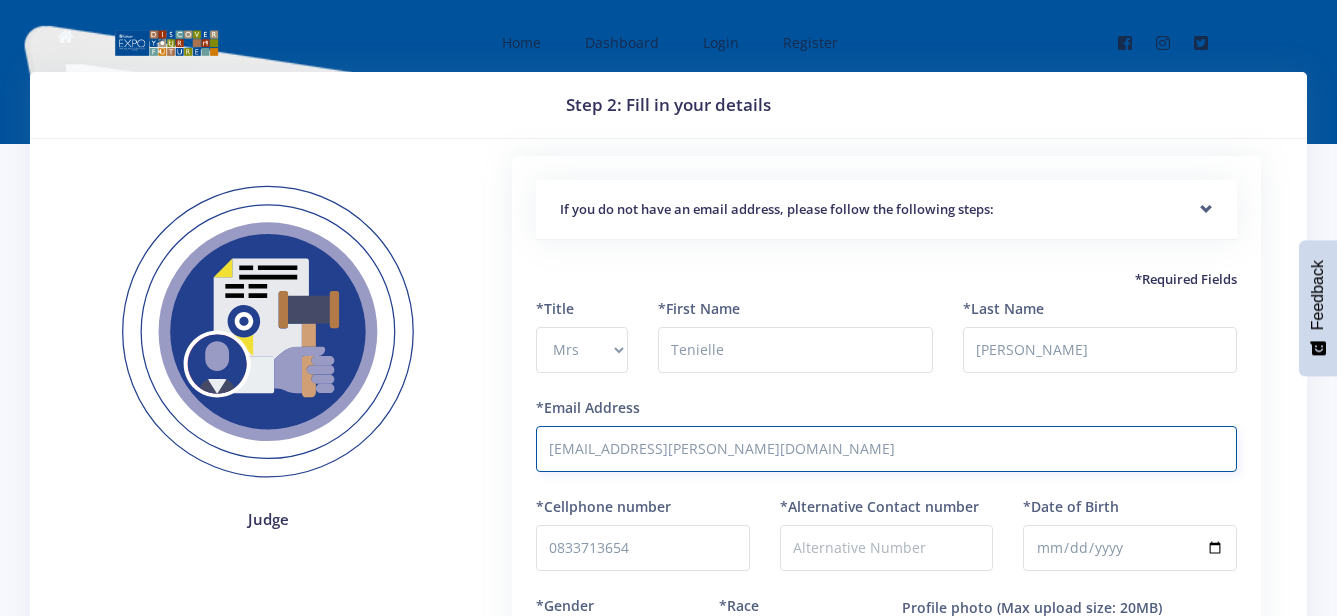 click on "[EMAIL_ADDRESS][PERSON_NAME][DOMAIN_NAME]" at bounding box center [886, 449] 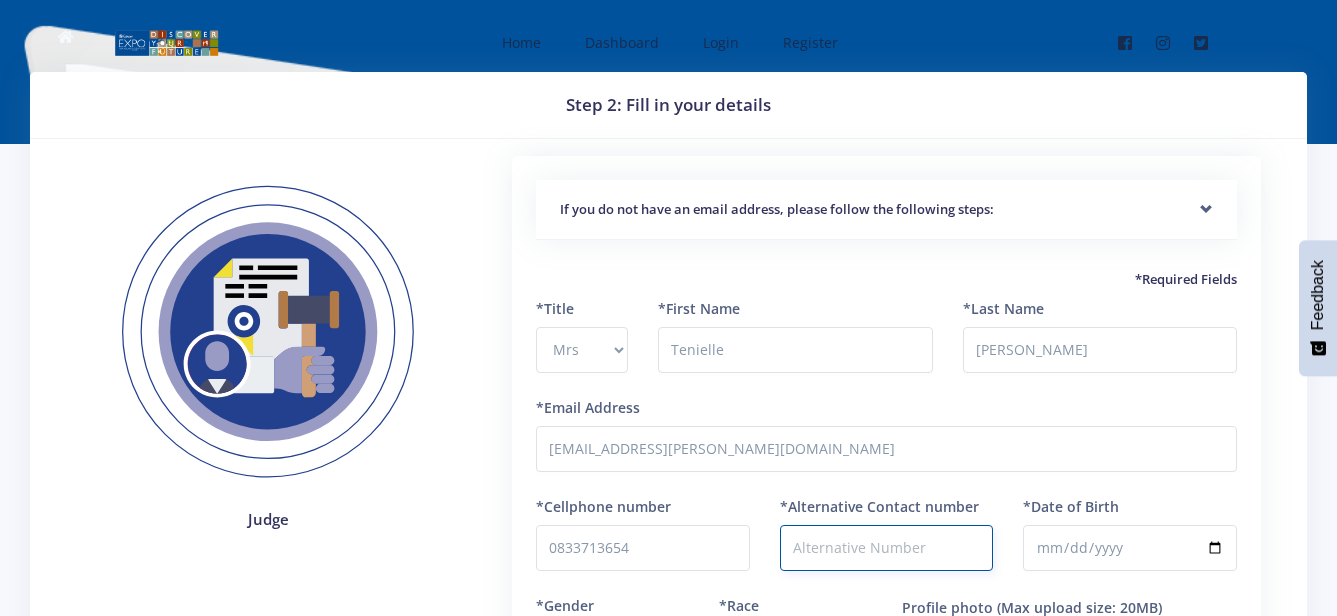 click on "*Alternative Contact number" at bounding box center (887, 548) 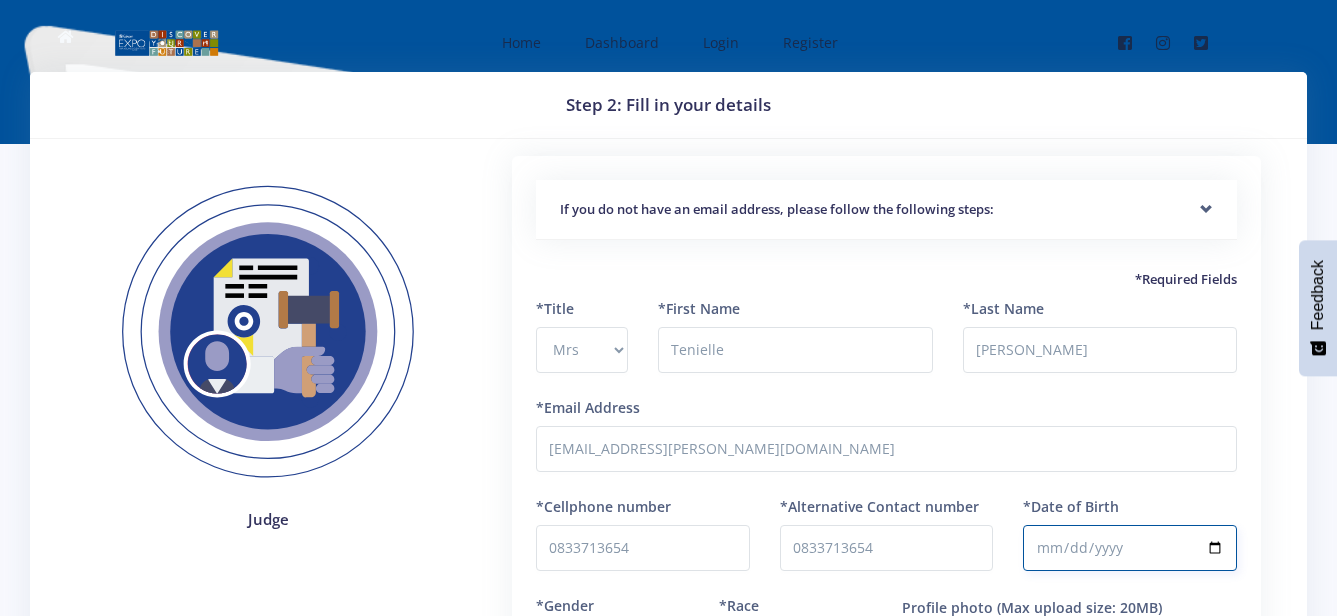 click on "*Date of Birth" at bounding box center [1130, 548] 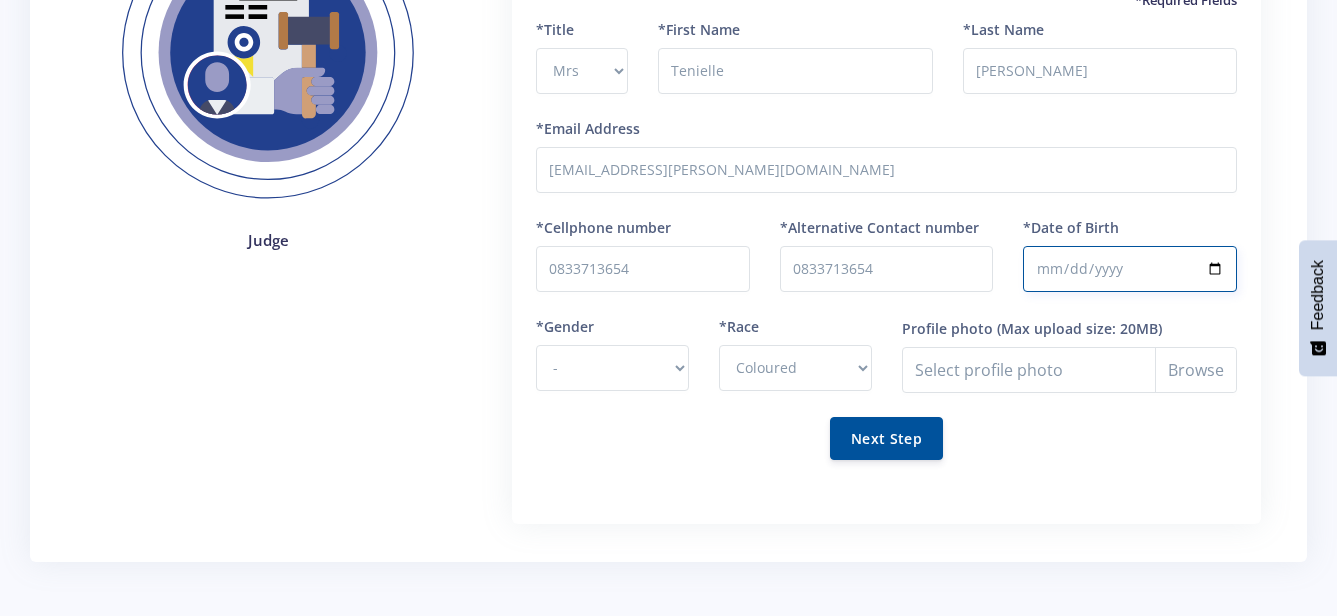 scroll, scrollTop: 280, scrollLeft: 0, axis: vertical 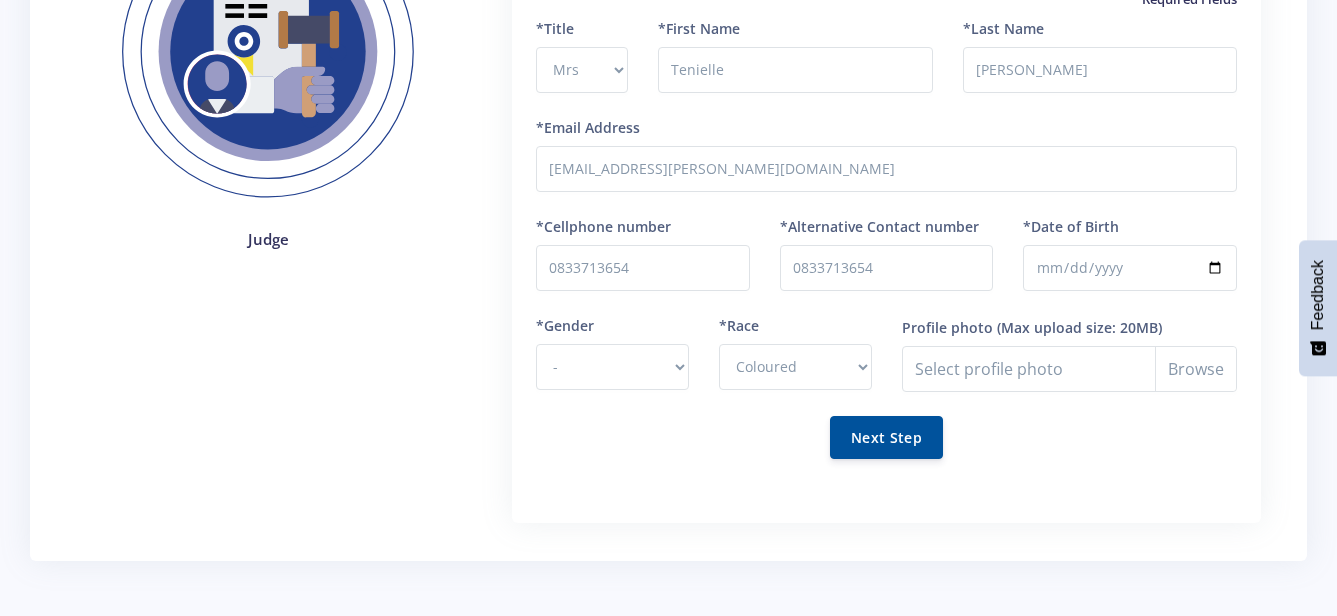 click on "*Gender
-
Male
Female" at bounding box center [612, 365] 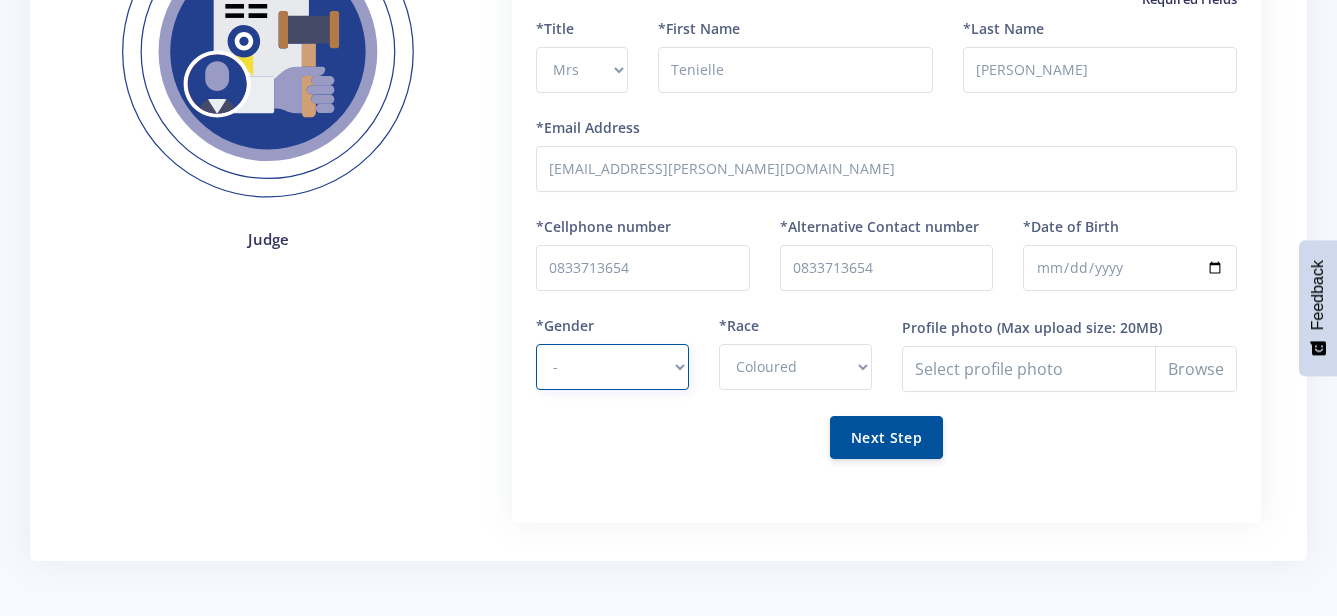click on "-
[DEMOGRAPHIC_DATA]
[DEMOGRAPHIC_DATA]" at bounding box center (612, 367) 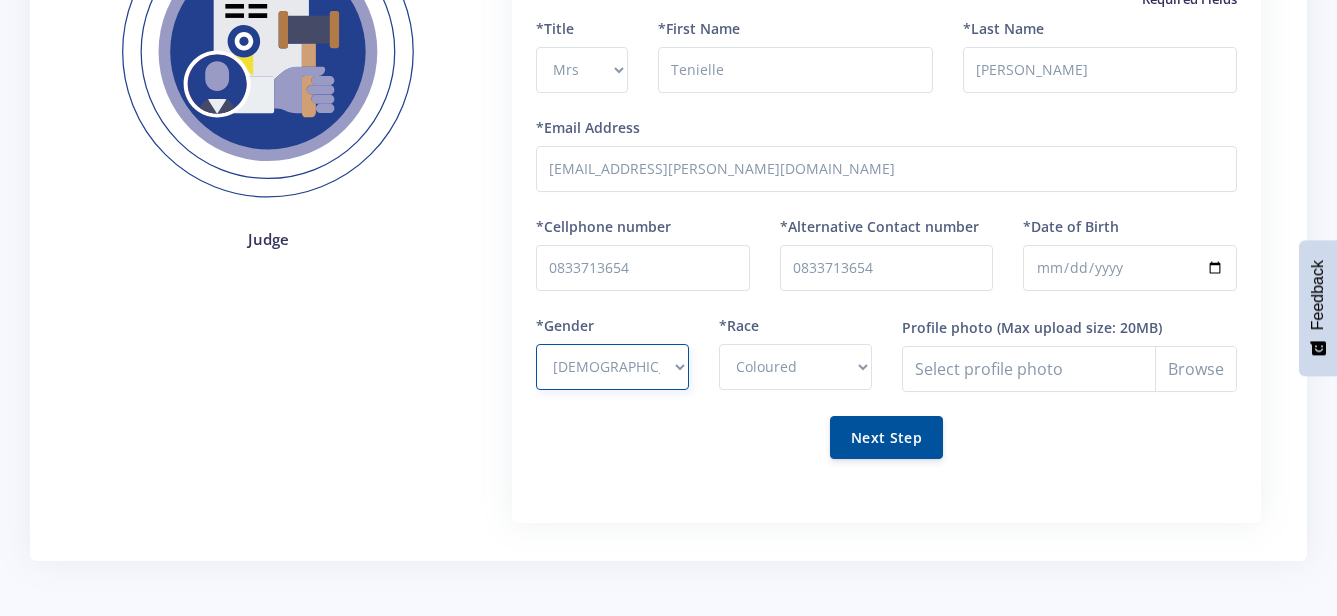 click on "-
[DEMOGRAPHIC_DATA]
[DEMOGRAPHIC_DATA]" at bounding box center (612, 367) 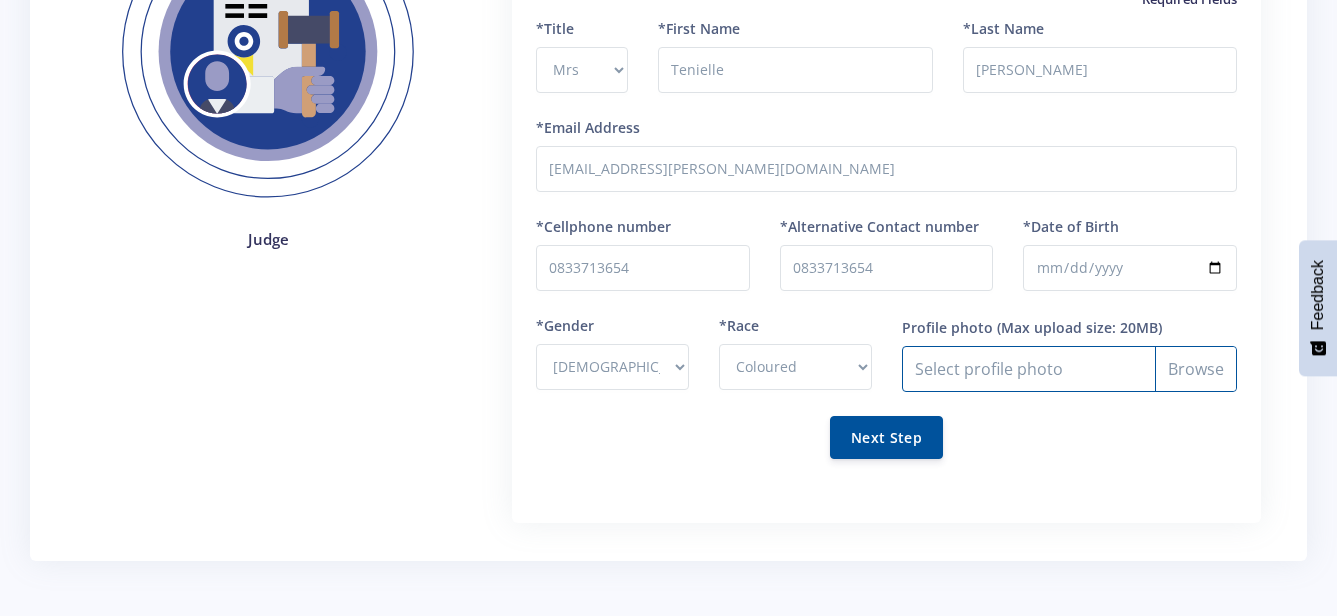 click on "Profile photo" at bounding box center [1069, 369] 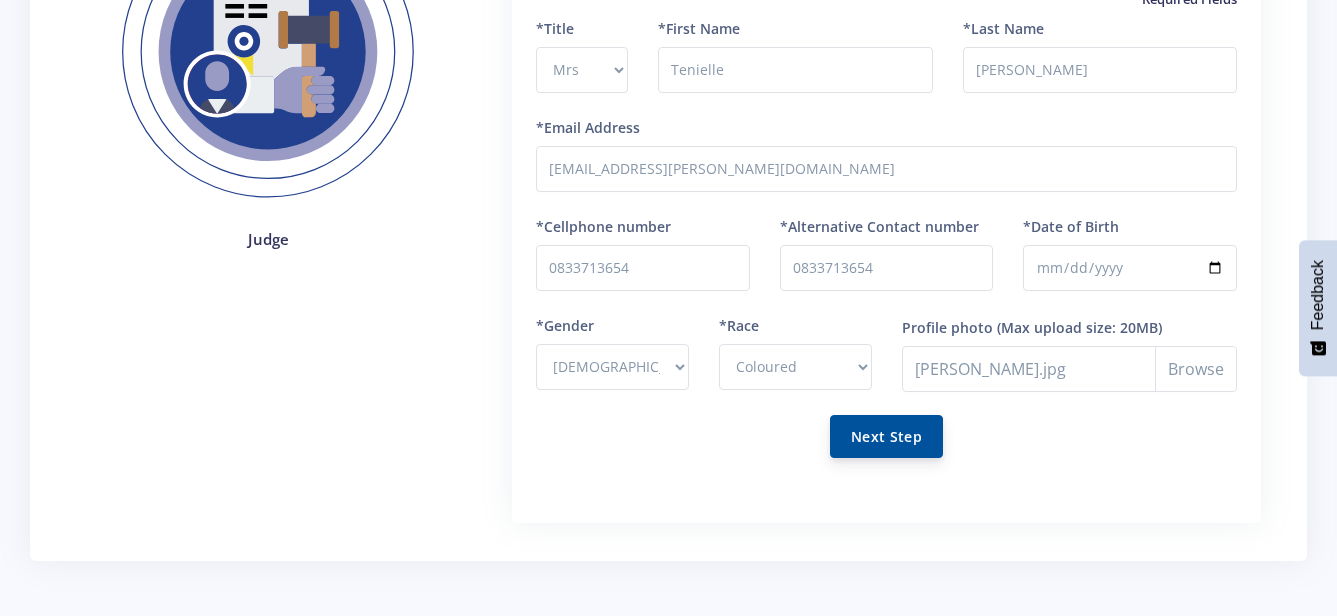 click on "Next
Step" at bounding box center [886, 436] 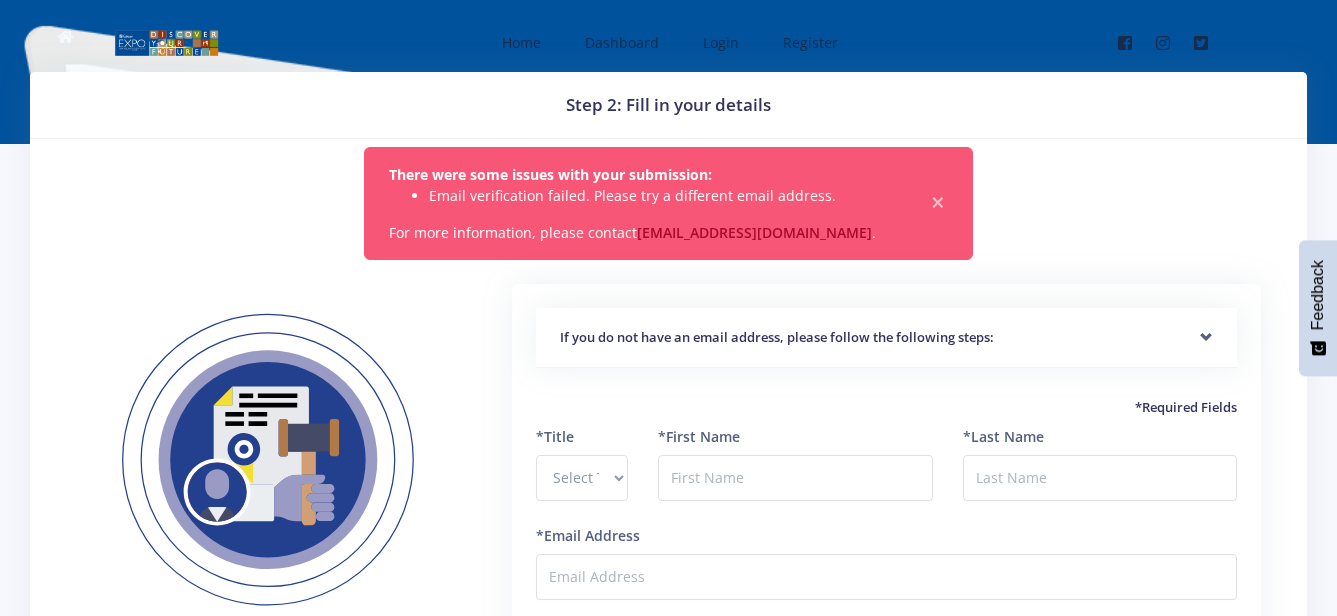 scroll, scrollTop: 0, scrollLeft: 0, axis: both 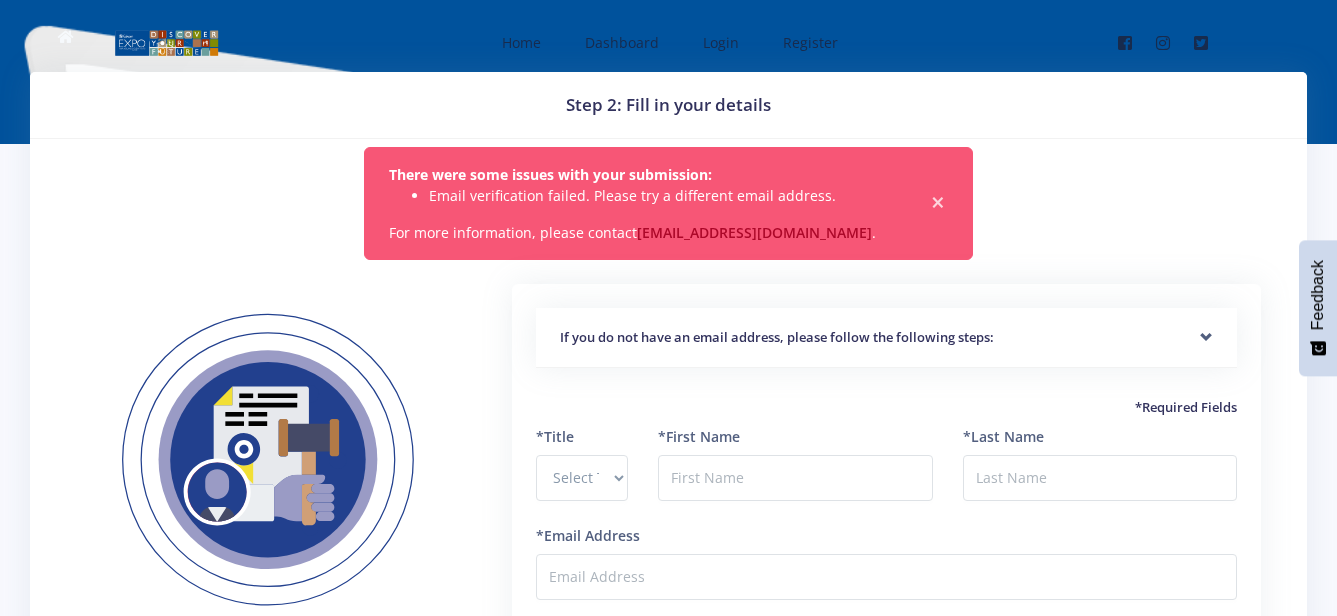 click on "×" at bounding box center [938, 203] 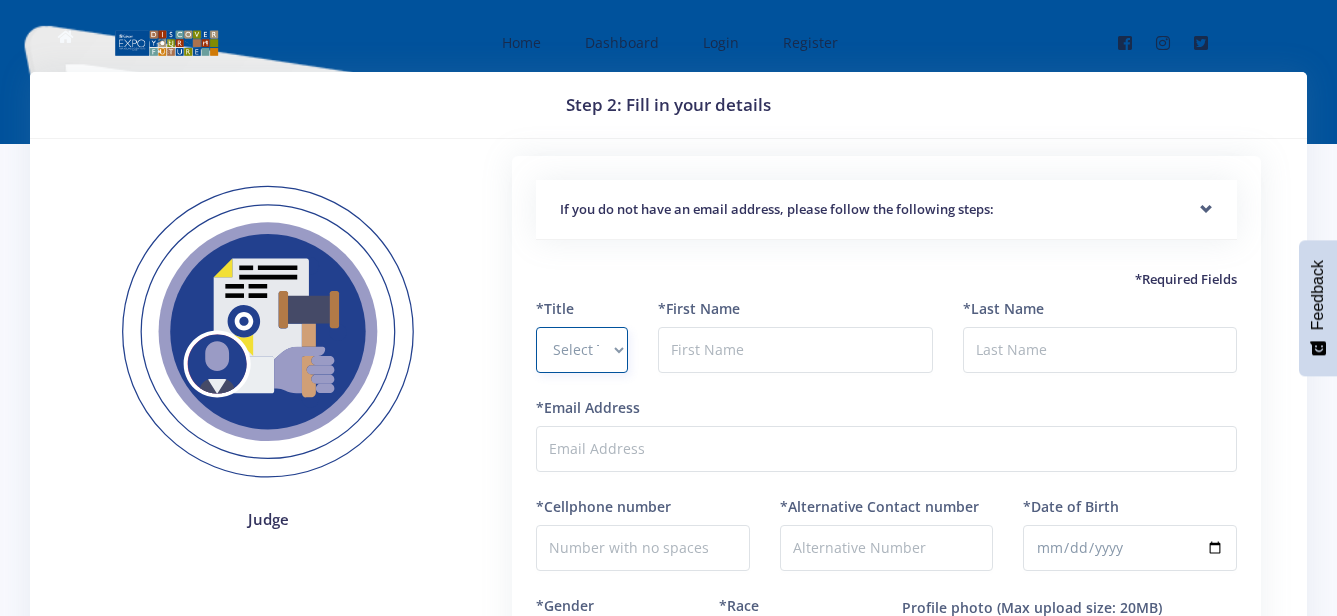 click on "Select Title
Prof
Dr
Mr
Mrs
Ms
[PERSON_NAME]" at bounding box center (582, 350) 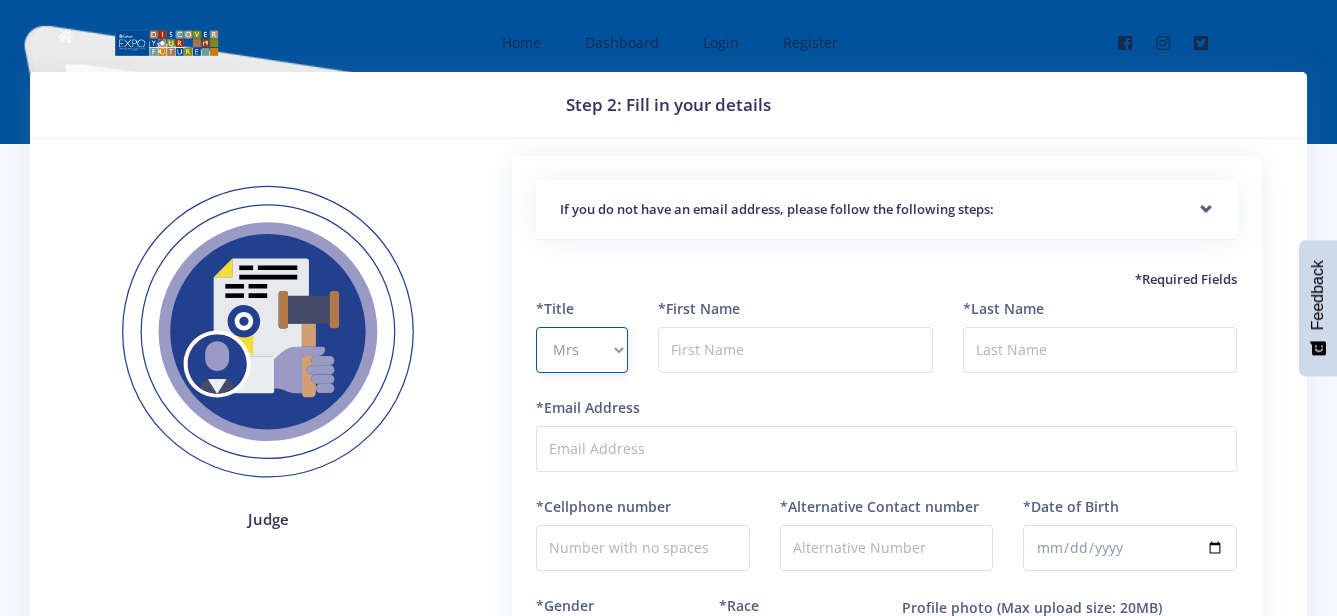 click on "Select Title
Prof
Dr
Mr
Mrs
Ms
[PERSON_NAME]" at bounding box center (582, 350) 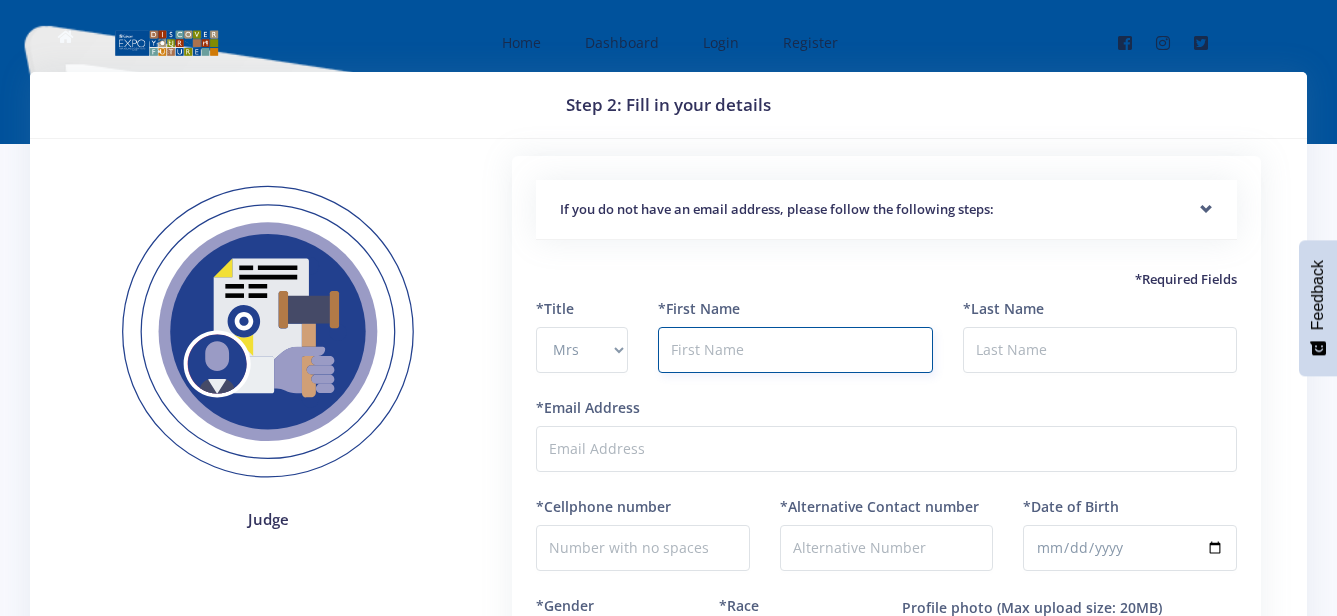 click at bounding box center (795, 350) 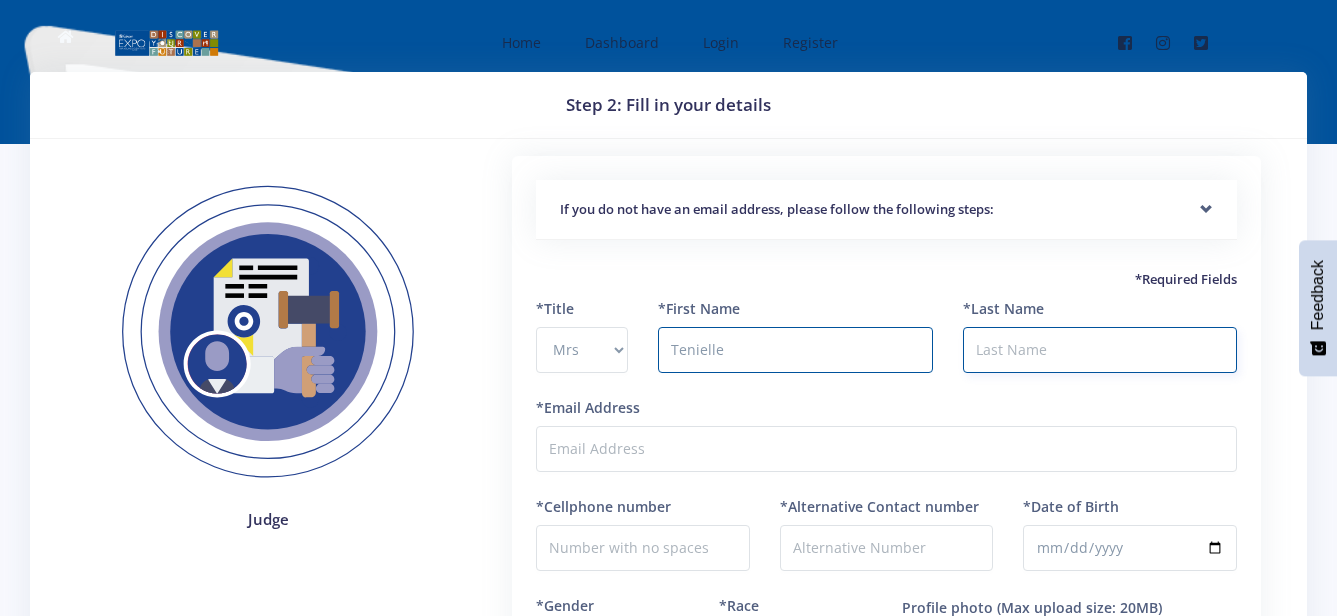 type on "[PERSON_NAME]" 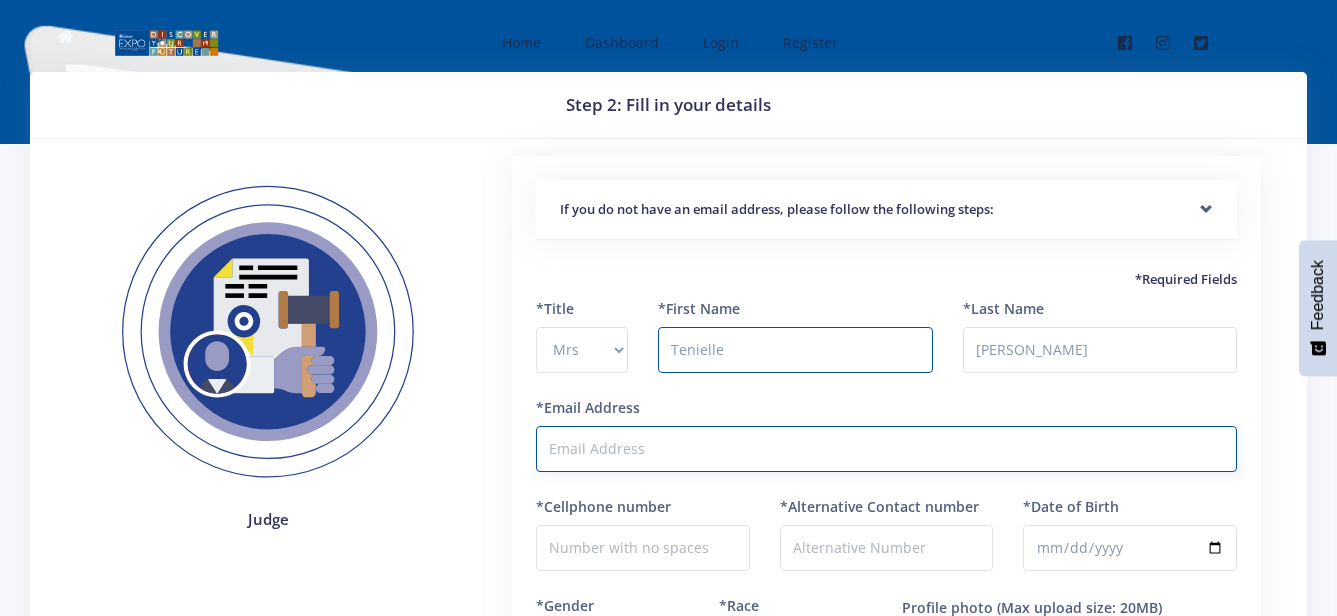 type on "[EMAIL_ADDRESS][PERSON_NAME][DOMAIN_NAME]" 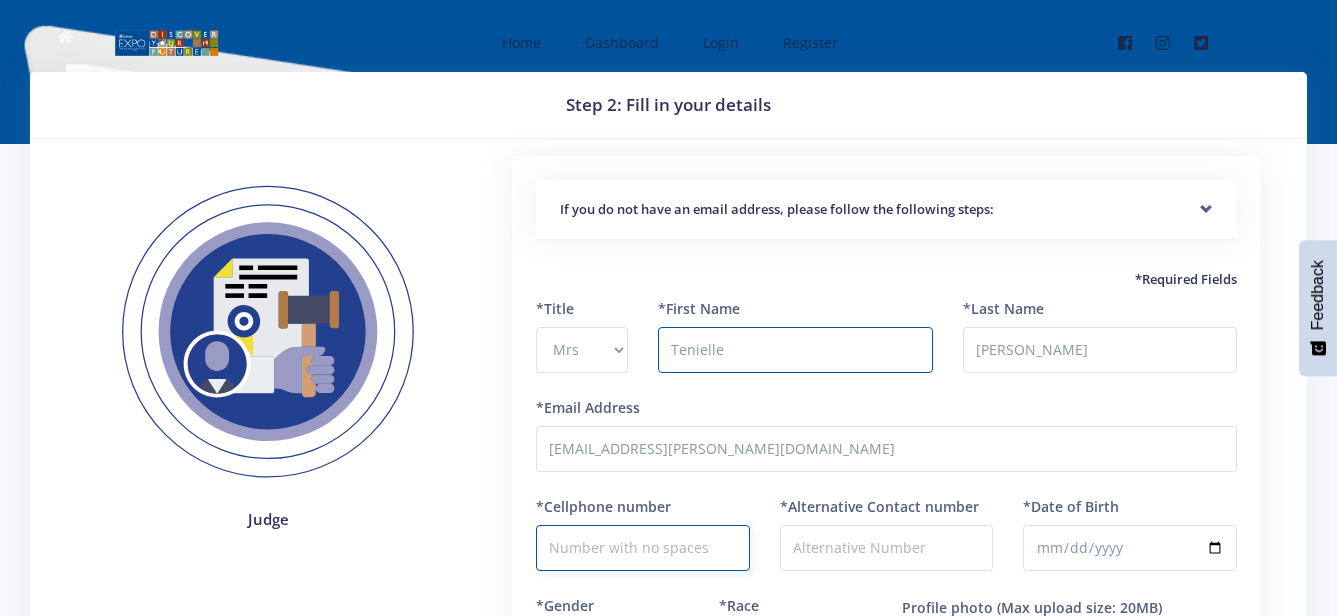 type on "0833713654" 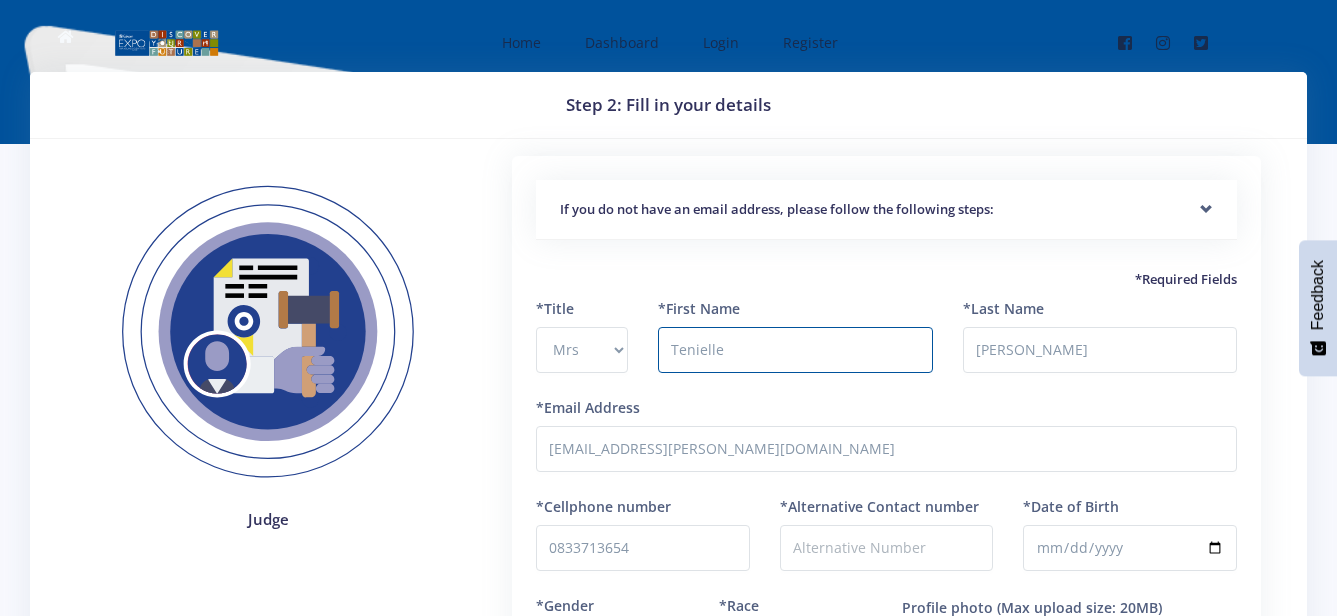 select on "Coloured" 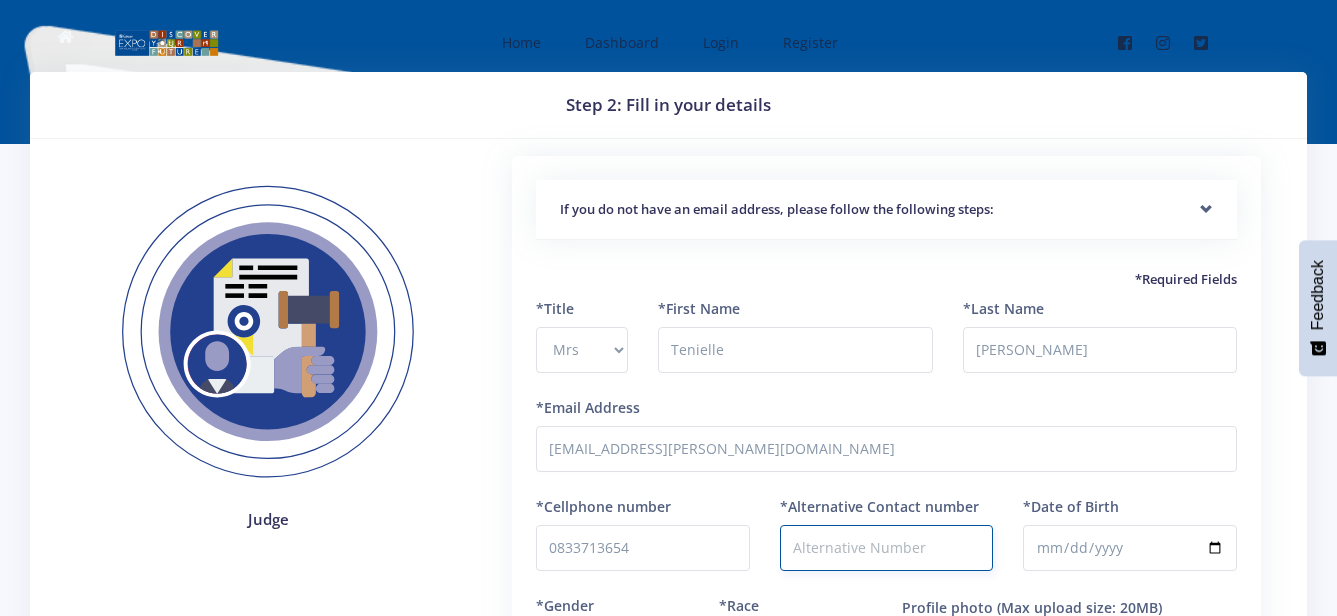 click on "*Alternative Contact number" at bounding box center [887, 548] 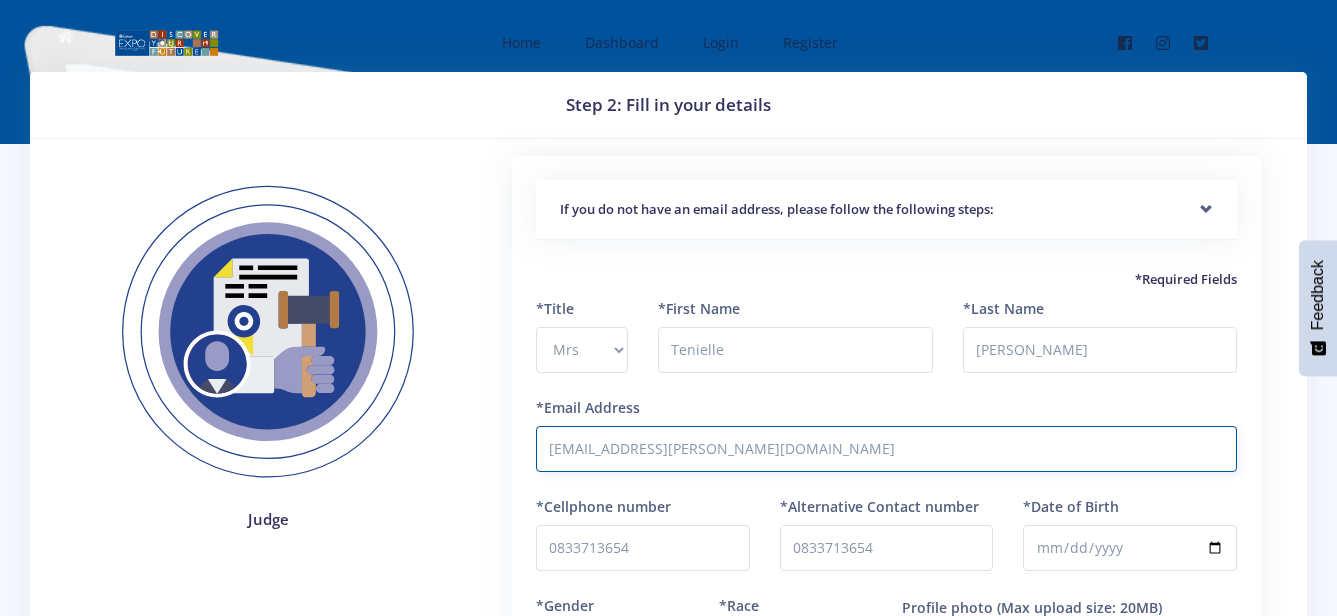click on "tenielle.martin@eskom.co.za" at bounding box center [886, 449] 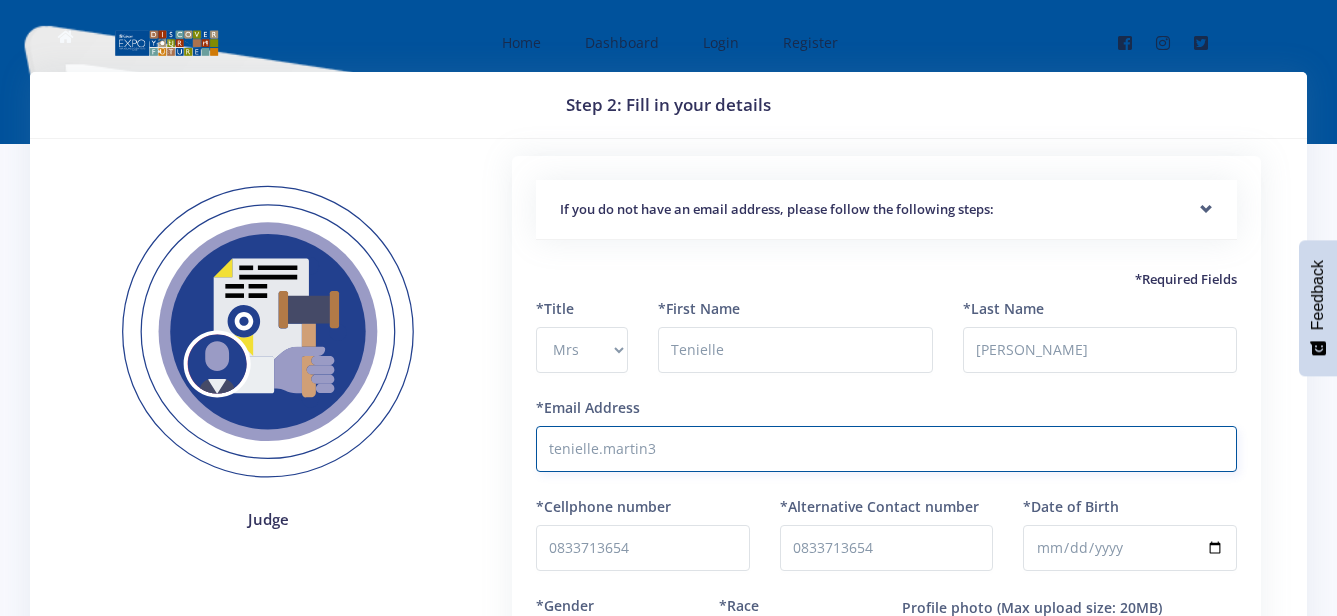 type on "tenielle.martin3@gmail.com" 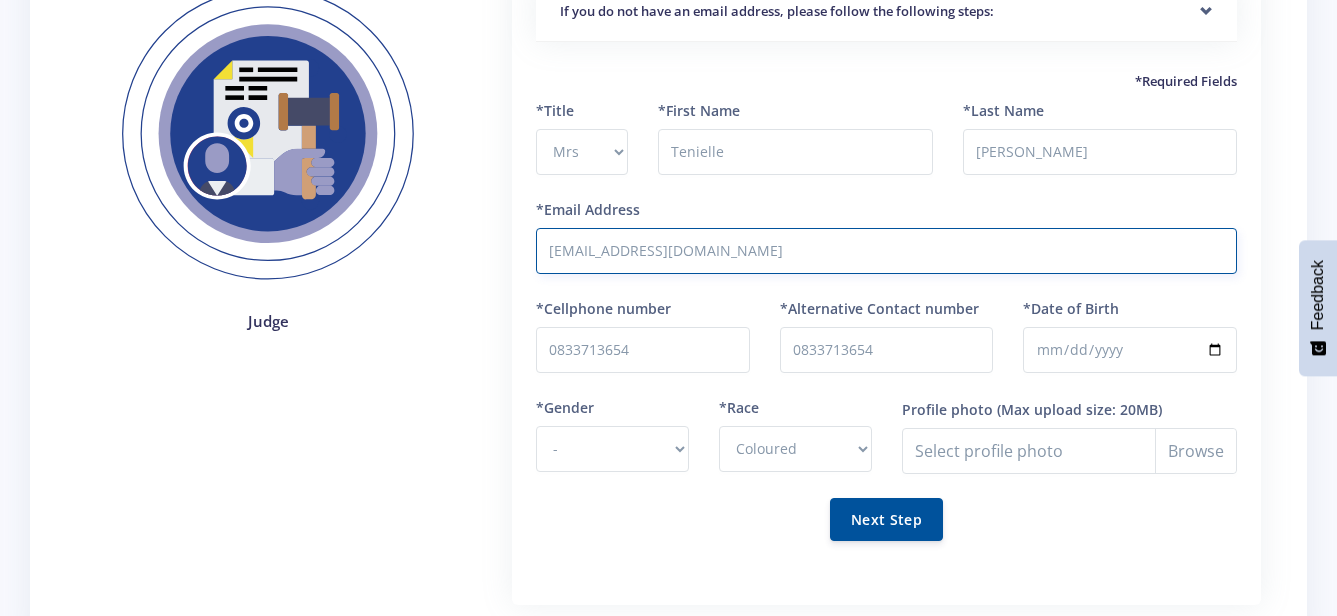 scroll, scrollTop: 200, scrollLeft: 0, axis: vertical 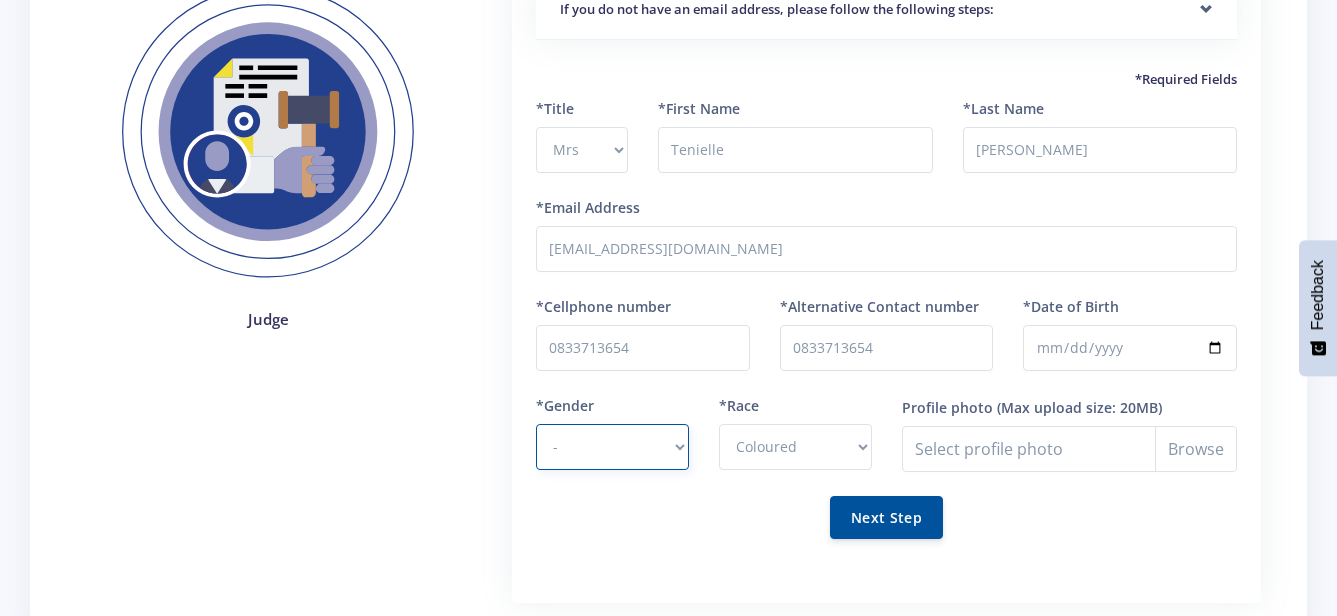 click on "-
Male
Female" at bounding box center (612, 447) 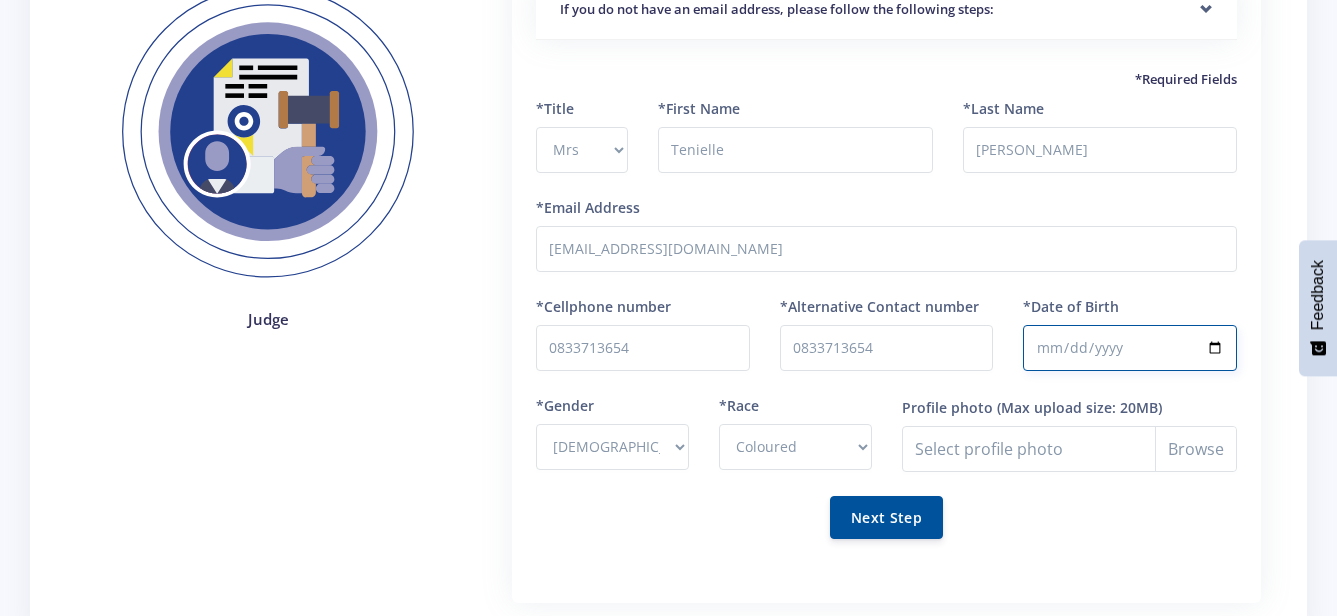 click on "*Date of Birth" at bounding box center (1130, 348) 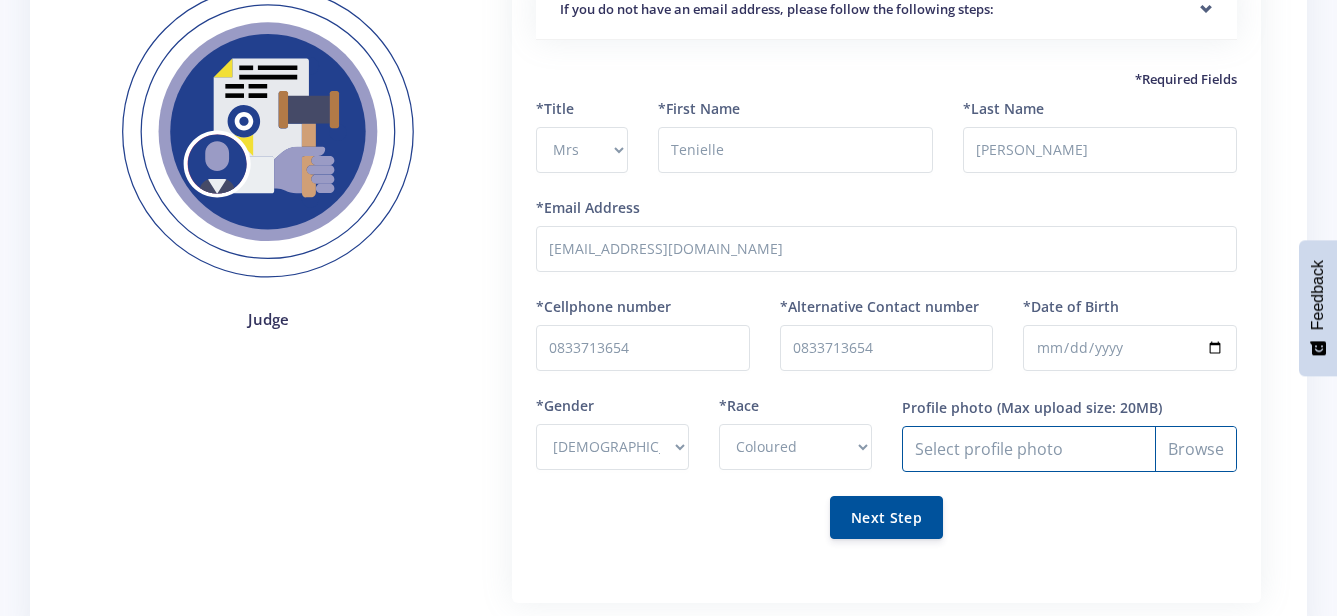 click on "Profile photo" at bounding box center (1069, 449) 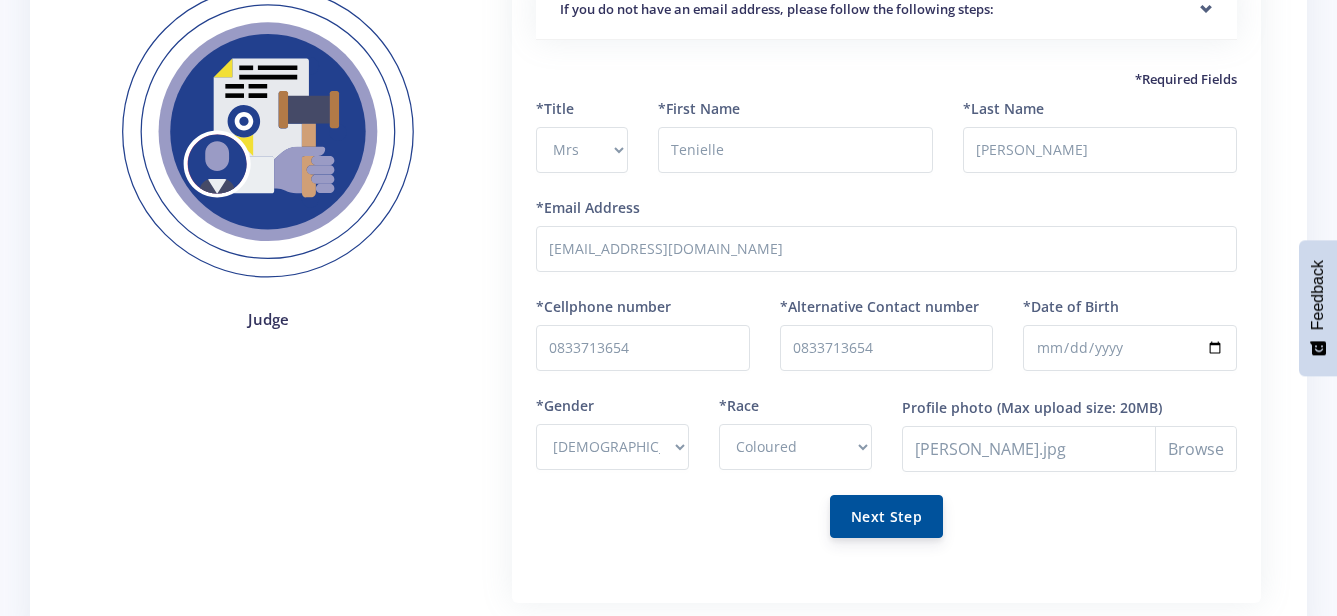 click on "Next
Step" at bounding box center [886, 516] 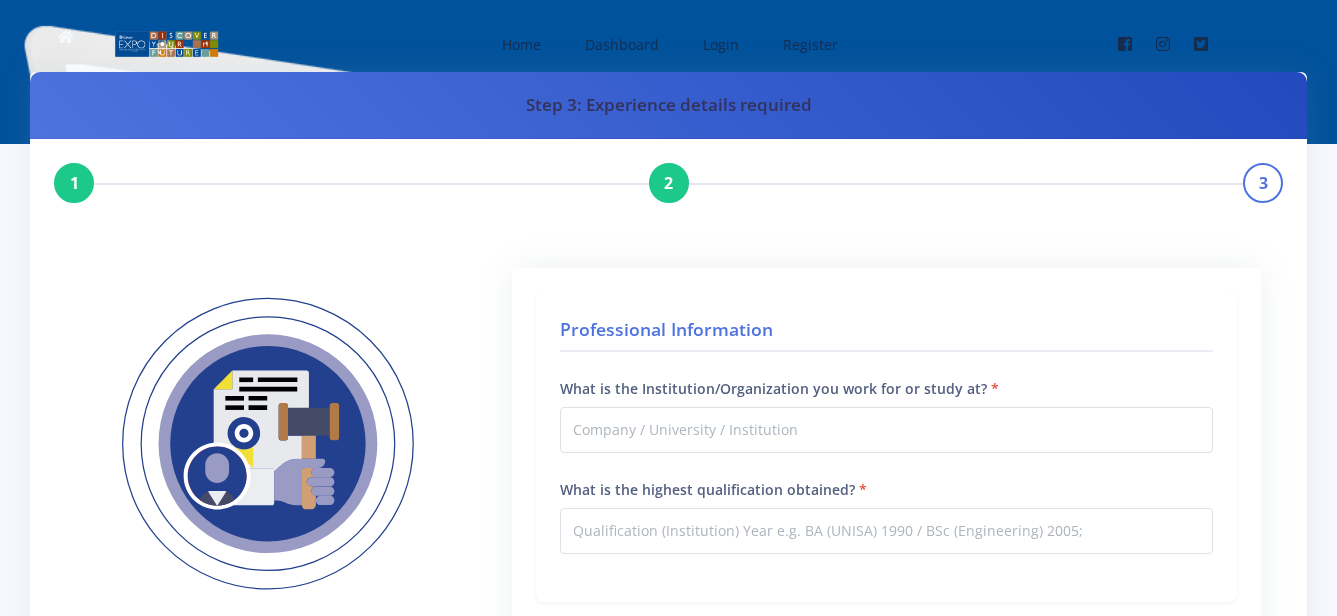 scroll, scrollTop: 0, scrollLeft: 0, axis: both 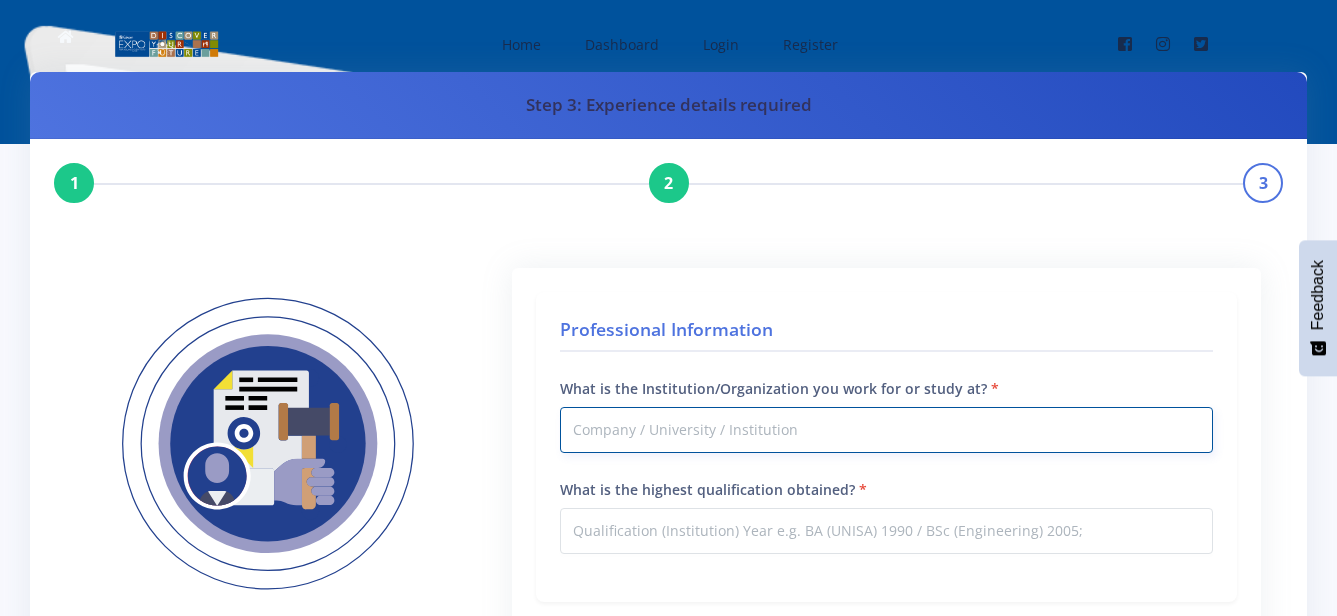click on "What is the Institution/Organization you work for or study at?" at bounding box center (886, 430) 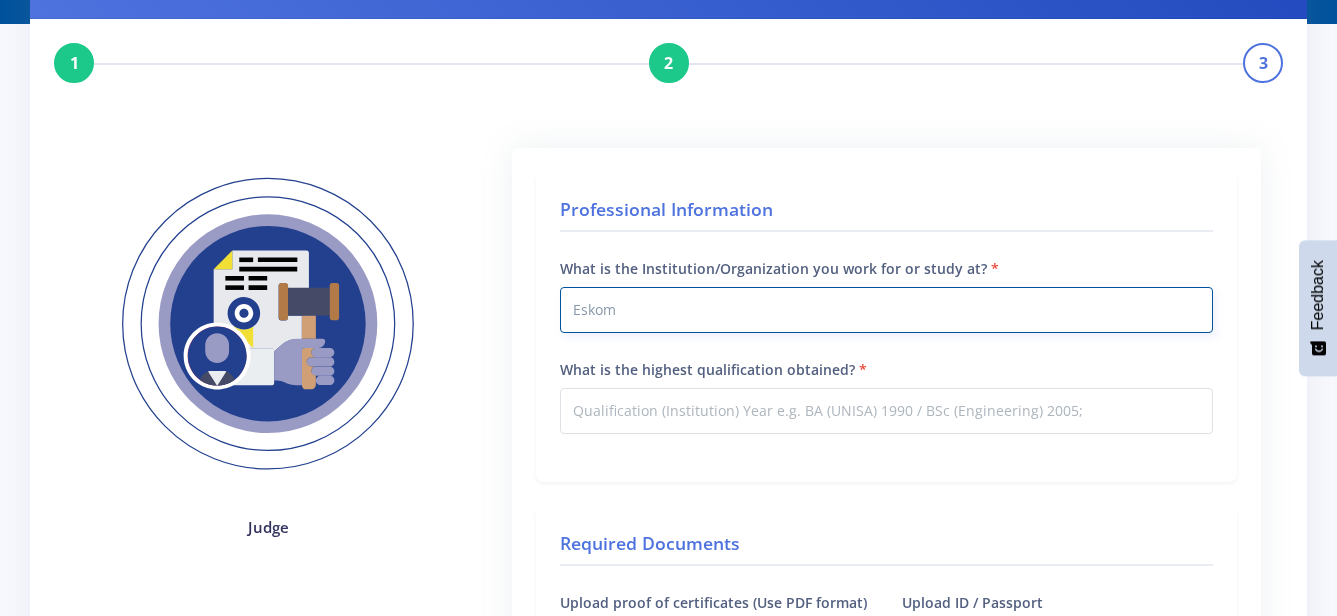 scroll, scrollTop: 160, scrollLeft: 0, axis: vertical 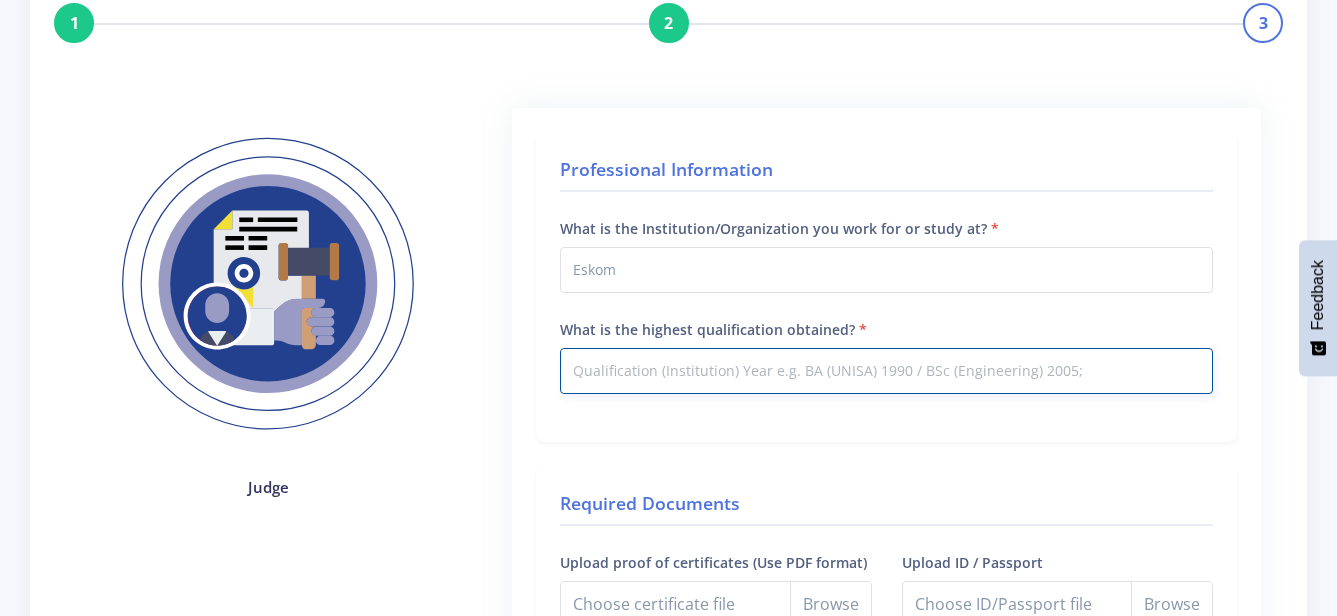 click on "What is the highest qualification obtained?" at bounding box center [886, 371] 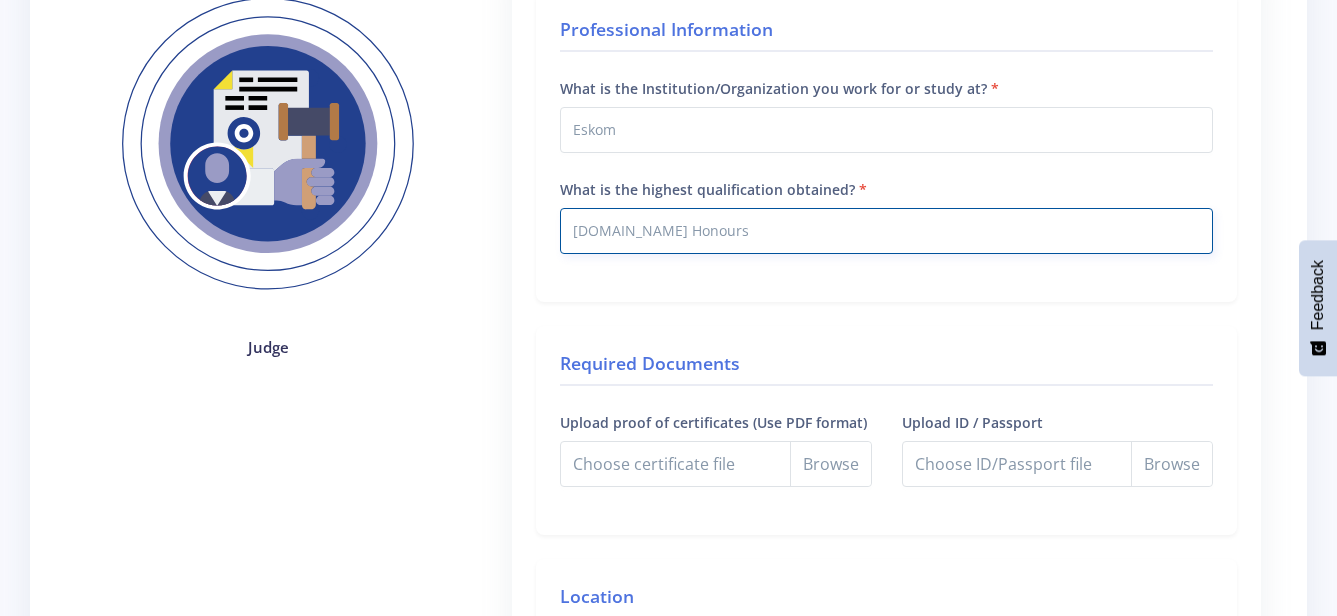 scroll, scrollTop: 320, scrollLeft: 0, axis: vertical 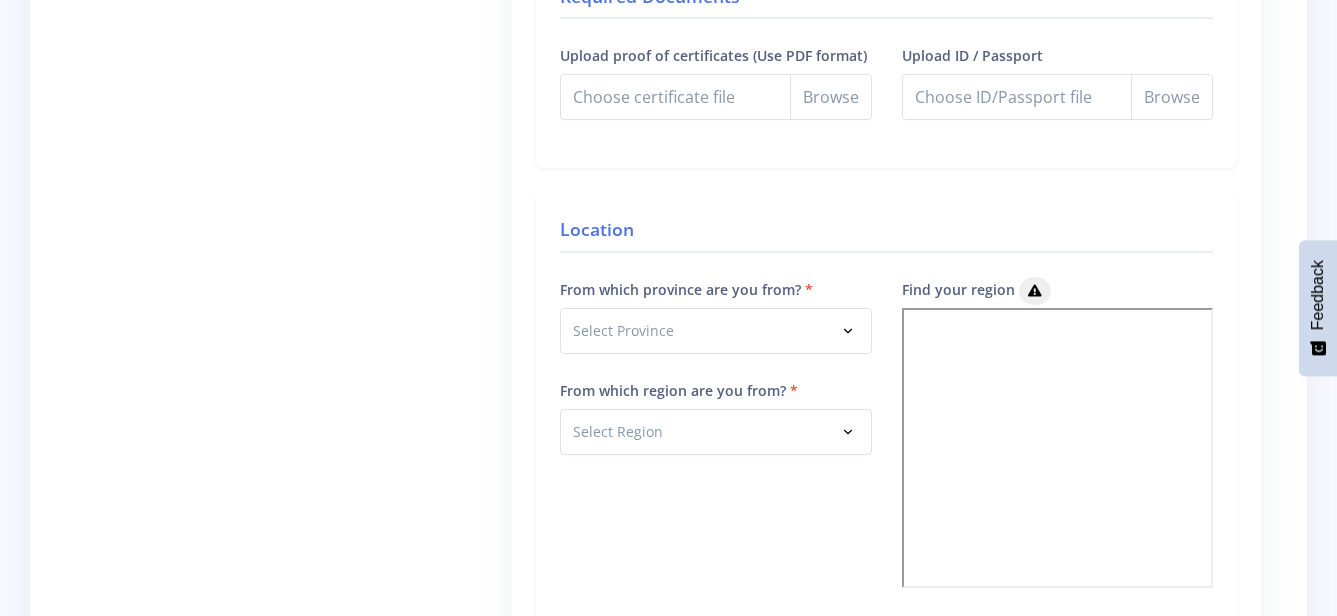 type on "[DOMAIN_NAME] Honours" 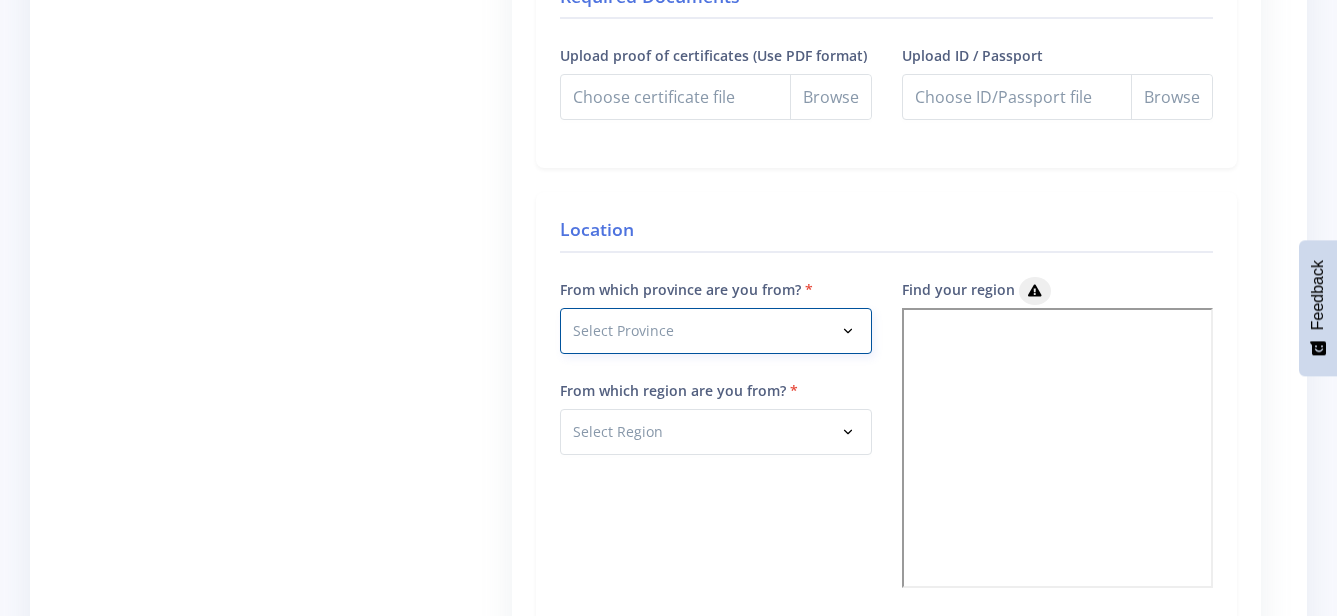 click on "Select Province
[GEOGRAPHIC_DATA]
[GEOGRAPHIC_DATA]
[GEOGRAPHIC_DATA]
[GEOGRAPHIC_DATA]" at bounding box center [715, 331] 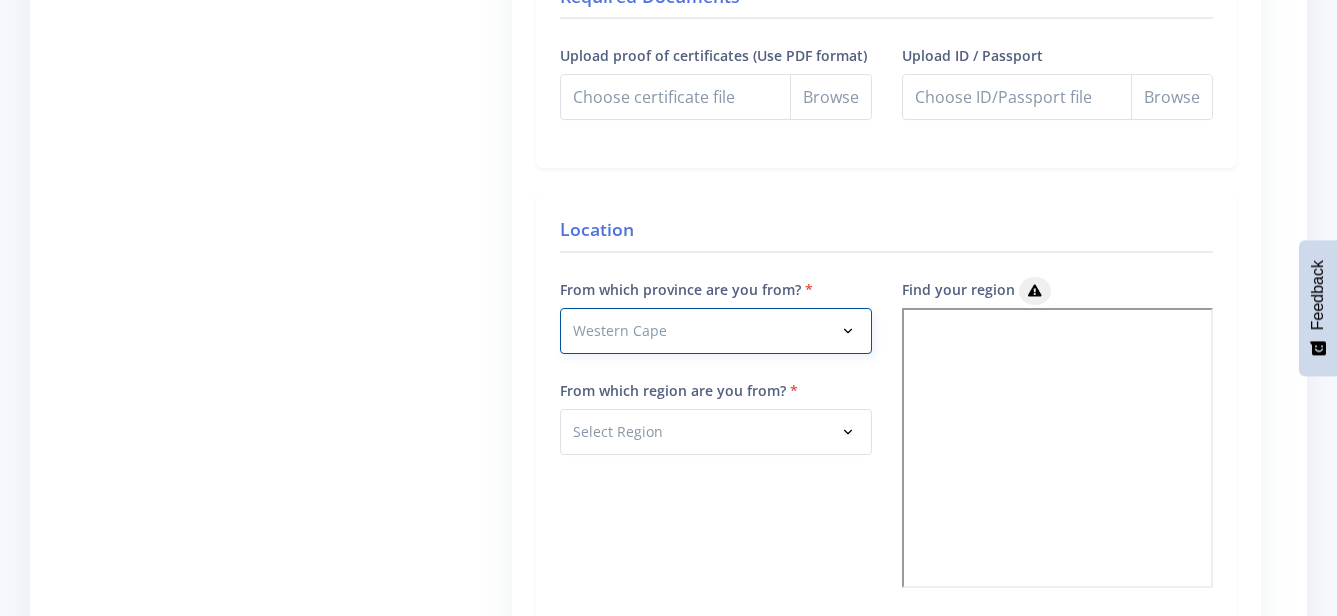 click on "Select Province
[GEOGRAPHIC_DATA]
[GEOGRAPHIC_DATA]
[GEOGRAPHIC_DATA]
[GEOGRAPHIC_DATA]" at bounding box center [715, 331] 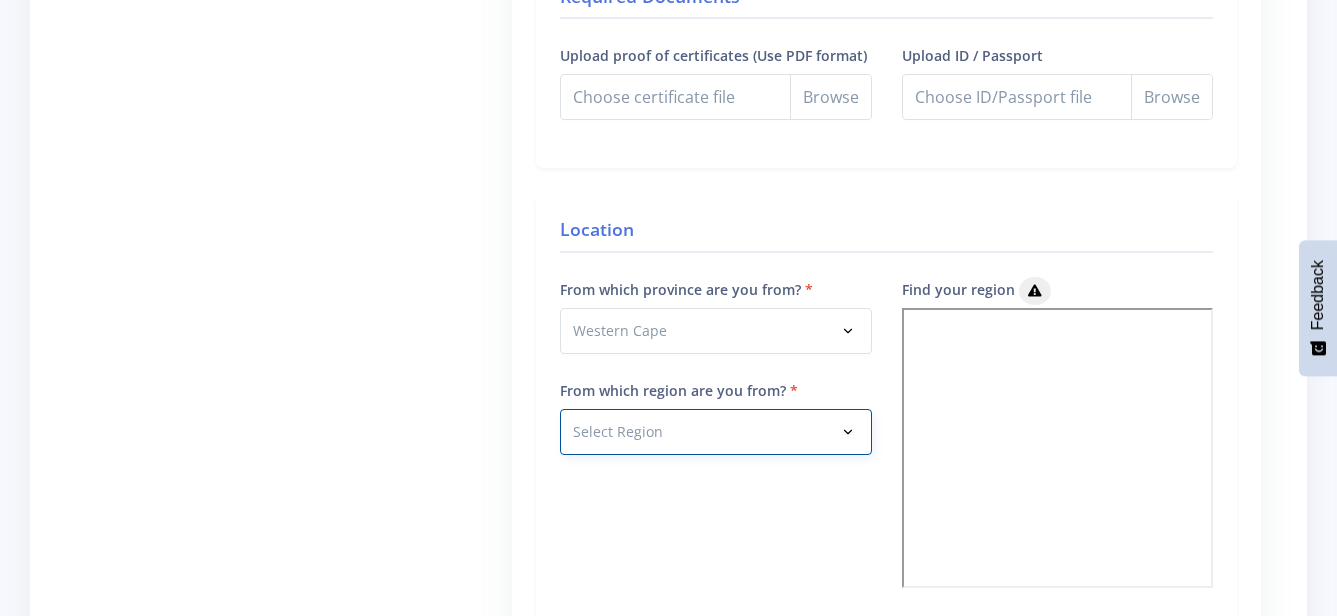 click on "Select Region [GEOGRAPHIC_DATA] [GEOGRAPHIC_DATA] [GEOGRAPHIC_DATA] [GEOGRAPHIC_DATA] [GEOGRAPHIC_DATA]" at bounding box center [715, 432] 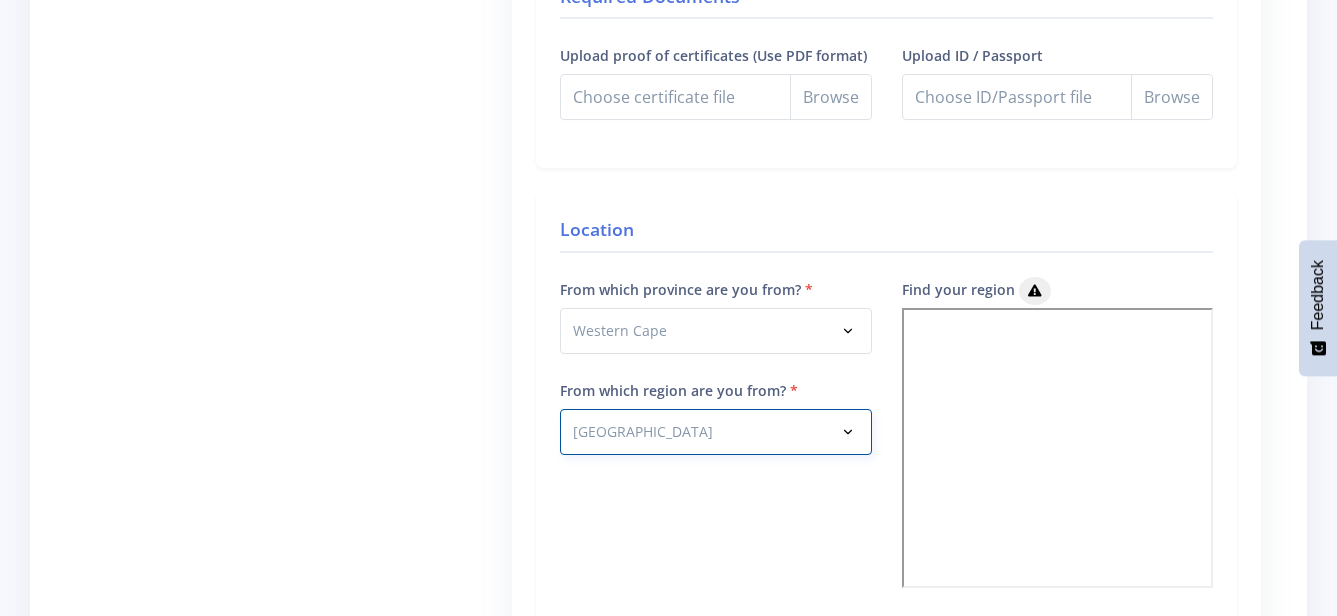 click on "Select Region [GEOGRAPHIC_DATA] [GEOGRAPHIC_DATA] [GEOGRAPHIC_DATA] [GEOGRAPHIC_DATA] [GEOGRAPHIC_DATA]" at bounding box center (715, 432) 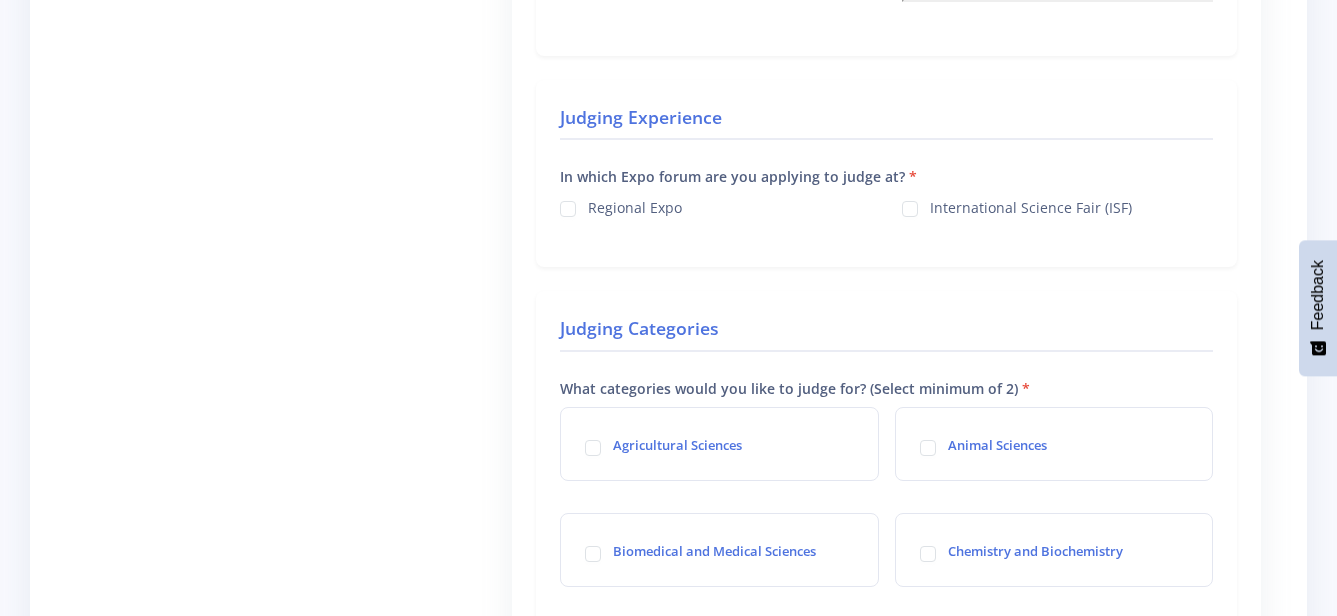 scroll, scrollTop: 1279, scrollLeft: 0, axis: vertical 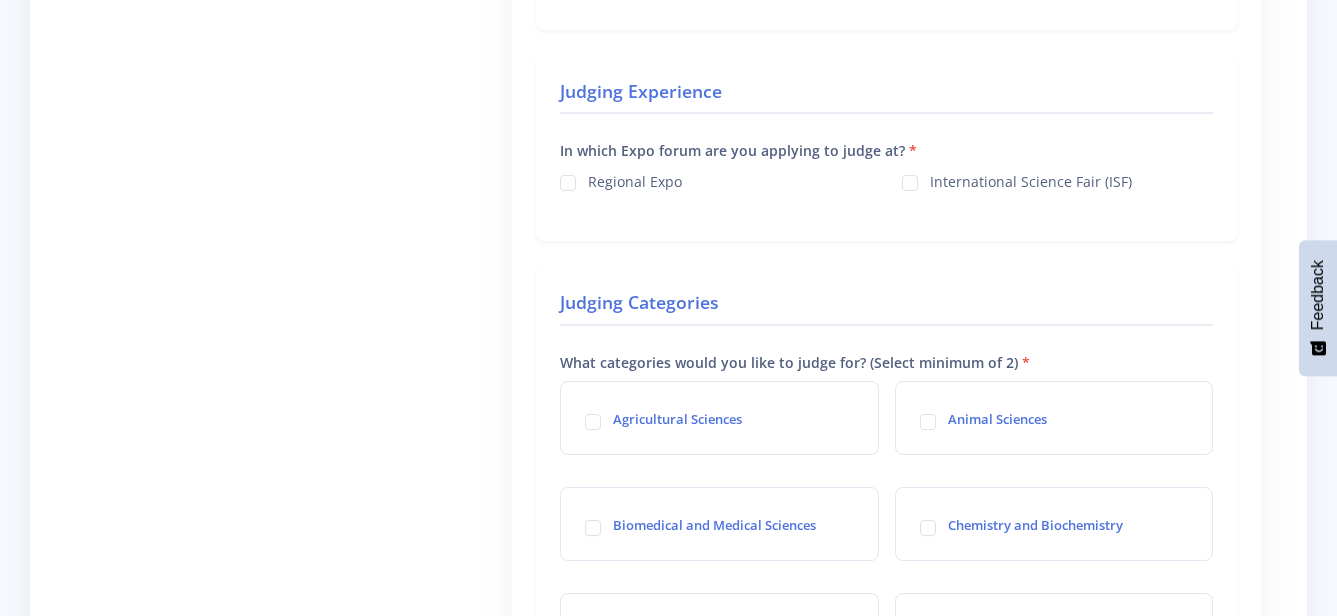 click on "Regional Expo" at bounding box center (635, 179) 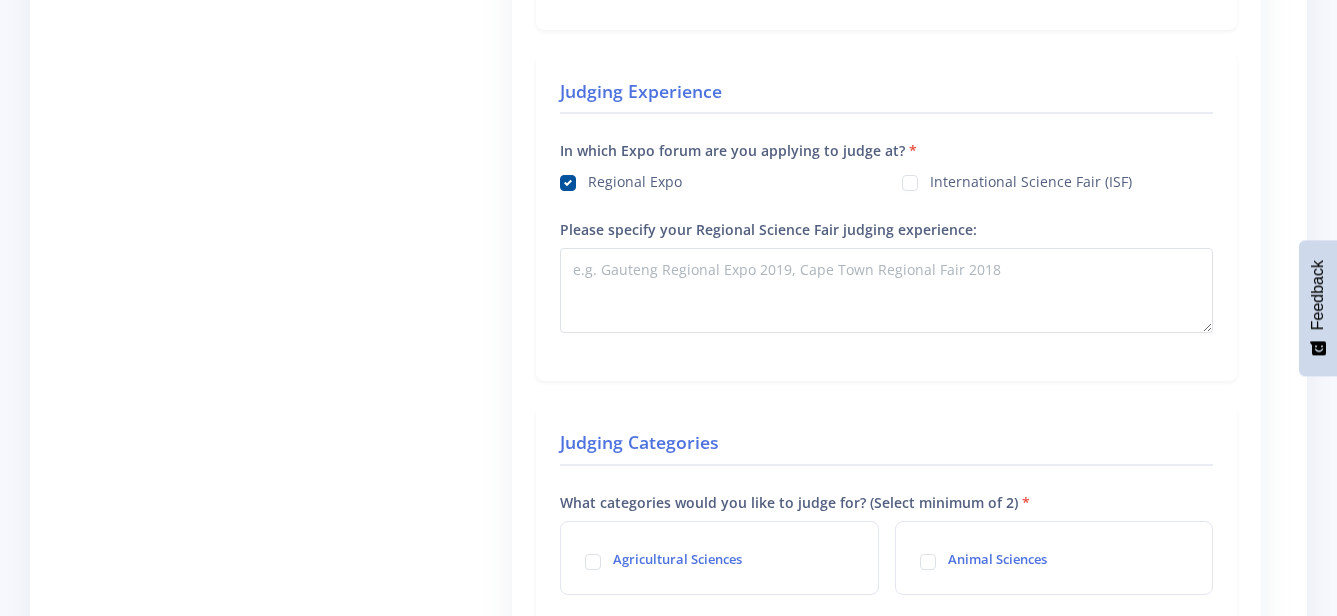 click on "International Science Fair (ISF)" at bounding box center (1031, 179) 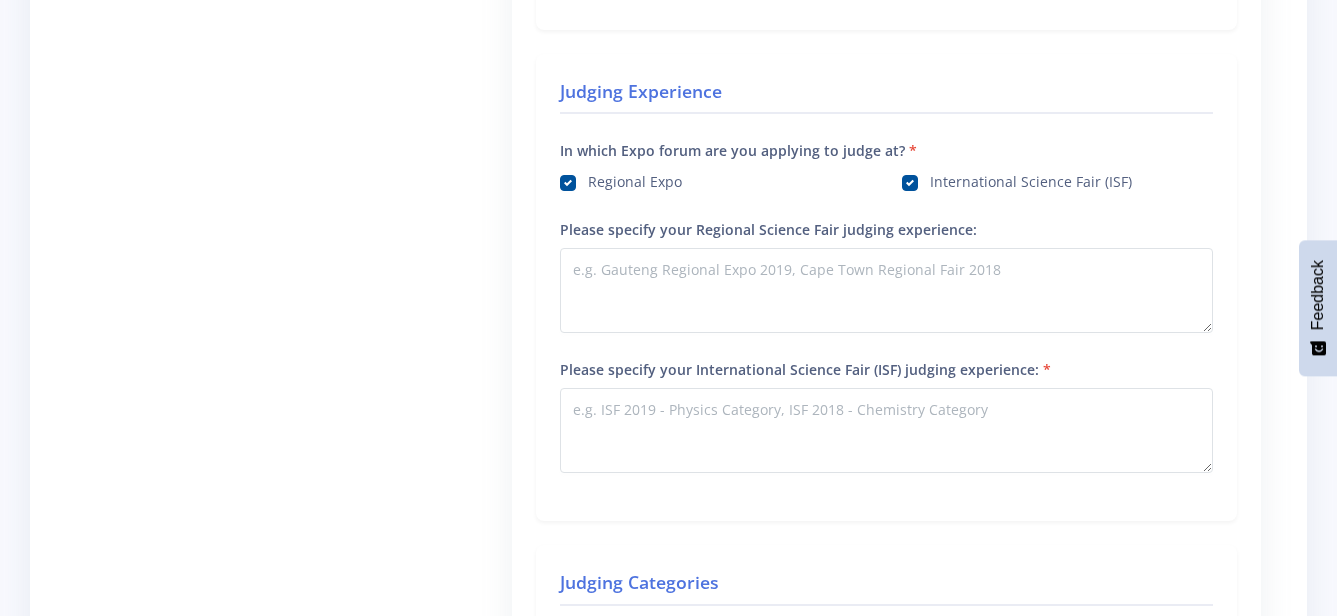 click on "International Science Fair (ISF)" at bounding box center [1031, 179] 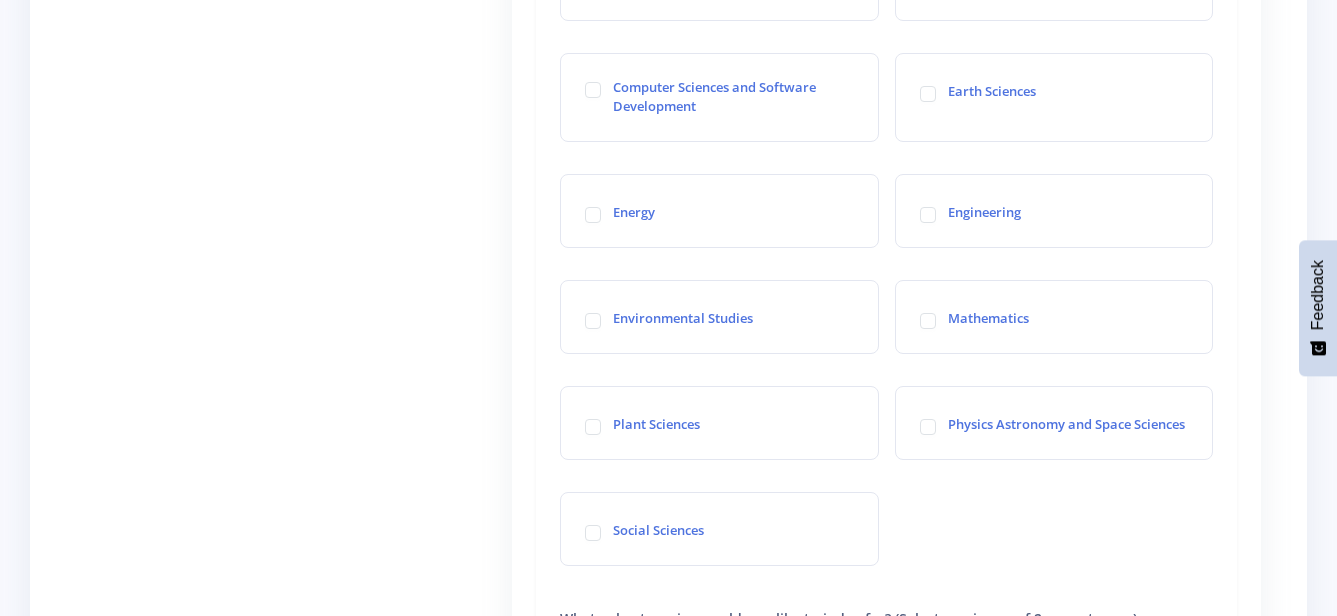 scroll, scrollTop: 1986, scrollLeft: 0, axis: vertical 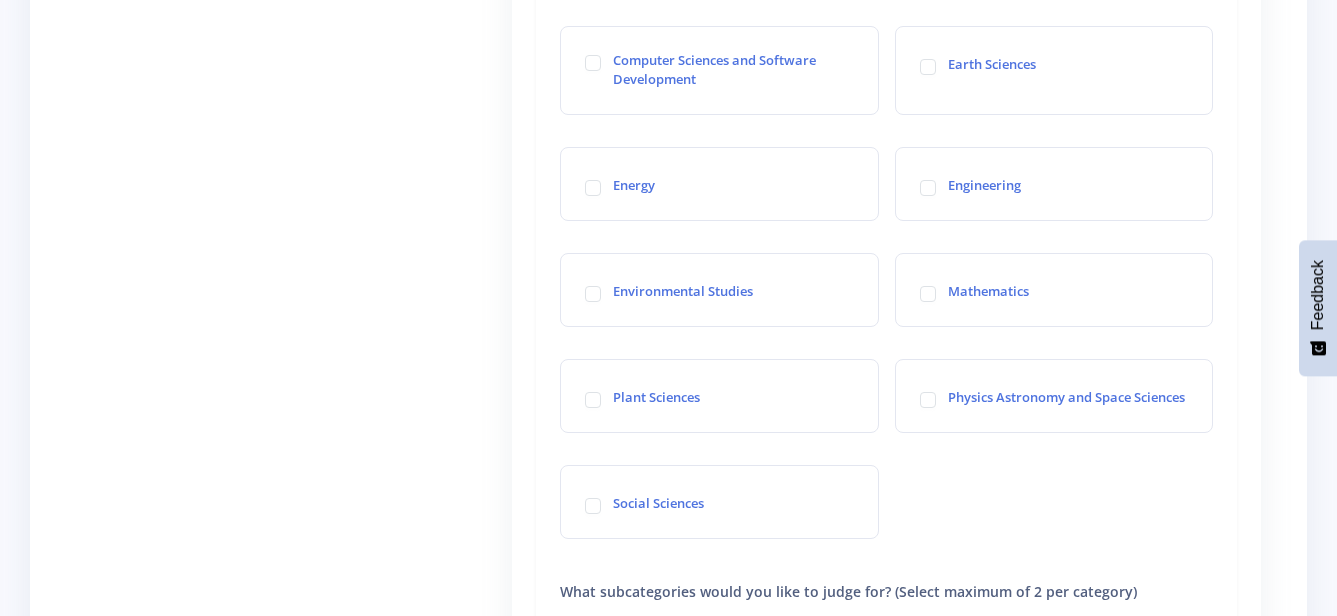 click on "Social Sciences" at bounding box center [658, 502] 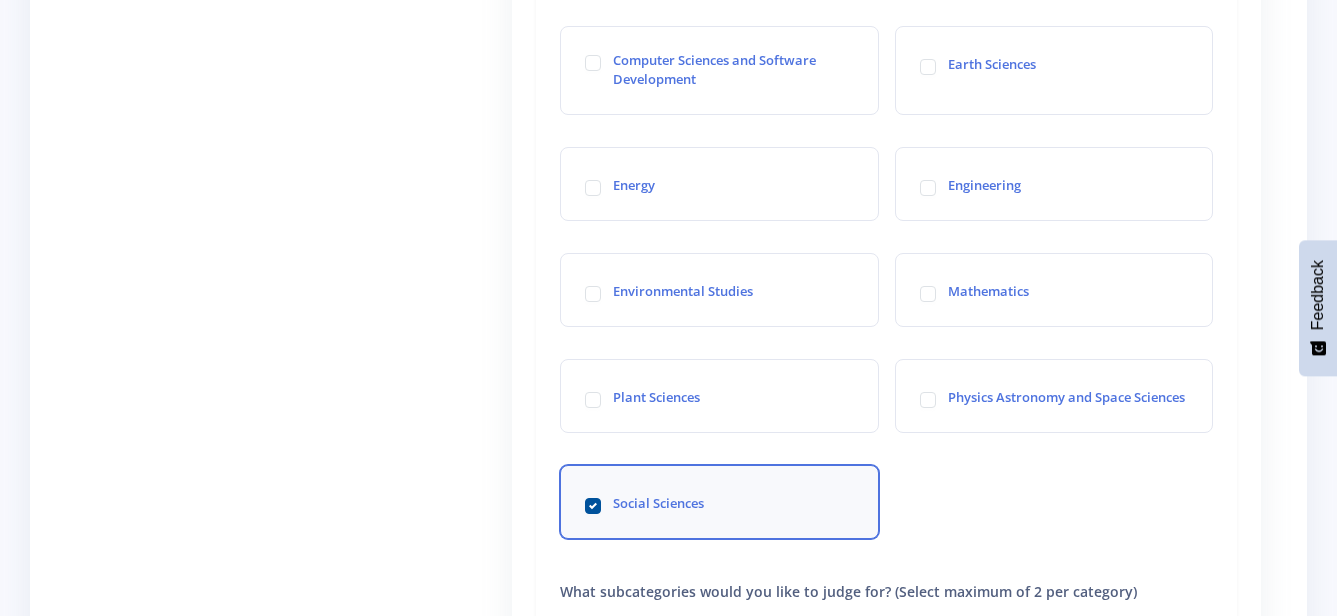 click on "Environmental Studies" at bounding box center [683, 290] 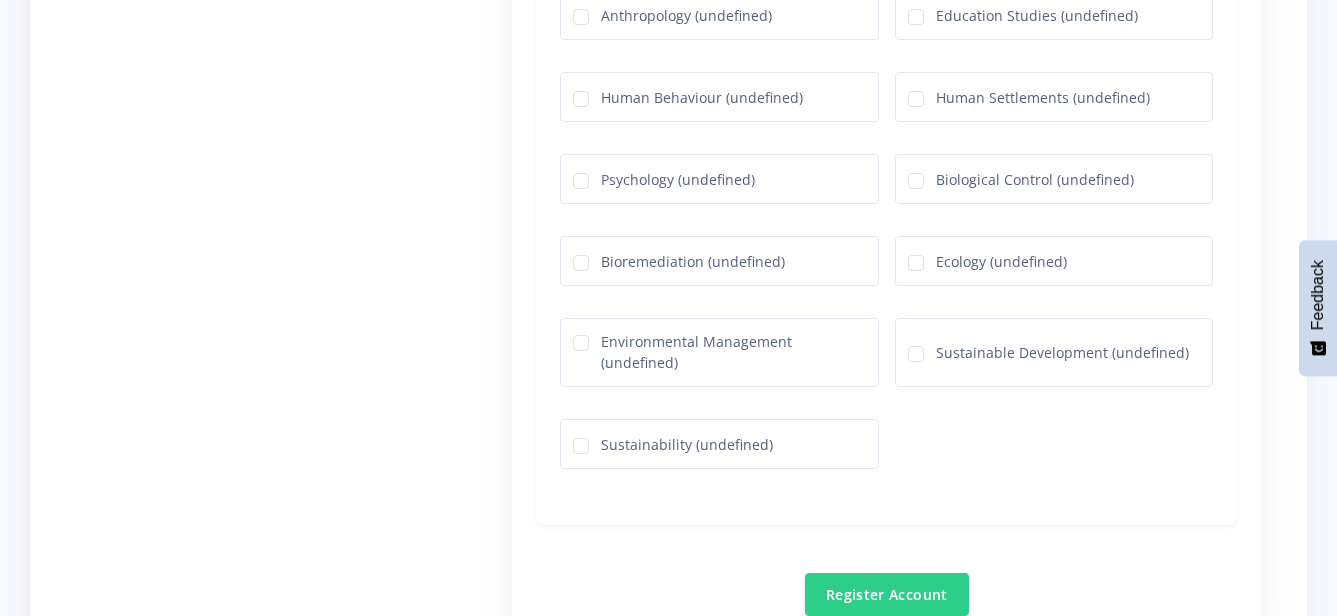 scroll, scrollTop: 2706, scrollLeft: 0, axis: vertical 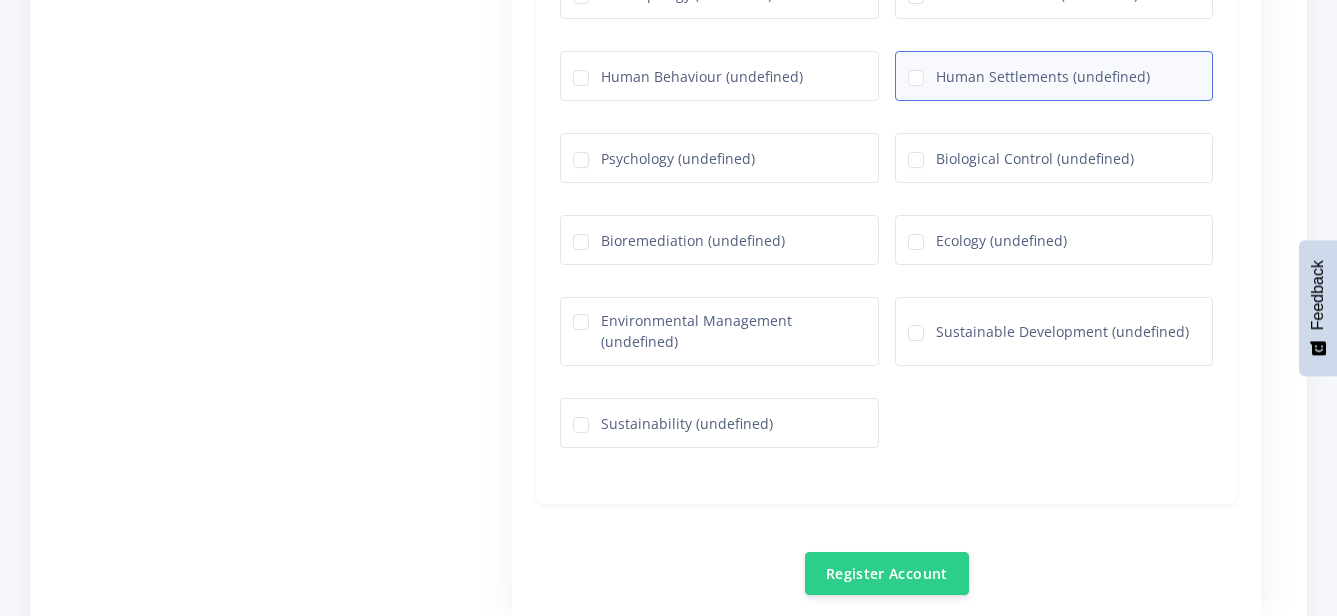 click on "Human Settlements (undefined)" at bounding box center (1043, 74) 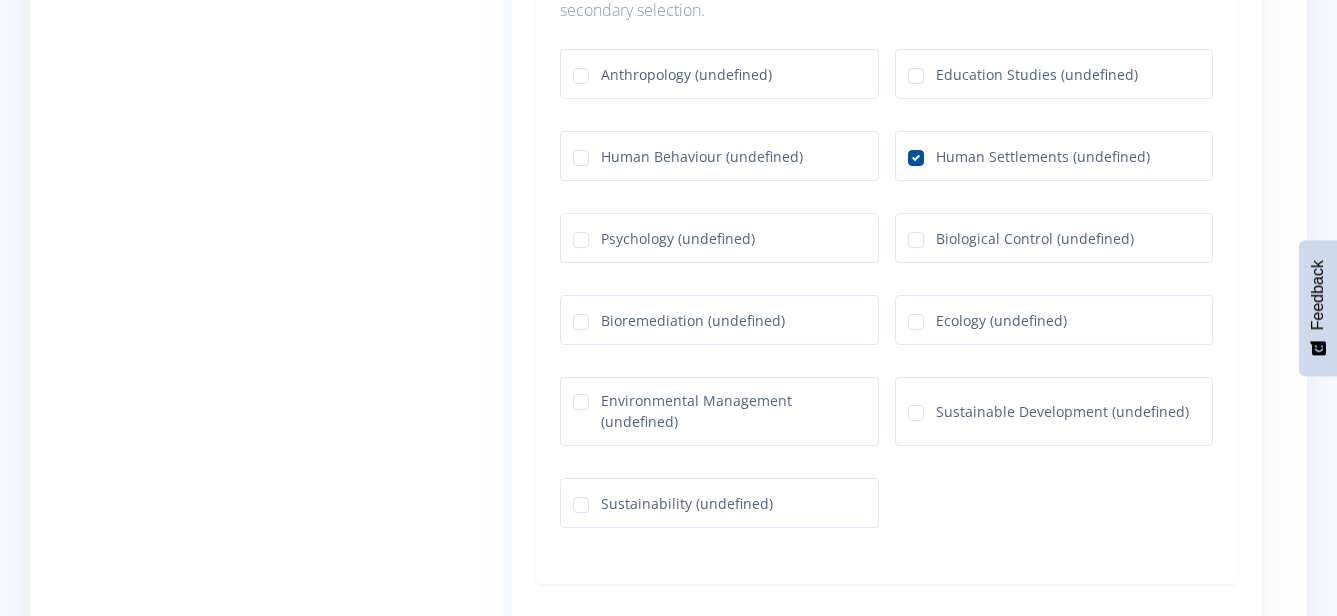 scroll, scrollTop: 2586, scrollLeft: 0, axis: vertical 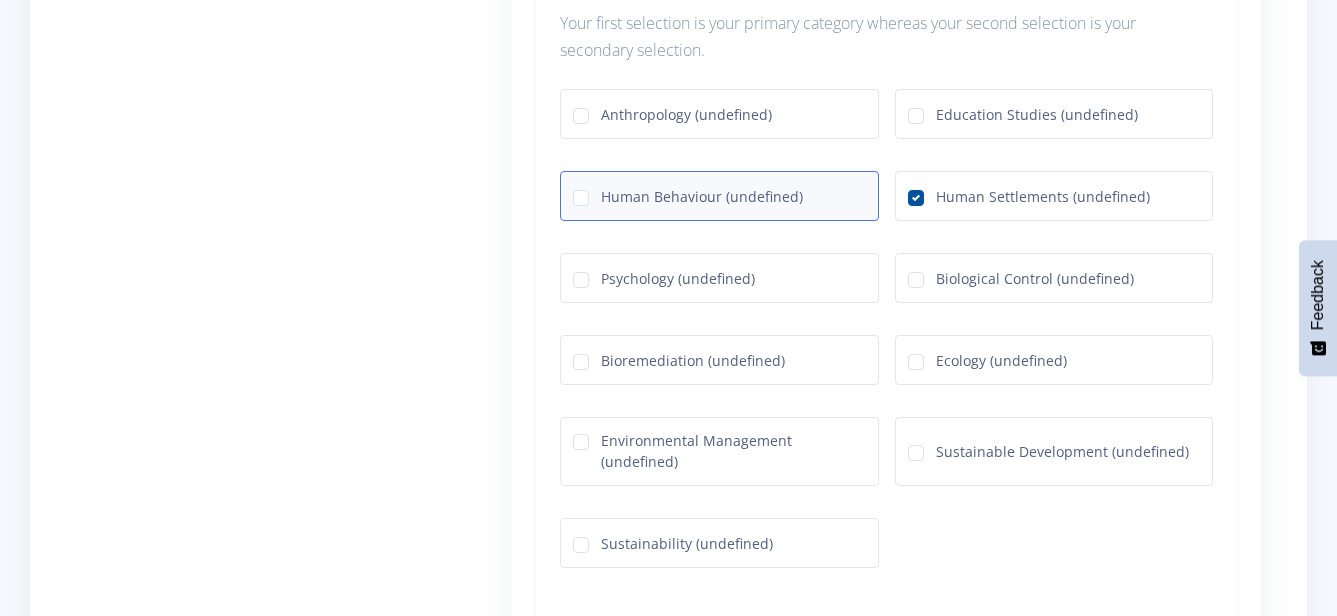click on "Human Behaviour (undefined)" at bounding box center (688, 196) 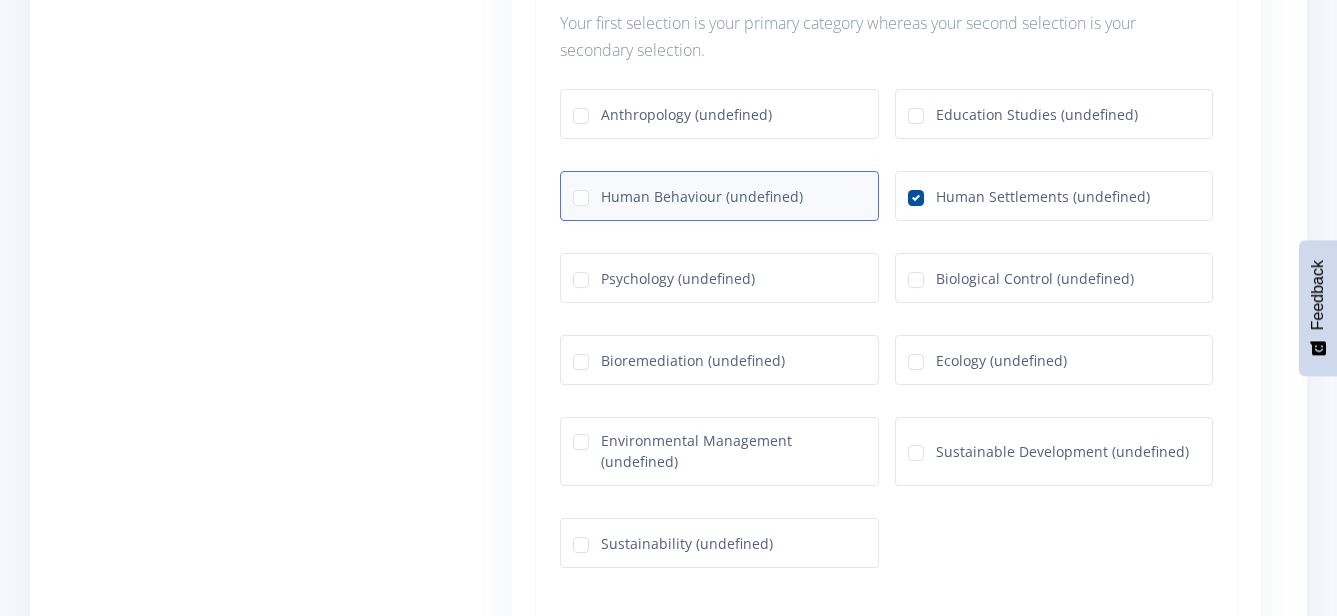 click on "Human Behaviour (undefined)" at bounding box center (702, 194) 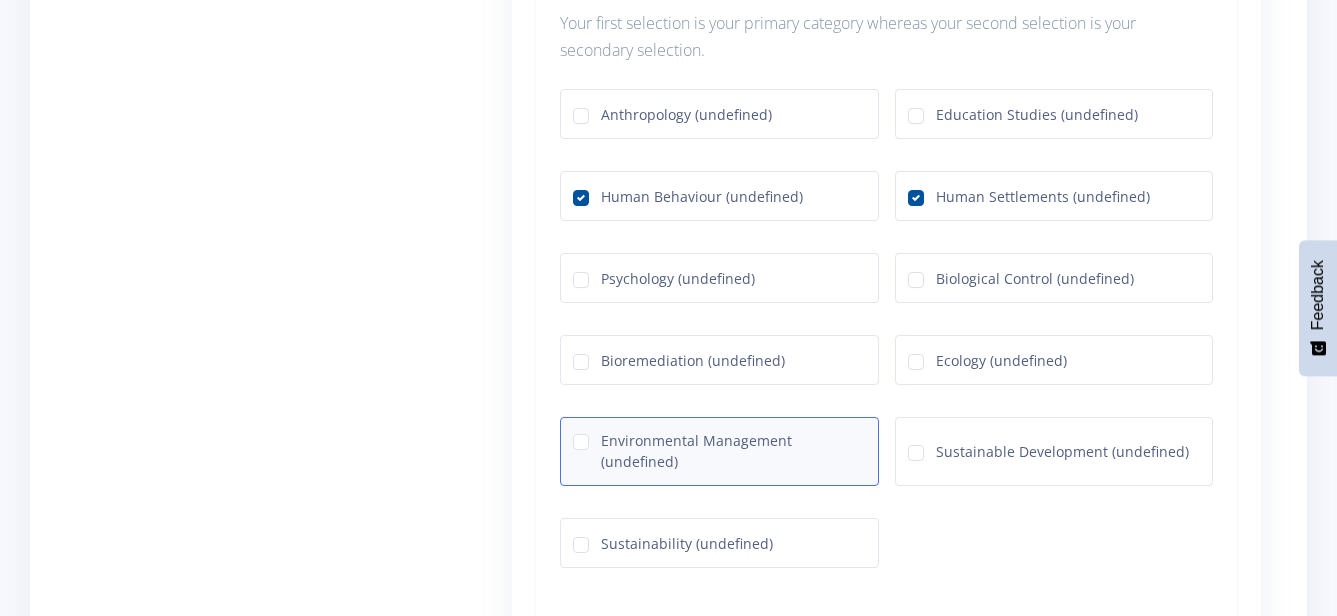 click on "Environmental Management (undefined)" at bounding box center [733, 438] 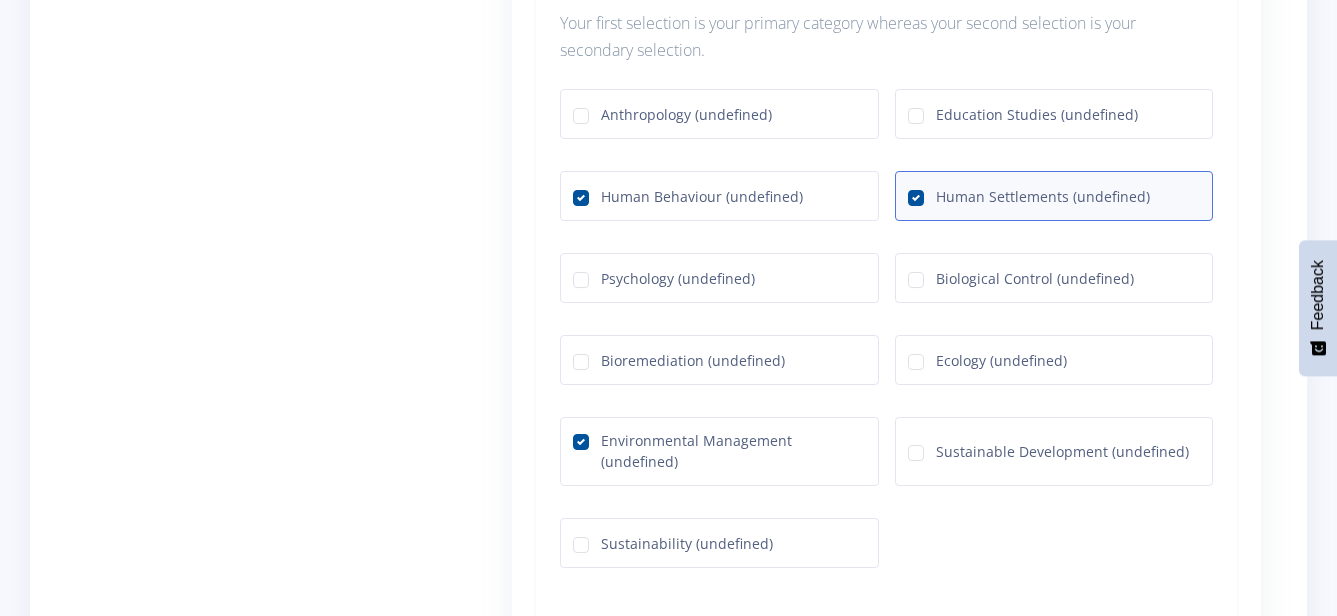 click on "Human Settlements (undefined)" at bounding box center (1029, 196) 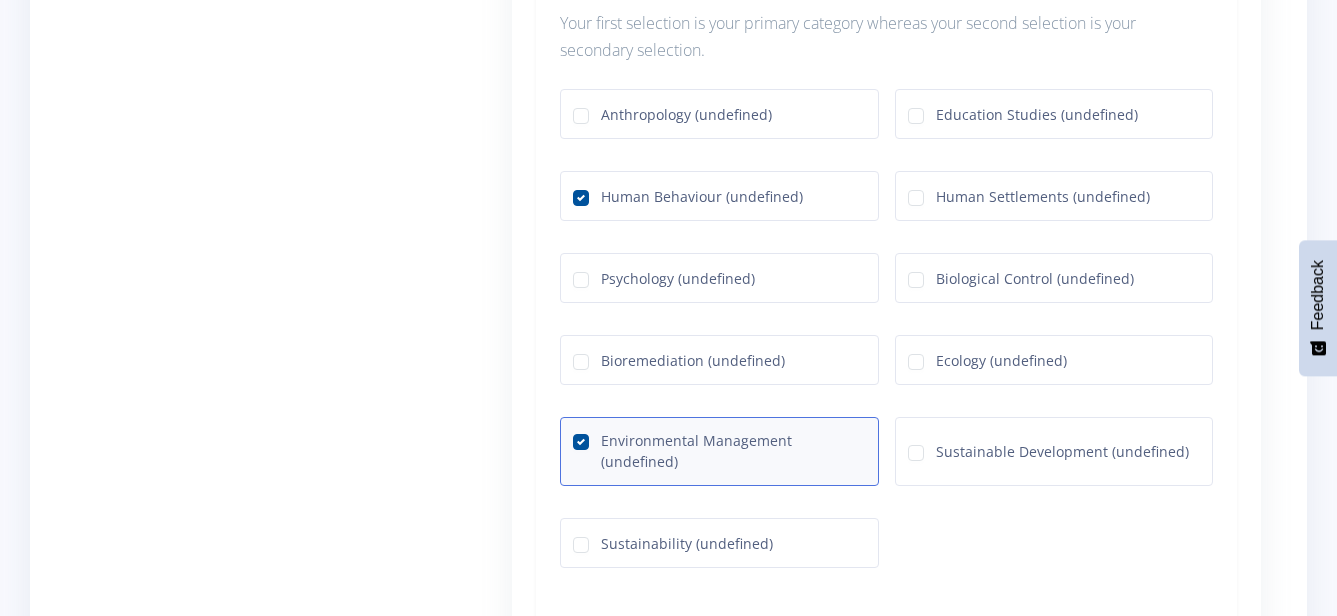 click on "Environmental Management (undefined)" at bounding box center [733, 438] 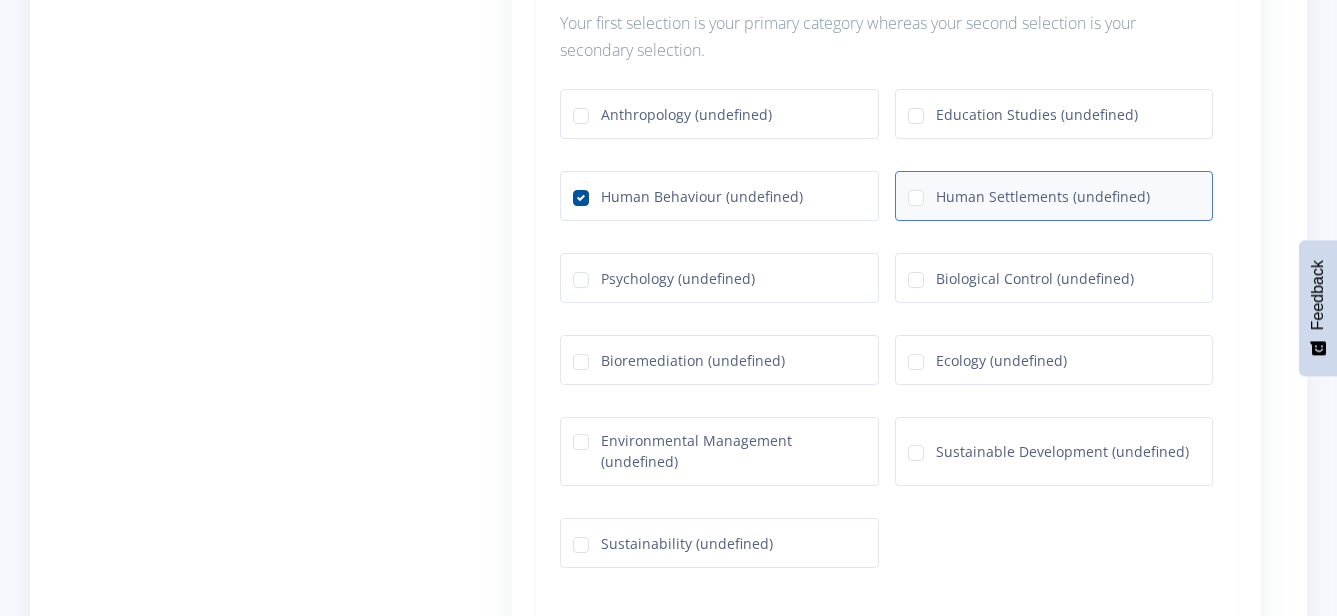 click on "Human Settlements (undefined)" at bounding box center (1029, 196) 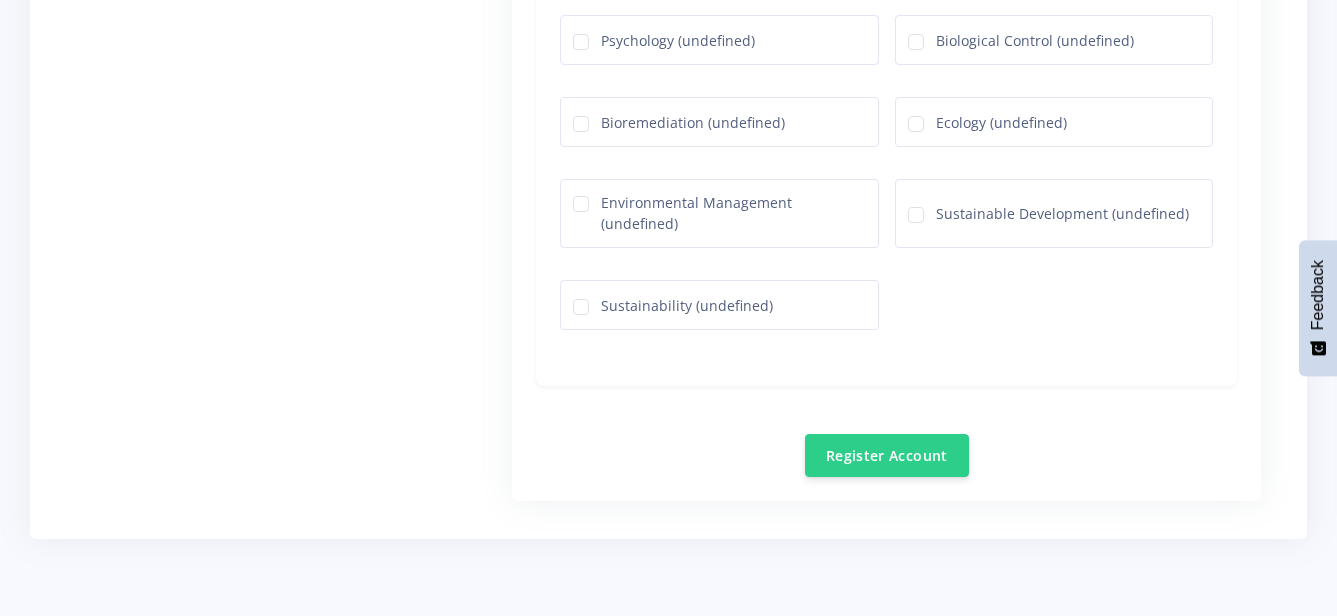 scroll, scrollTop: 2826, scrollLeft: 0, axis: vertical 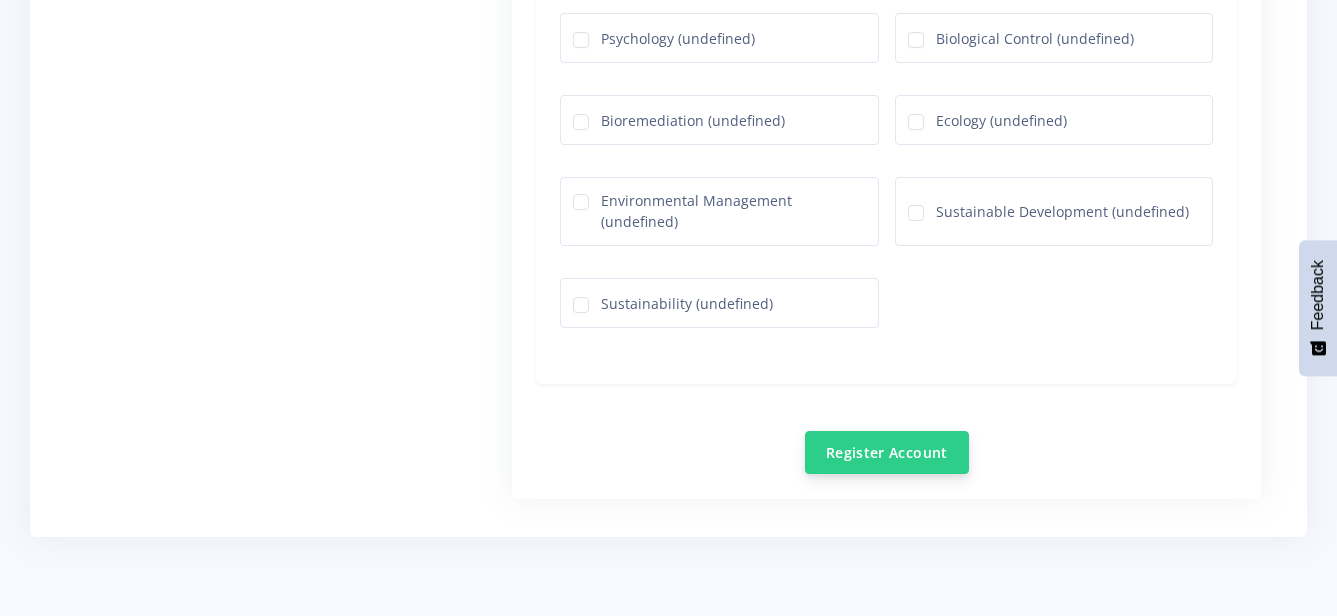 click on "Register Account" at bounding box center (887, 452) 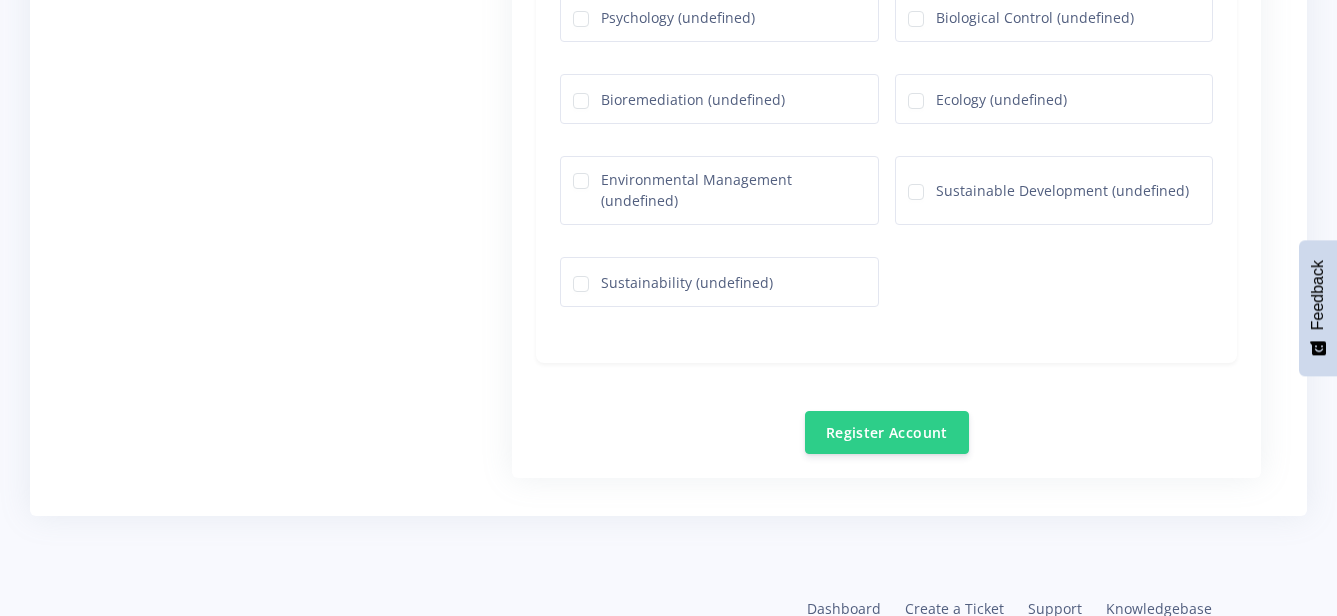 scroll, scrollTop: 2898, scrollLeft: 0, axis: vertical 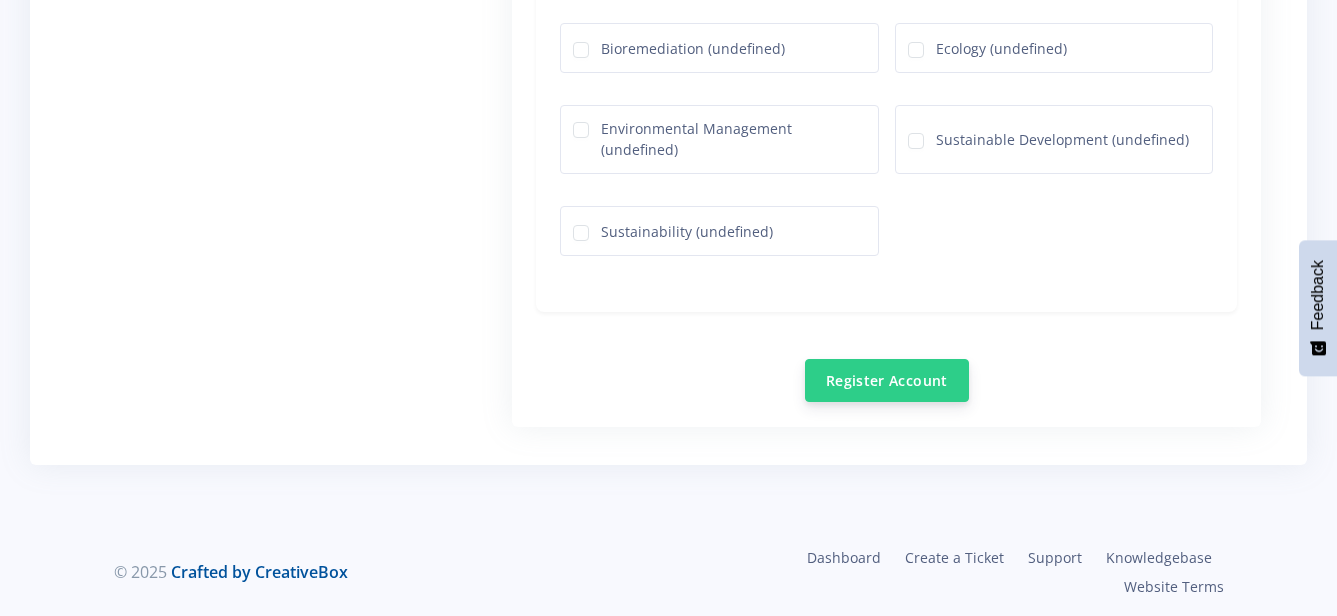 type on "I was a judge last year at Stellenbosch" 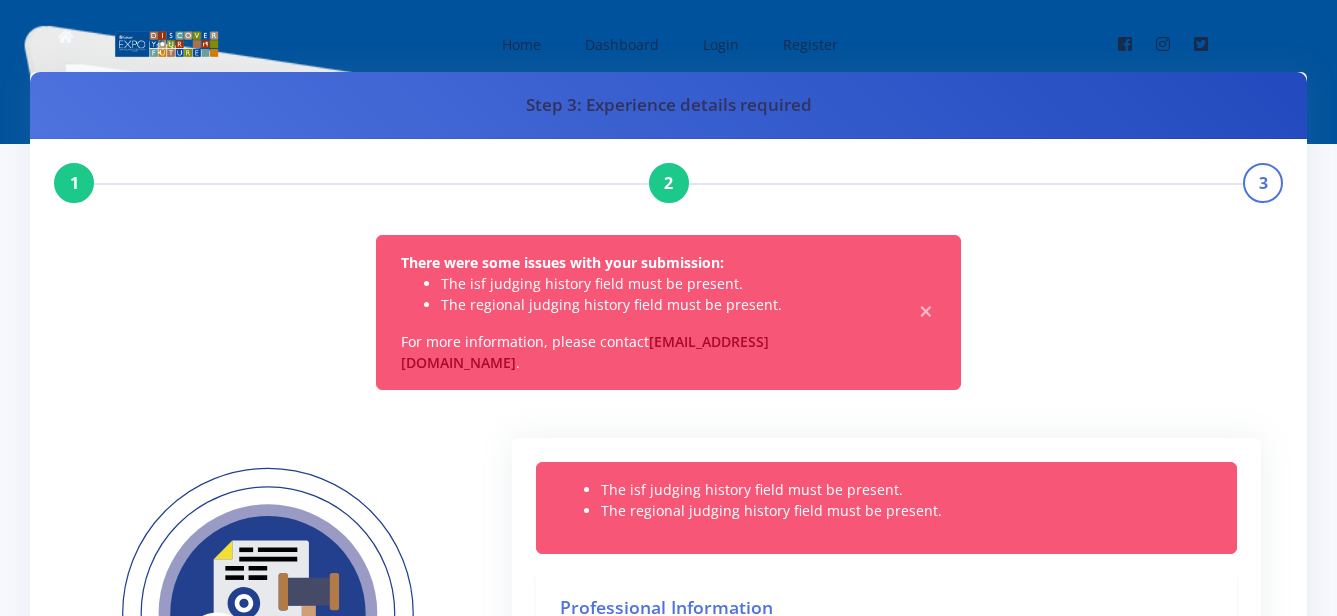 scroll, scrollTop: 0, scrollLeft: 0, axis: both 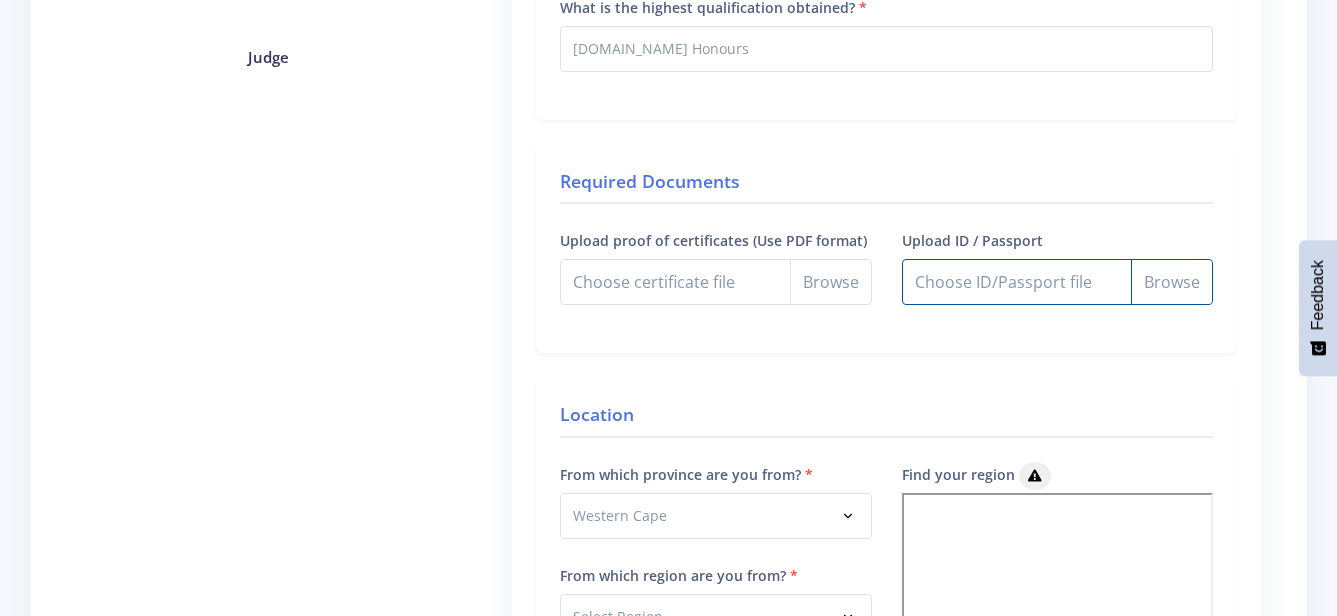 click on "Upload ID / Passport" at bounding box center (1057, 282) 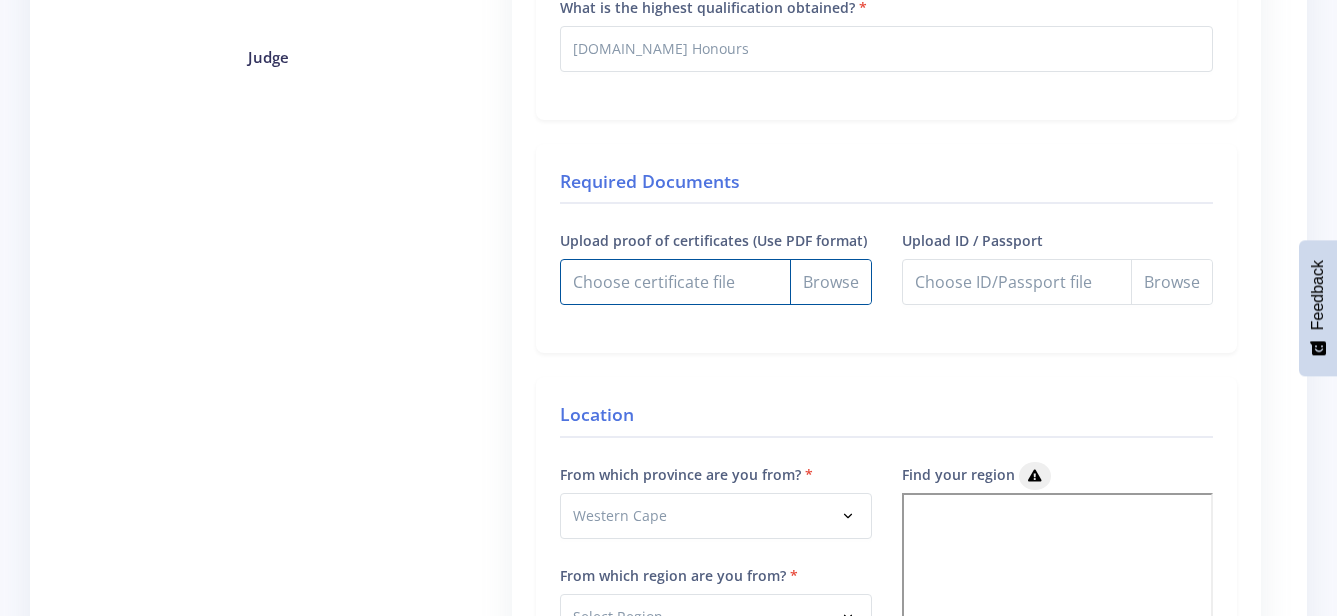 click on "Upload proof of certificates (Use PDF format)" at bounding box center (715, 282) 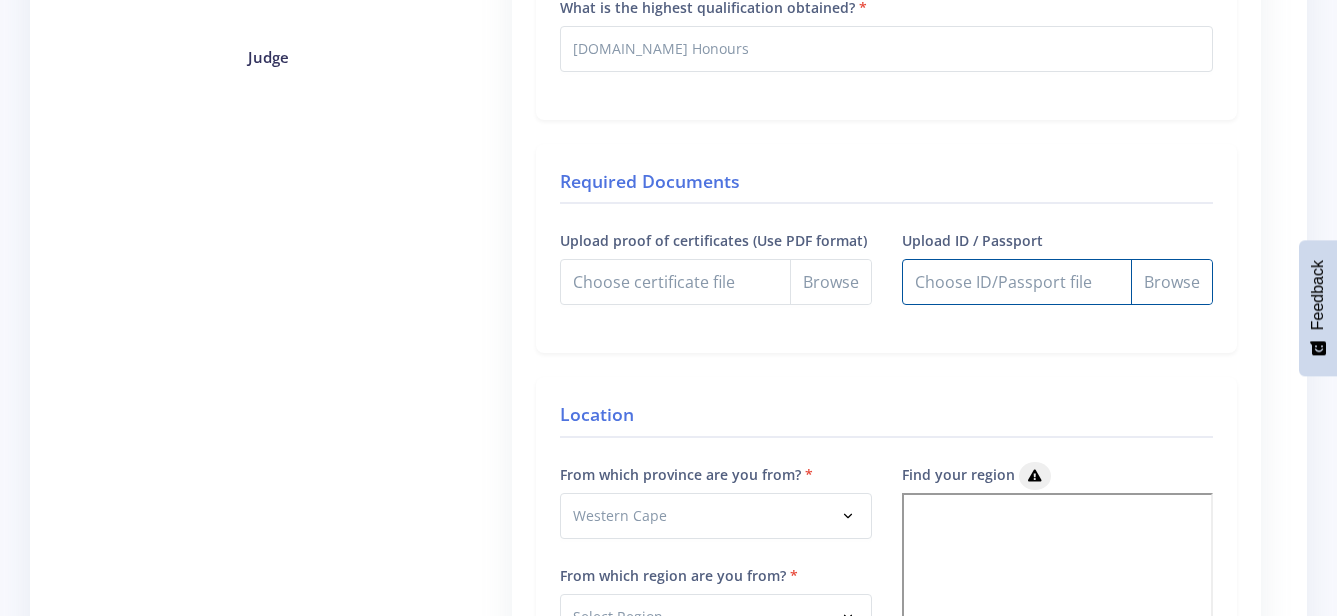 click on "Upload ID / Passport" at bounding box center (1057, 282) 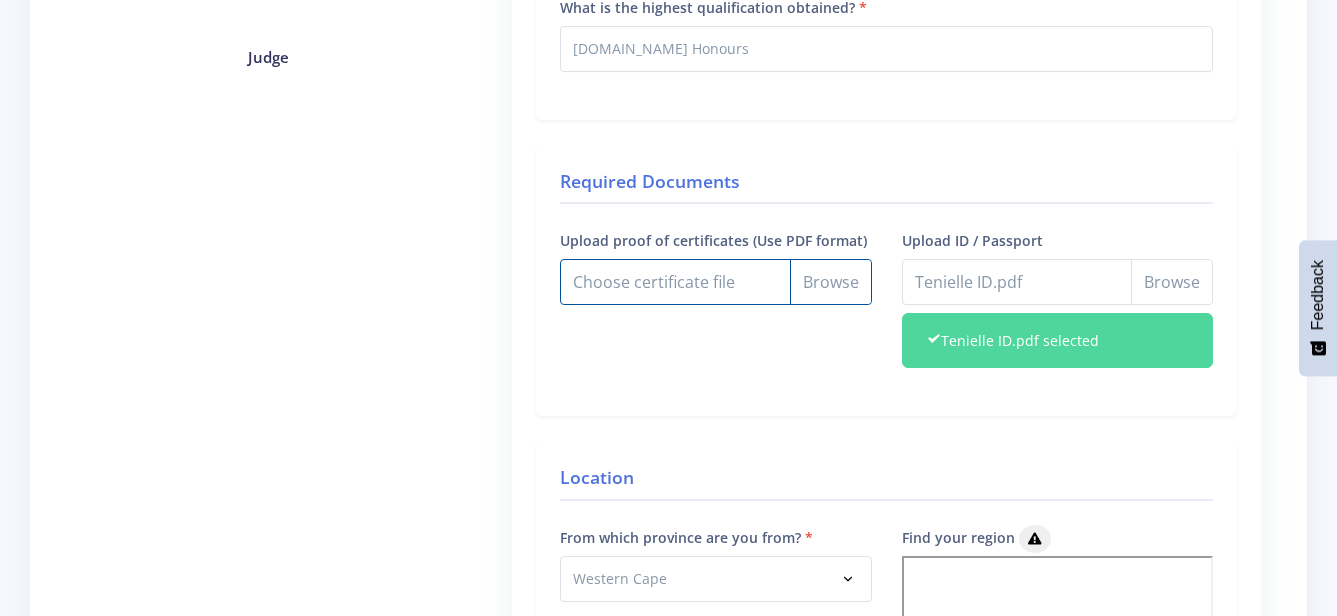 click on "Upload proof of certificates (Use PDF format)" at bounding box center [715, 282] 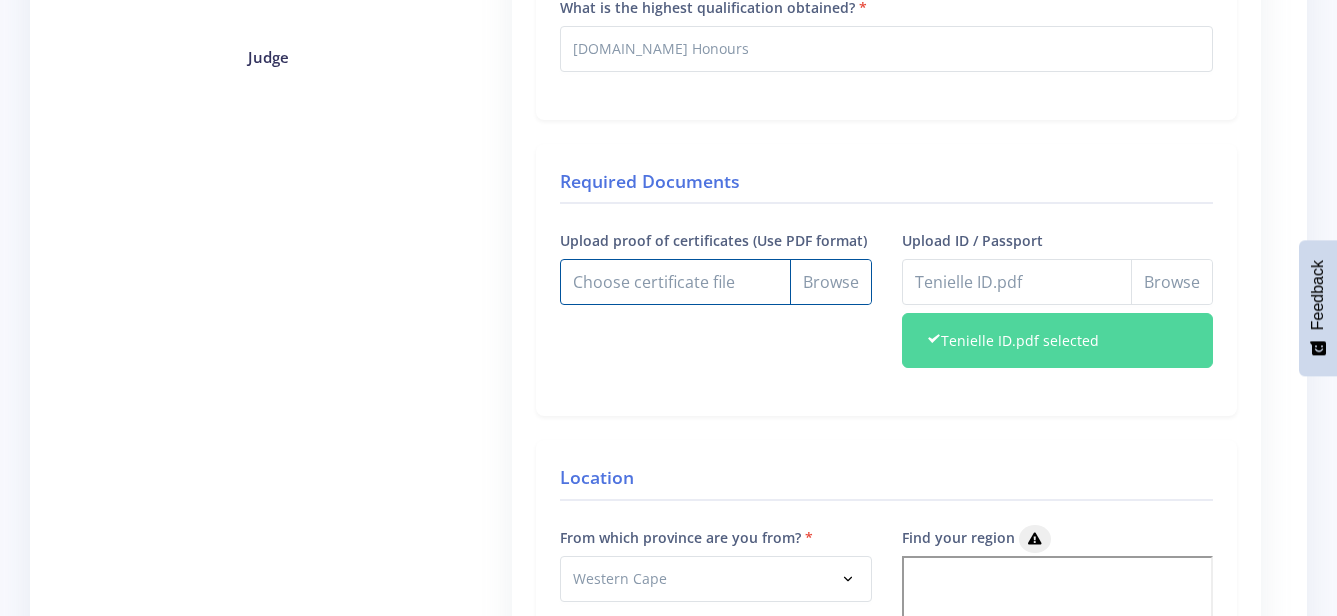type on "C:\fakepath\[PERSON_NAME] - certified copies.pdf" 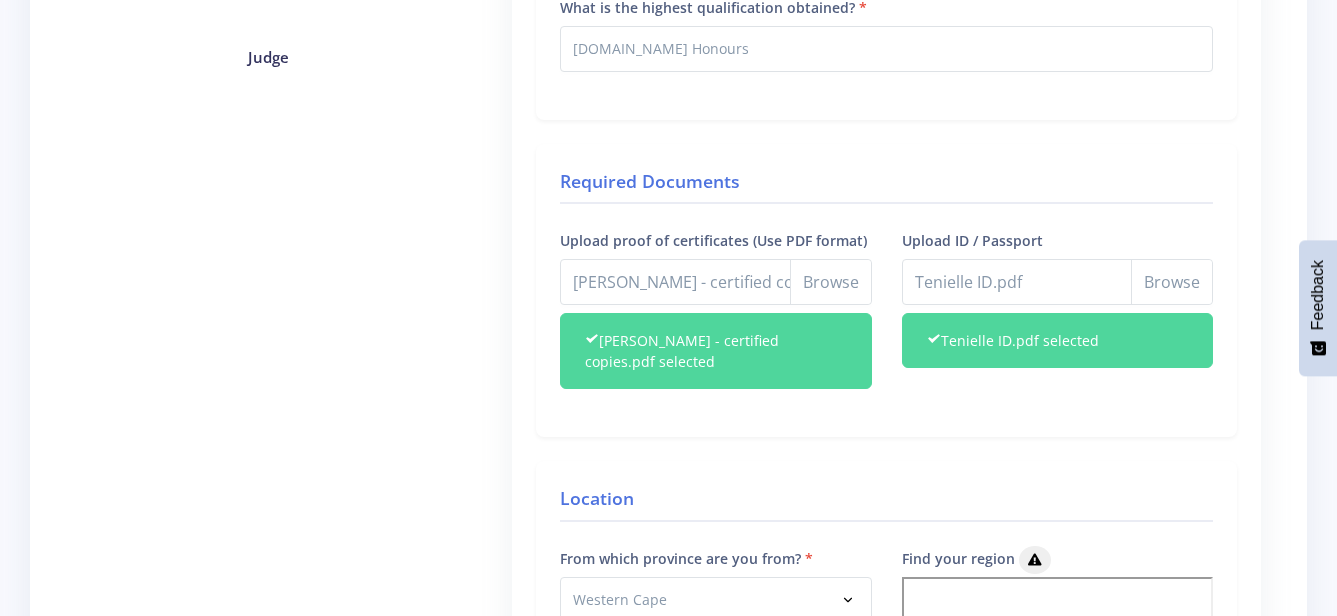 click on "[PERSON_NAME] - certified copies.pdf selected" at bounding box center [715, 351] 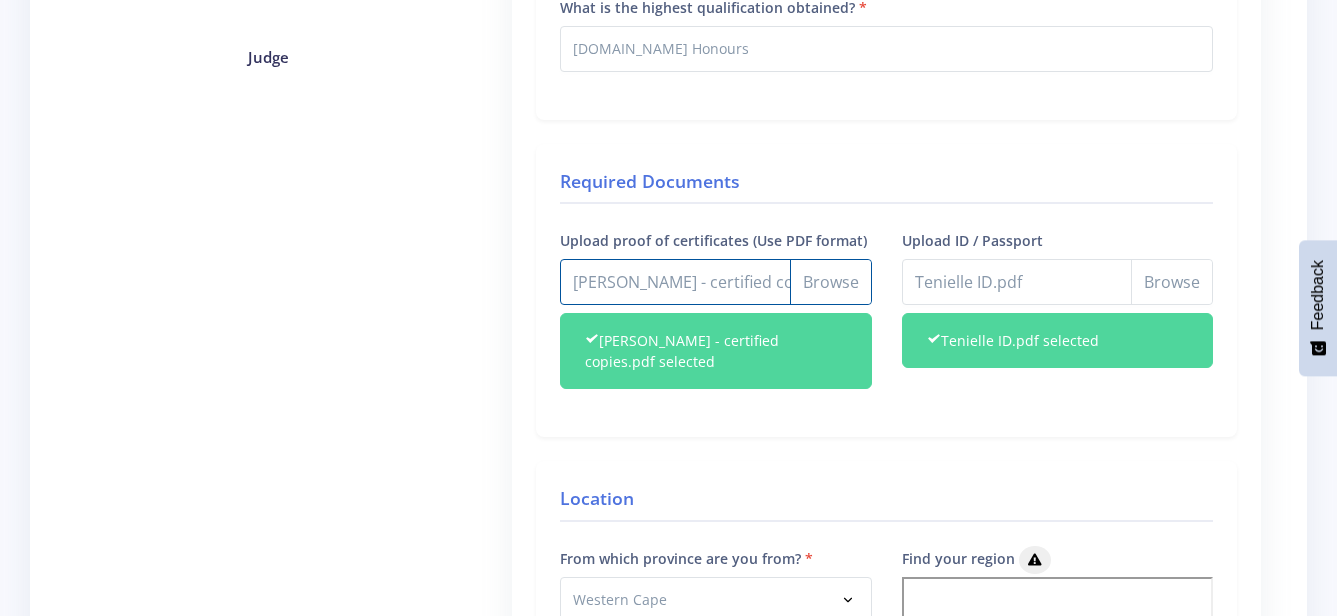 click on "Upload proof of certificates (Use PDF format)" at bounding box center [715, 282] 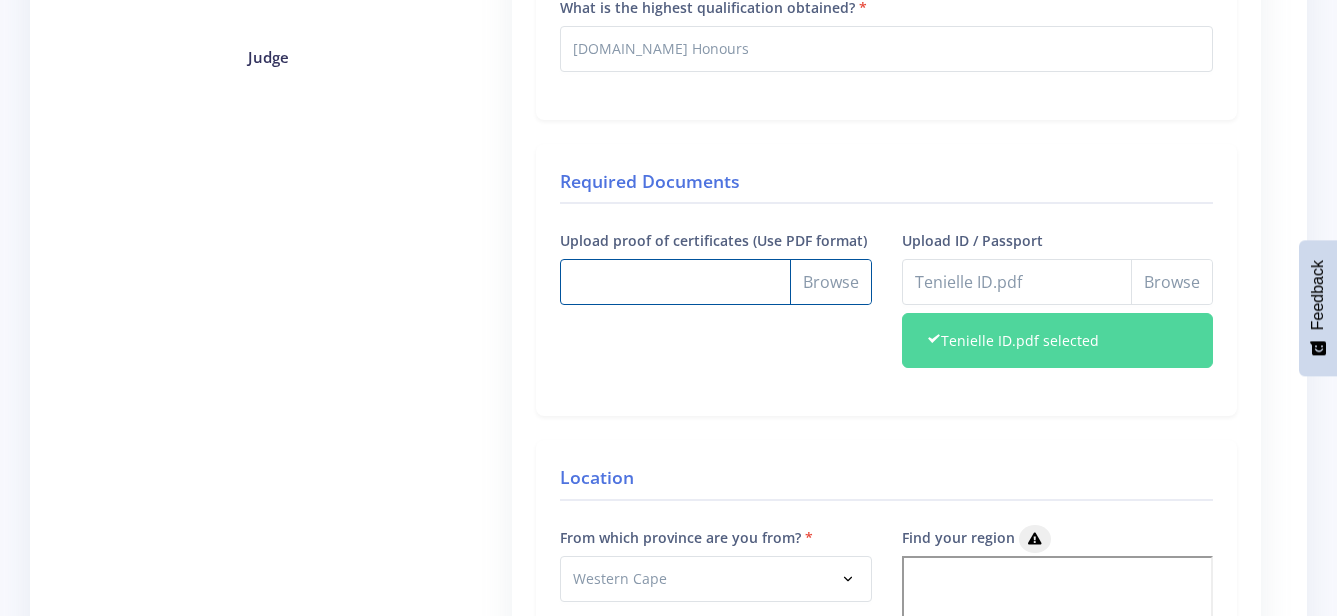 click on "Upload proof of certificates (Use PDF format)" at bounding box center (715, 282) 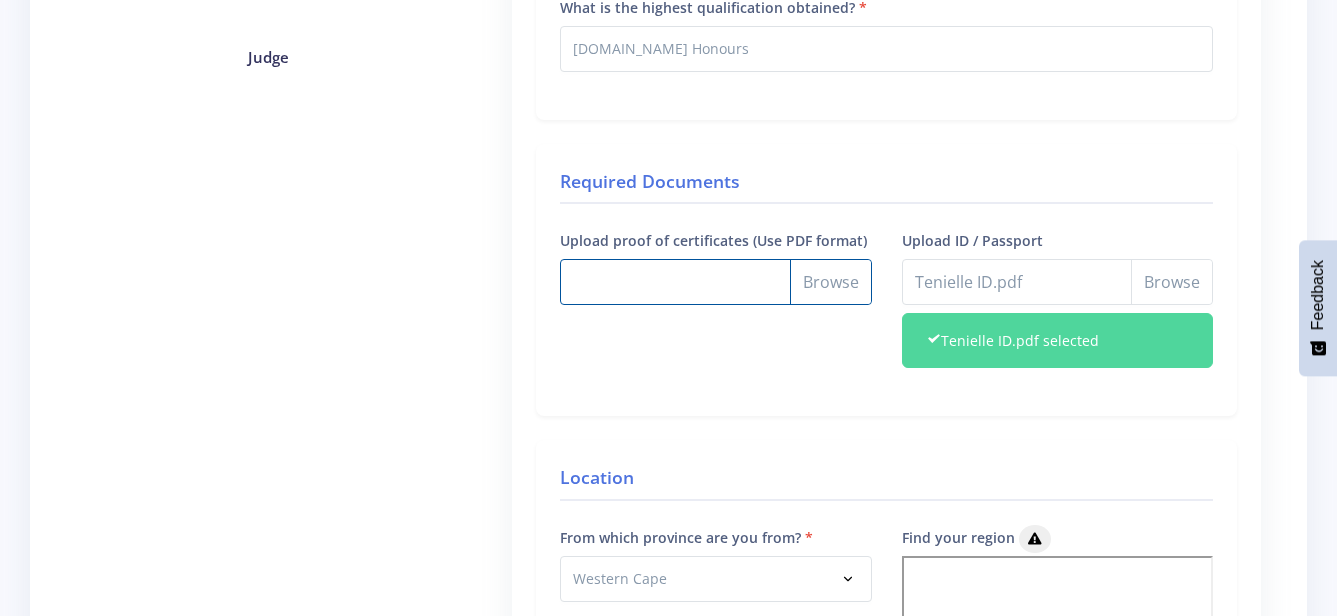 type on "C:\fakepath\[PERSON_NAME] - certified copies.pdf" 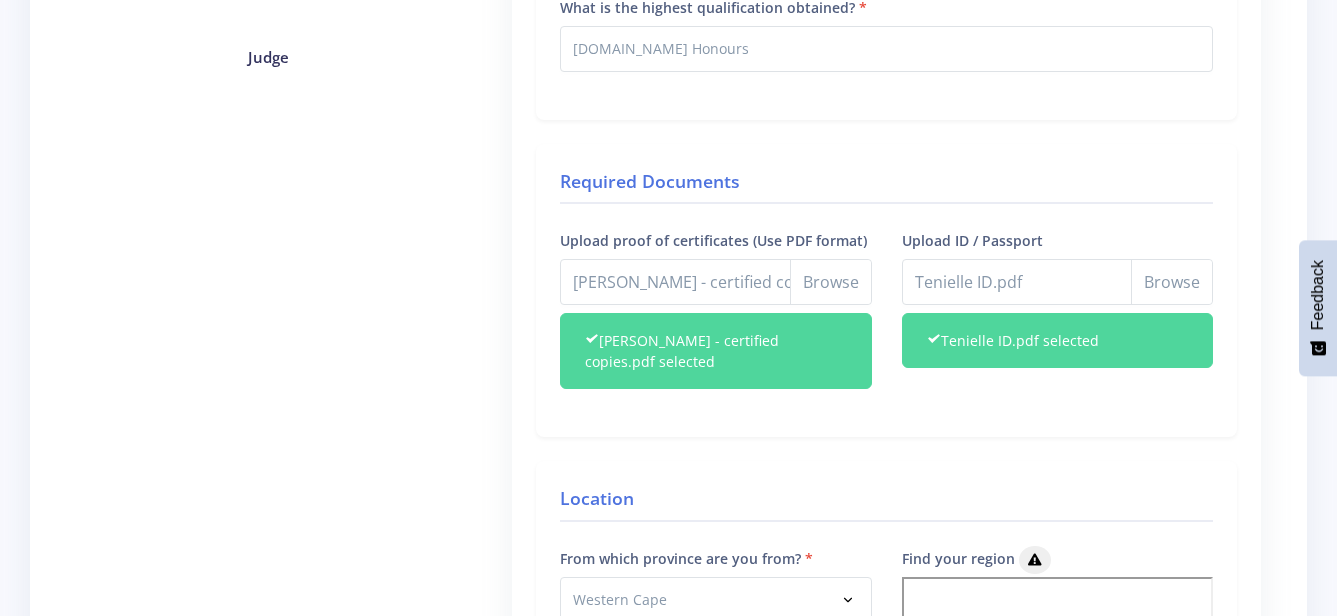 click on "Judge" at bounding box center [268, 1000] 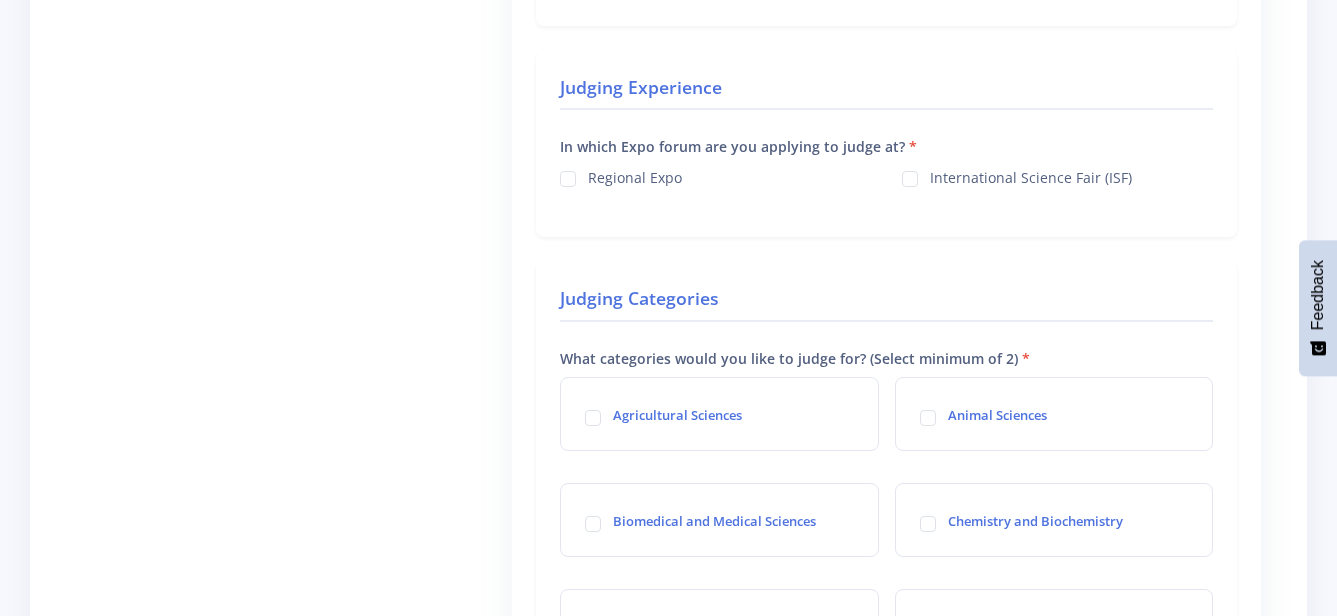 scroll, scrollTop: 1657, scrollLeft: 0, axis: vertical 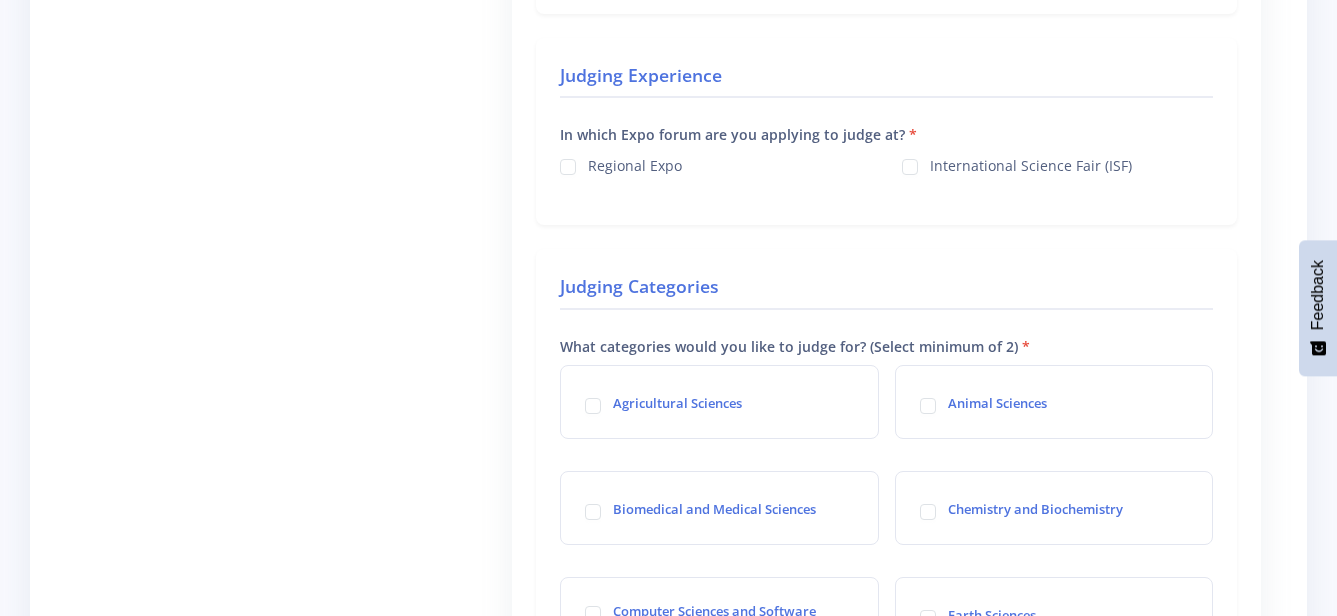click on "Regional Expo" at bounding box center [635, 163] 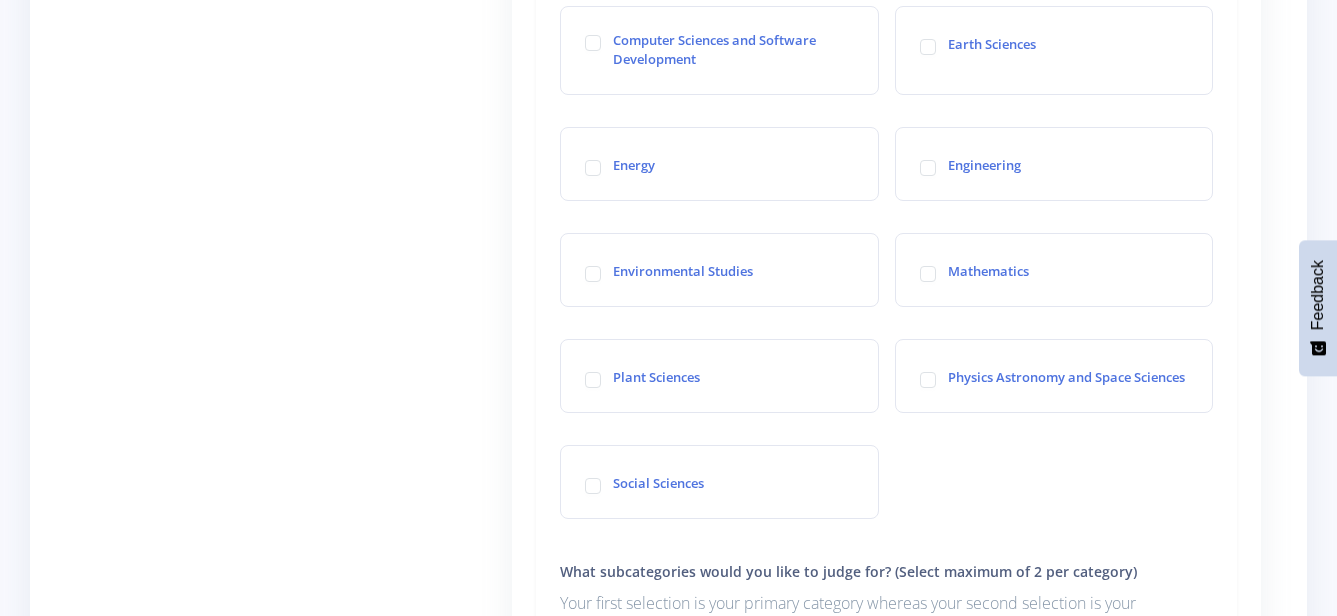 scroll, scrollTop: 2374, scrollLeft: 0, axis: vertical 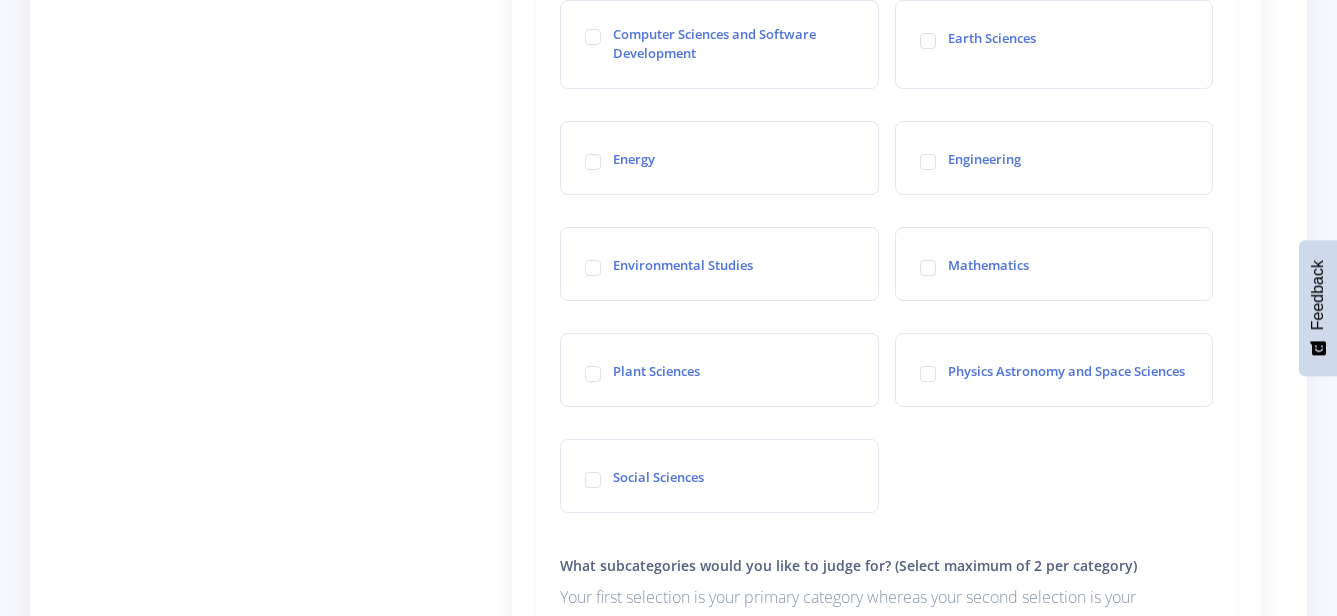 click on "Environmental Studies" at bounding box center (683, 264) 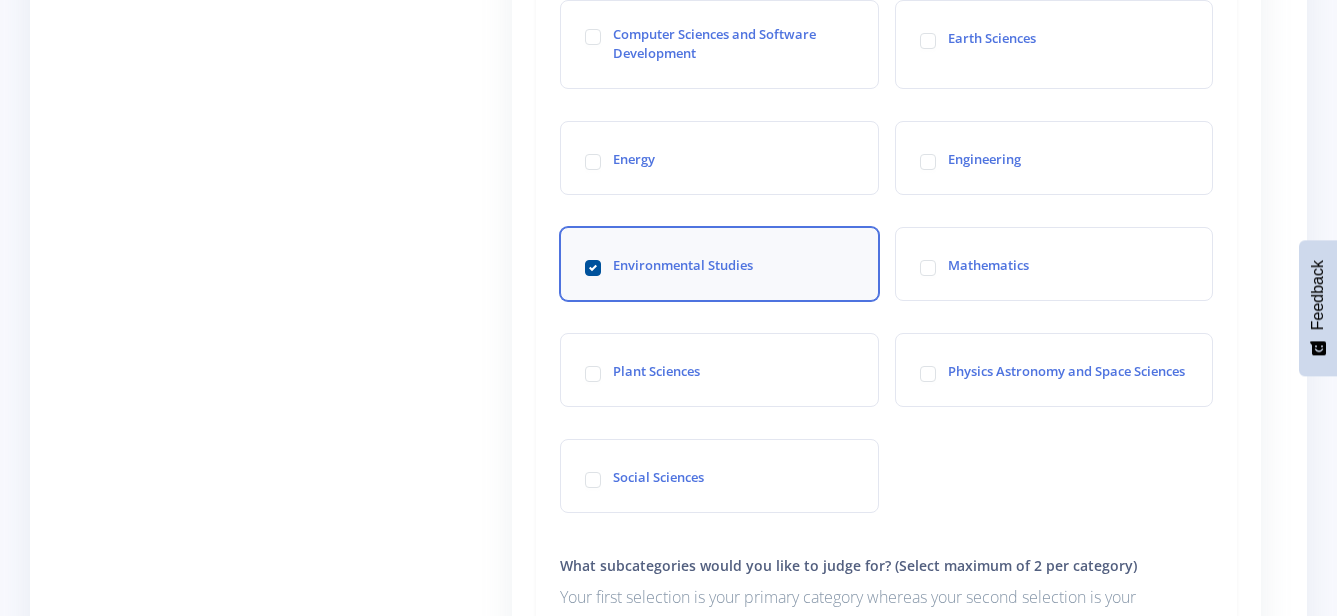 click on "Social Sciences" at bounding box center [719, 476] 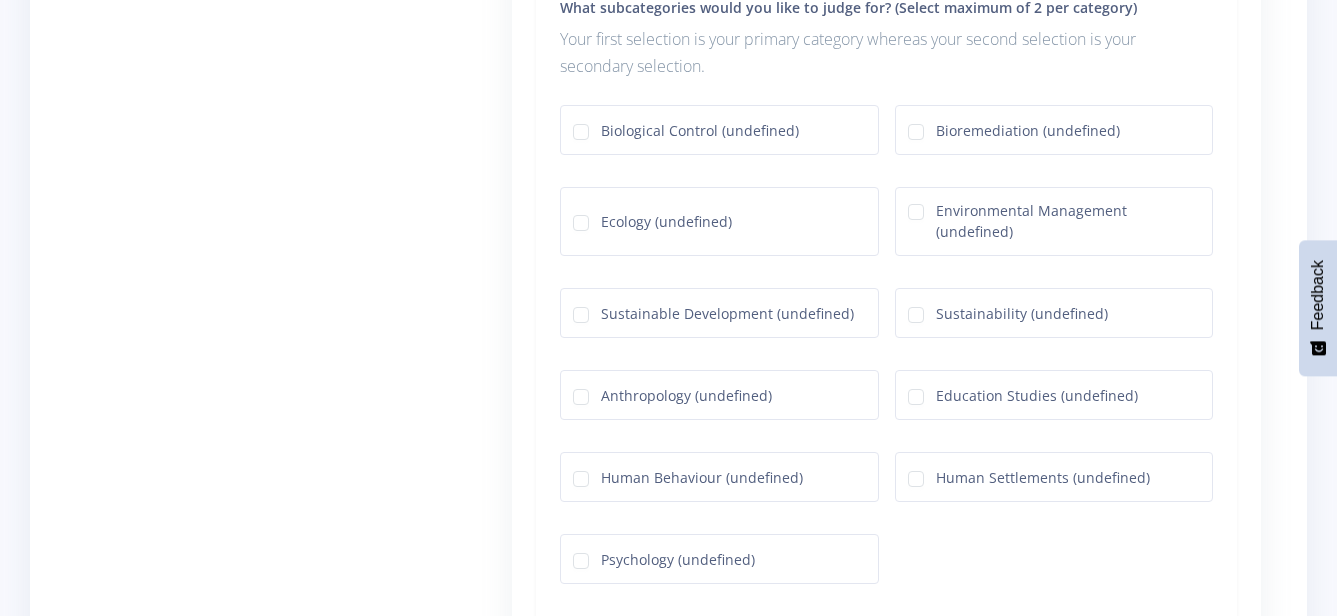 scroll, scrollTop: 2939, scrollLeft: 0, axis: vertical 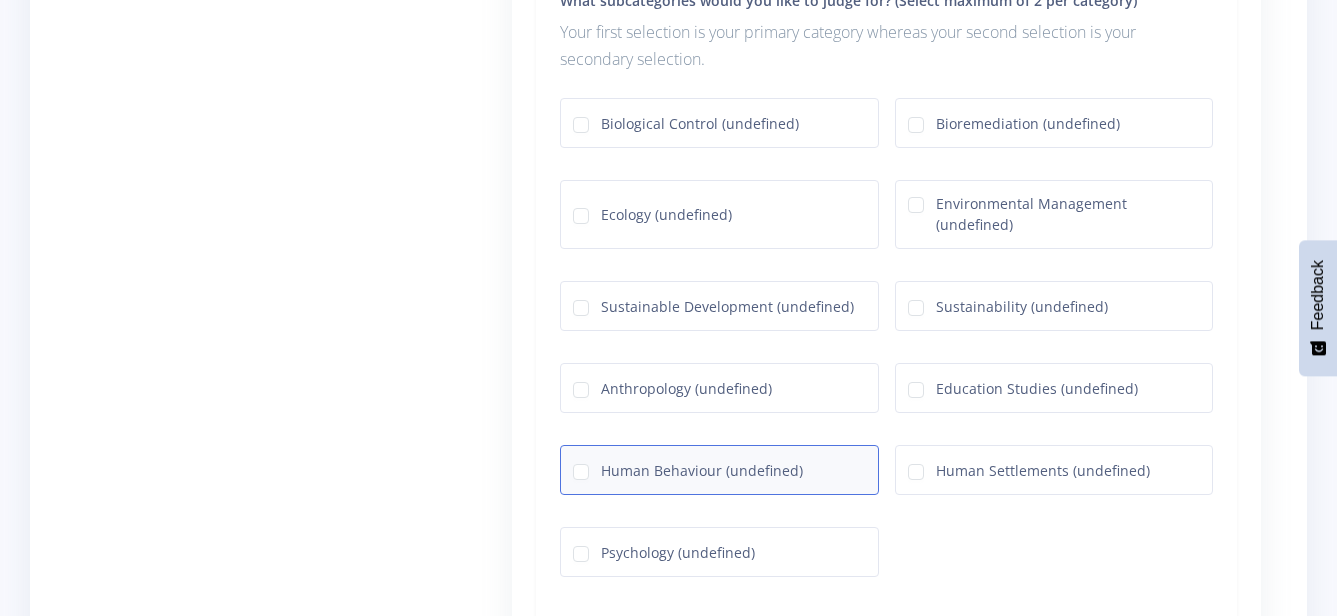 click on "Human Behaviour (undefined)" at bounding box center (702, 468) 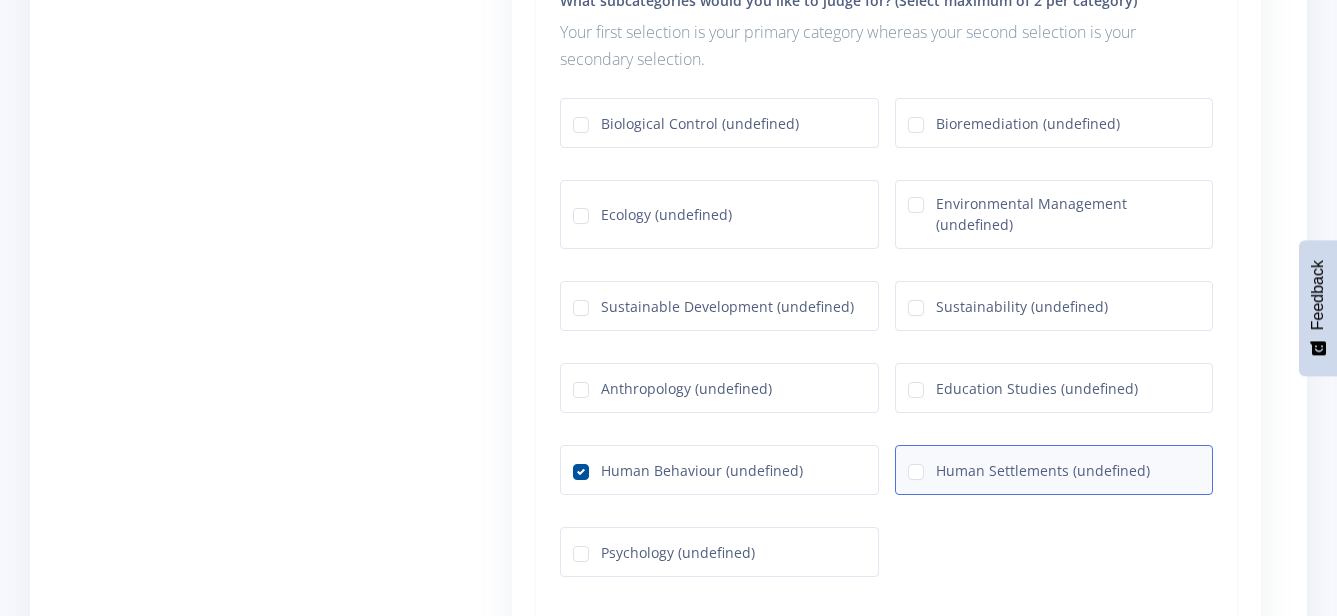 click on "Human Settlements (undefined)" at bounding box center [1029, 470] 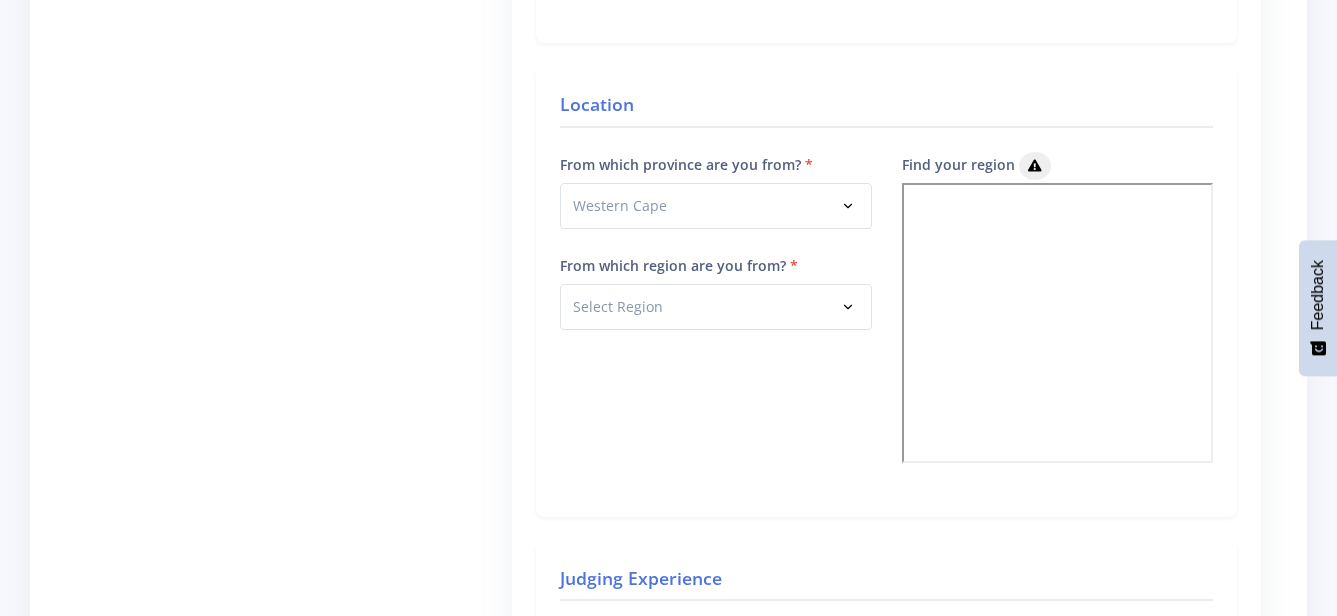 scroll, scrollTop: 1133, scrollLeft: 0, axis: vertical 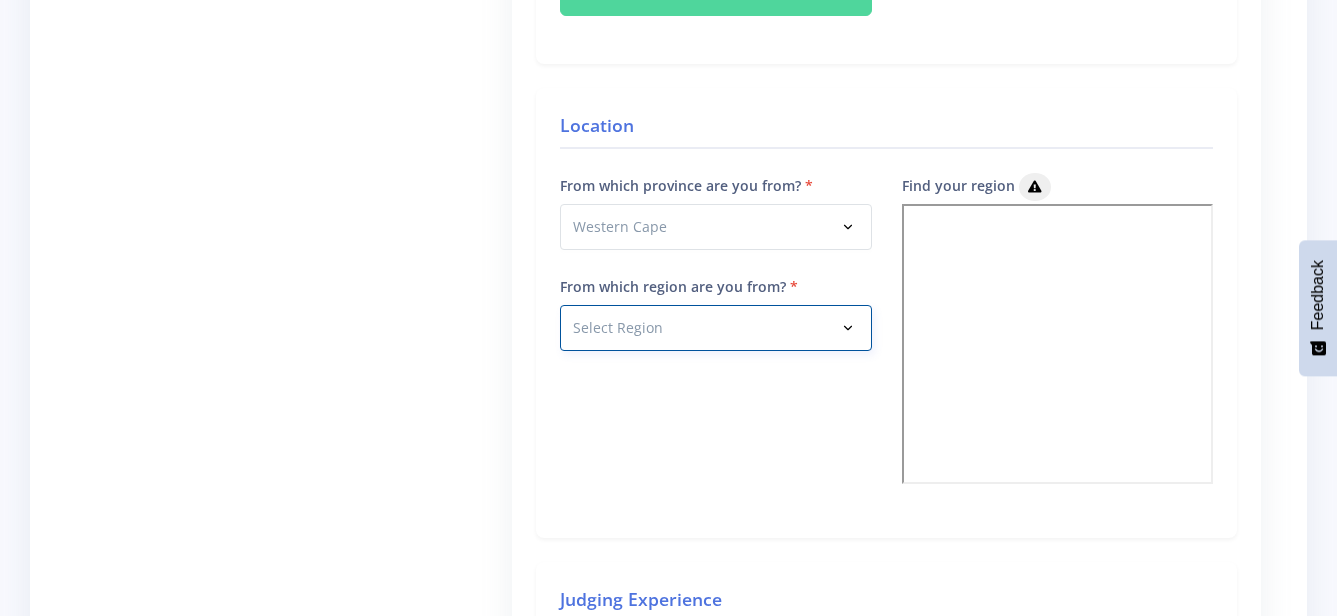 click on "Select Region" at bounding box center (715, 328) 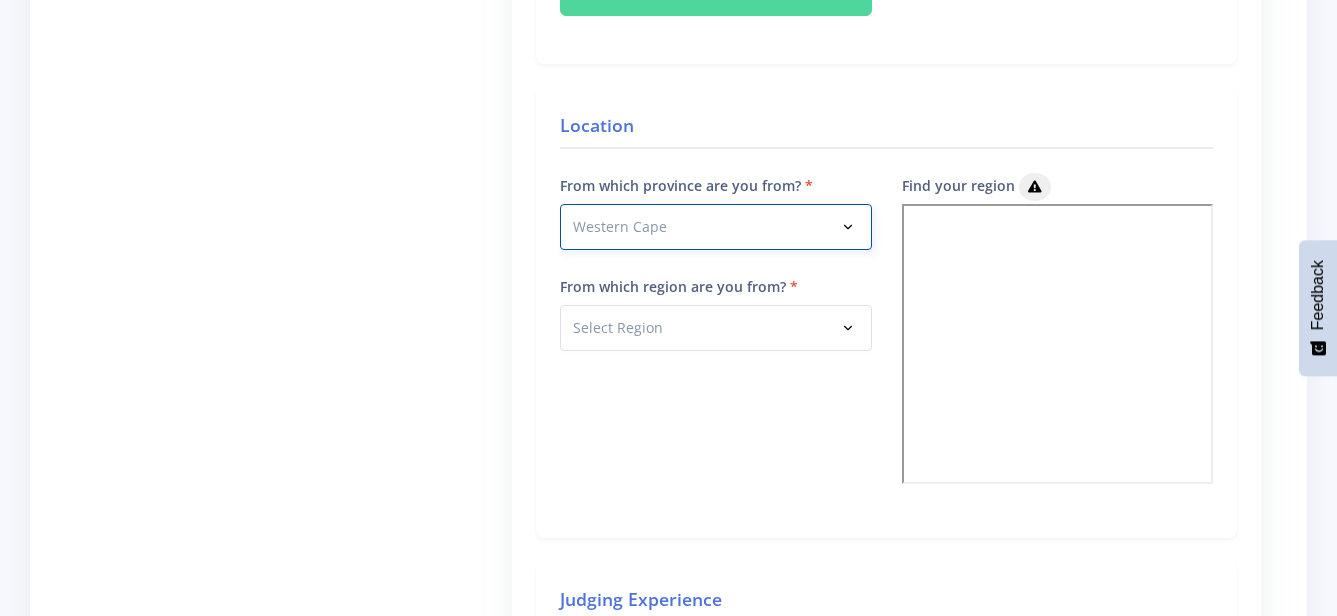 click on "Select Province
Western Cape
Eastern Cape
Northern Cape
North West" at bounding box center [715, 227] 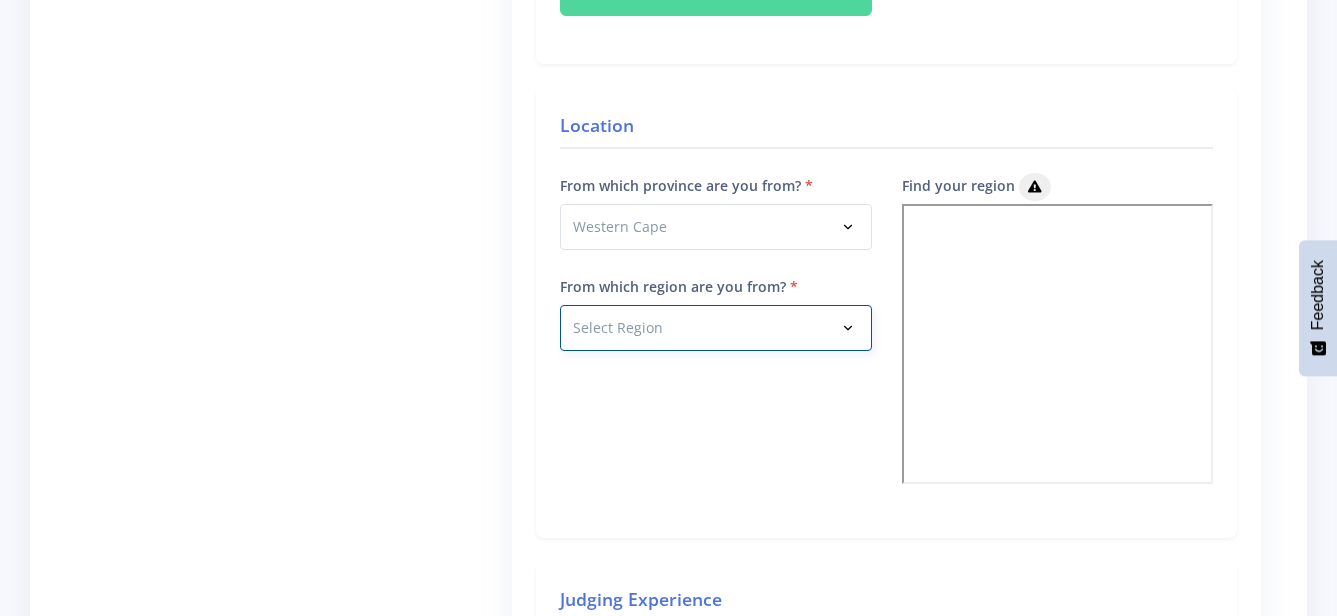 click on "Select Region" at bounding box center [715, 328] 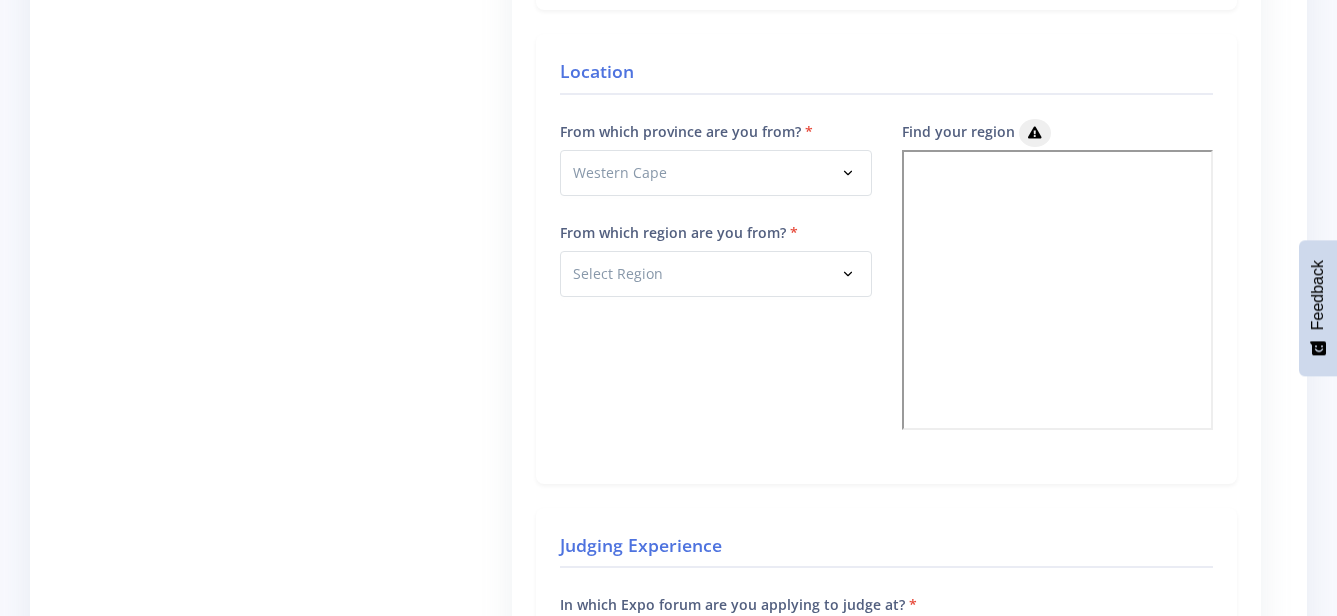 scroll, scrollTop: 1194, scrollLeft: 0, axis: vertical 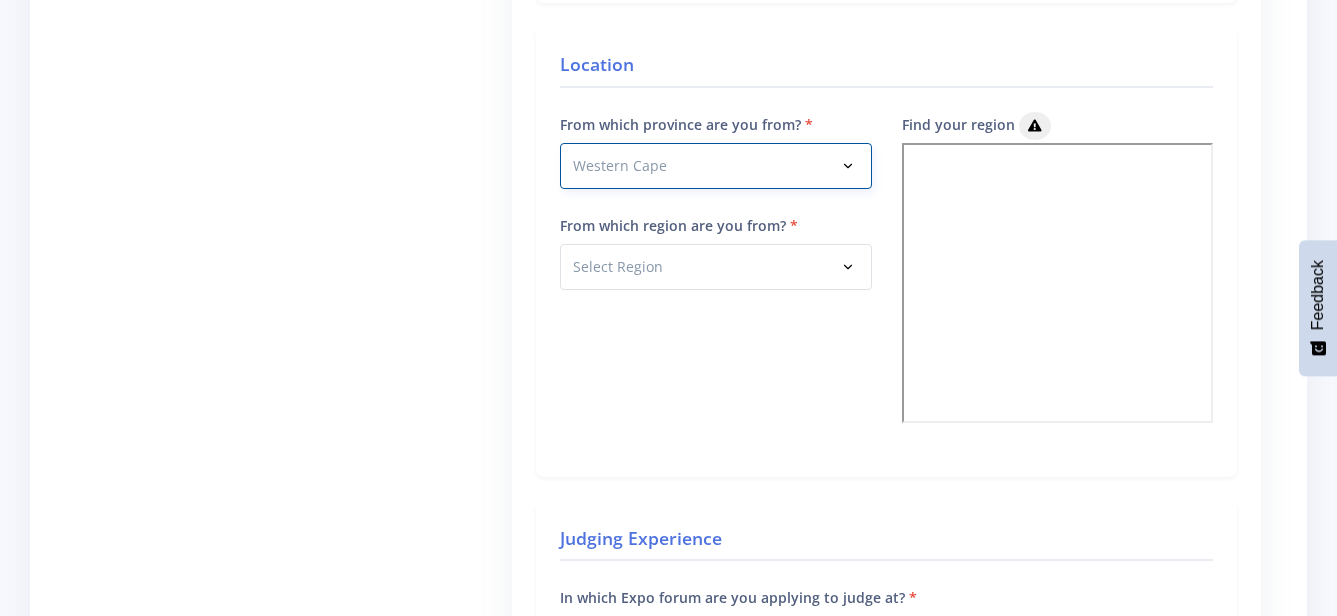 click on "Select Province
Western Cape
Eastern Cape
Northern Cape
North West" at bounding box center [715, 166] 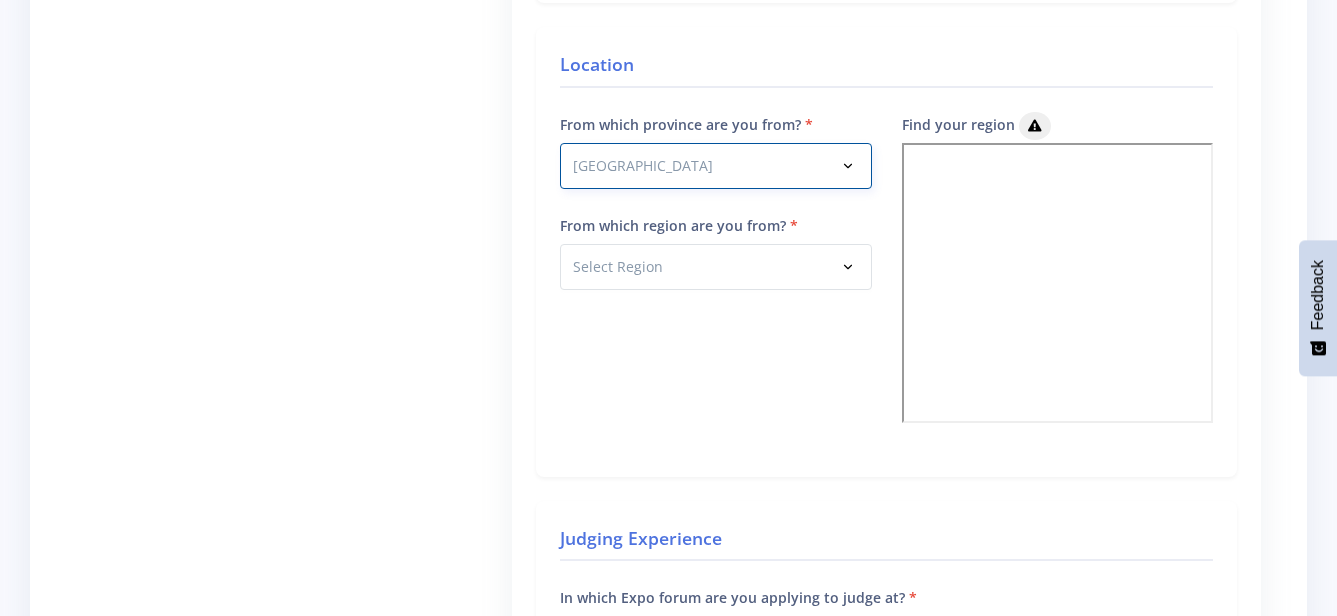 click on "Select Province
Western Cape
Eastern Cape
Northern Cape
North West" at bounding box center [715, 166] 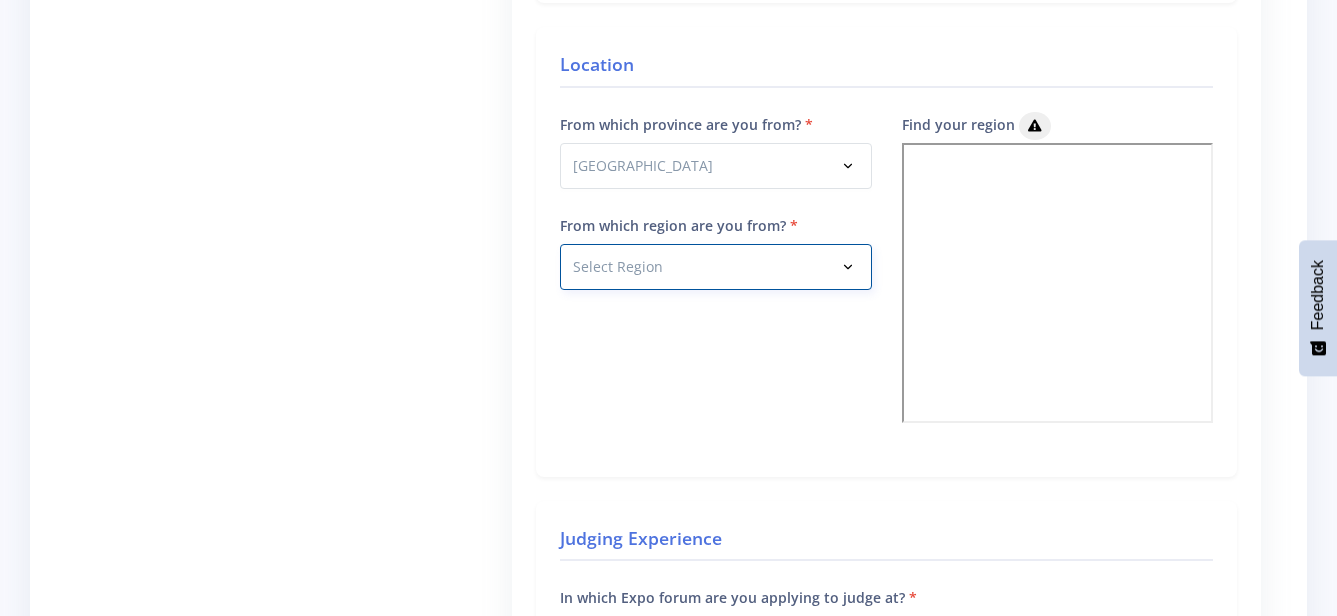 click on "Select Region East London Grahamstown Mthatha Port Elizabeth" at bounding box center [715, 267] 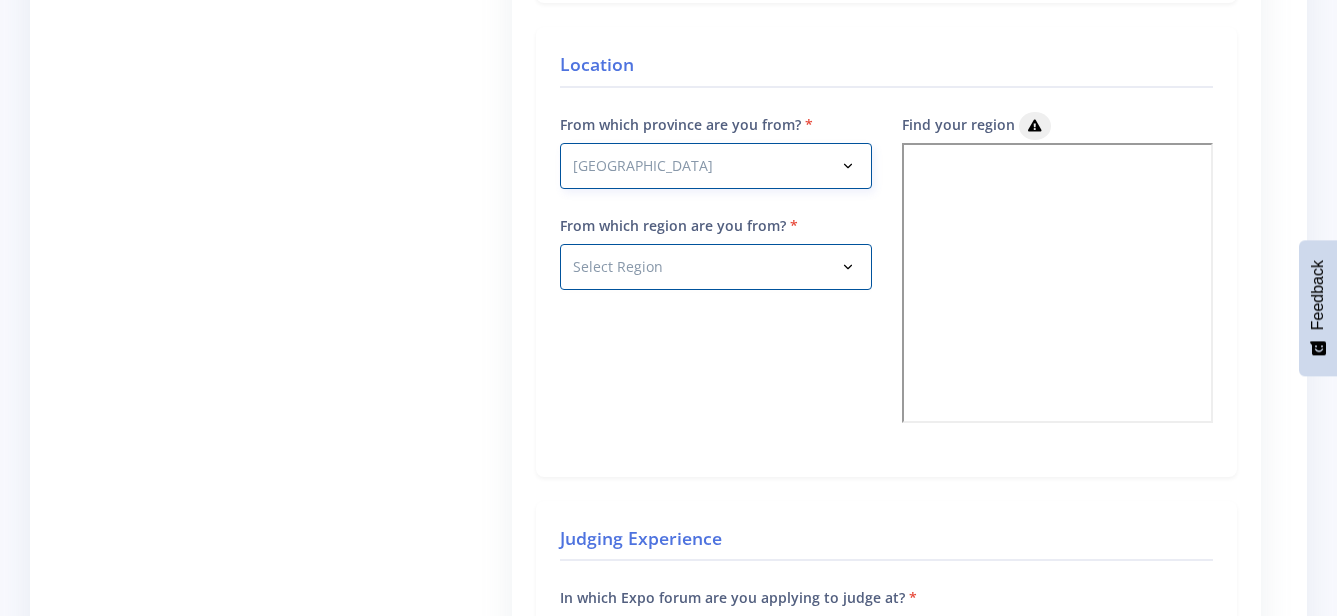 click on "Select Province
Western Cape
Eastern Cape
Northern Cape
North West" 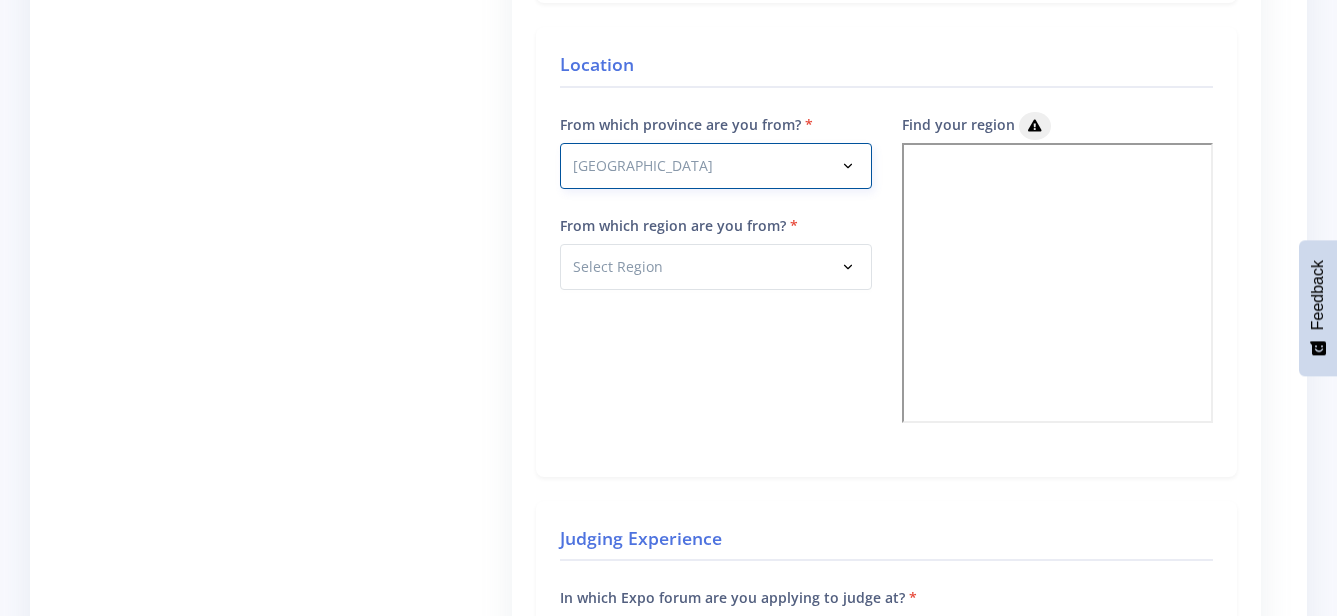 select on "1" 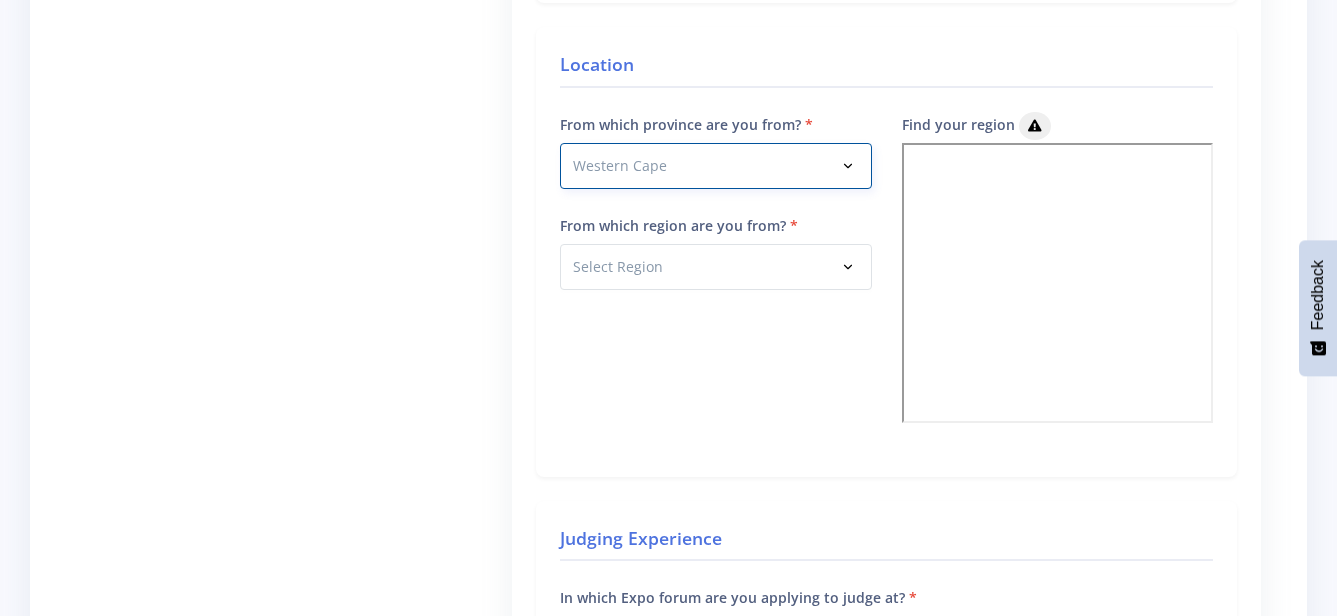 click on "Select Province
Western Cape
Eastern Cape
Northern Cape
North West" at bounding box center (715, 166) 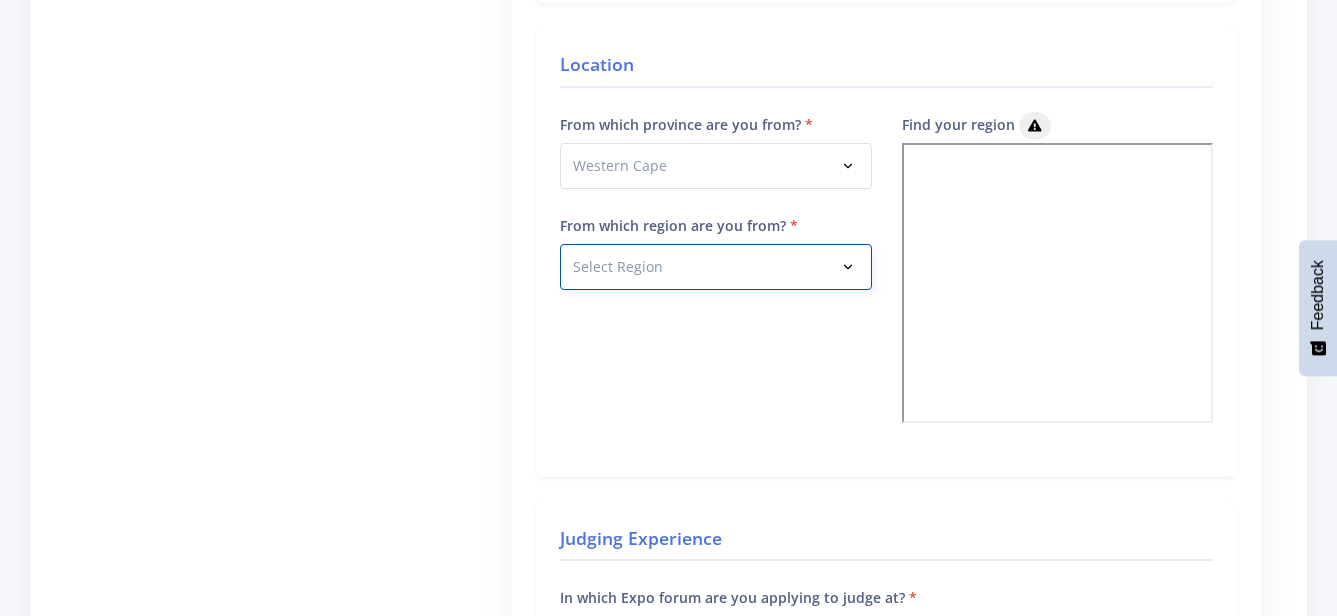 click on "Select Region Cape Town Eden Karoo Stellenbosch West Coast" at bounding box center [715, 267] 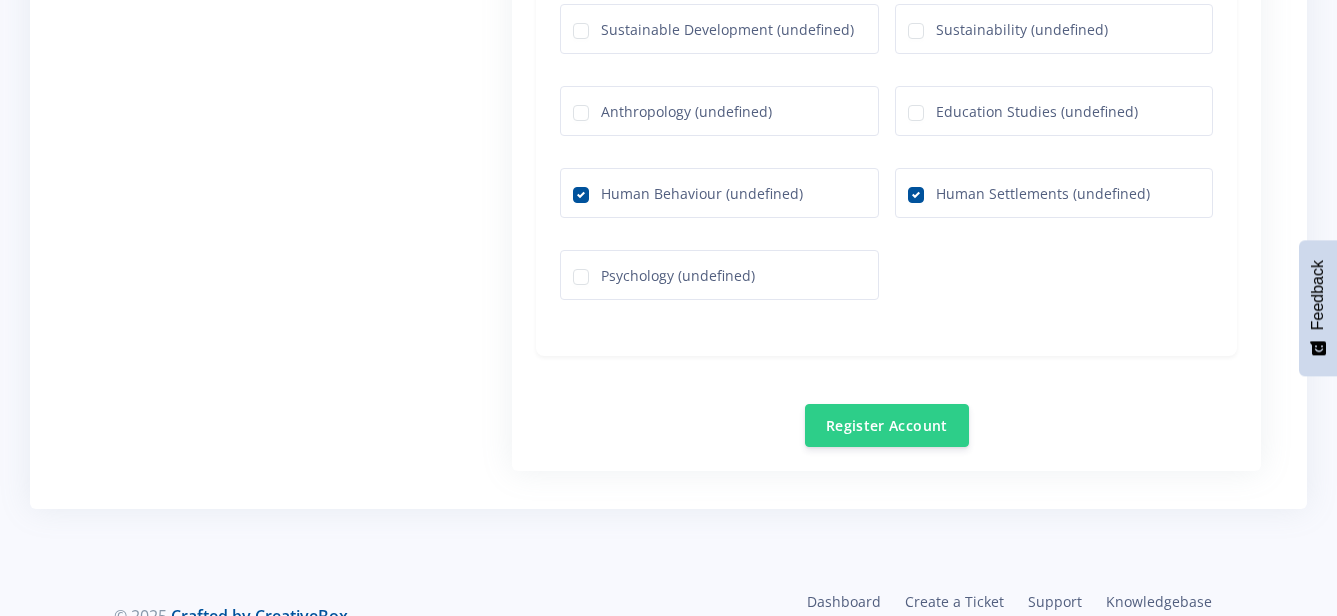 scroll, scrollTop: 3239, scrollLeft: 0, axis: vertical 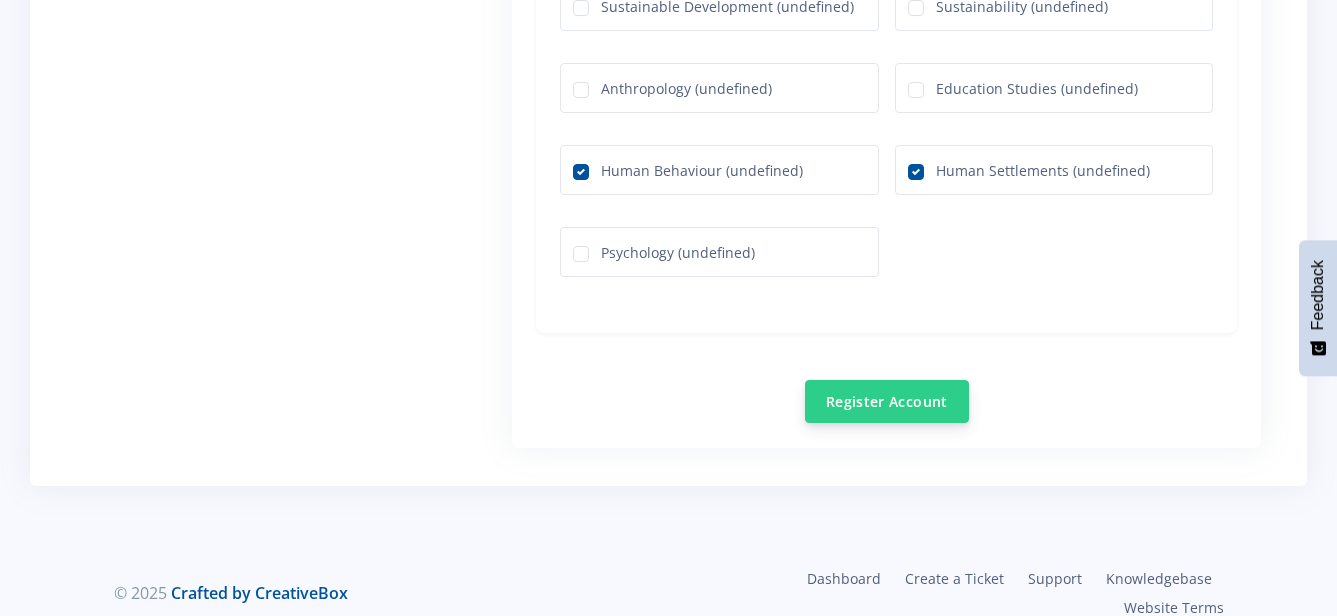 click on "Register Account" at bounding box center [887, 401] 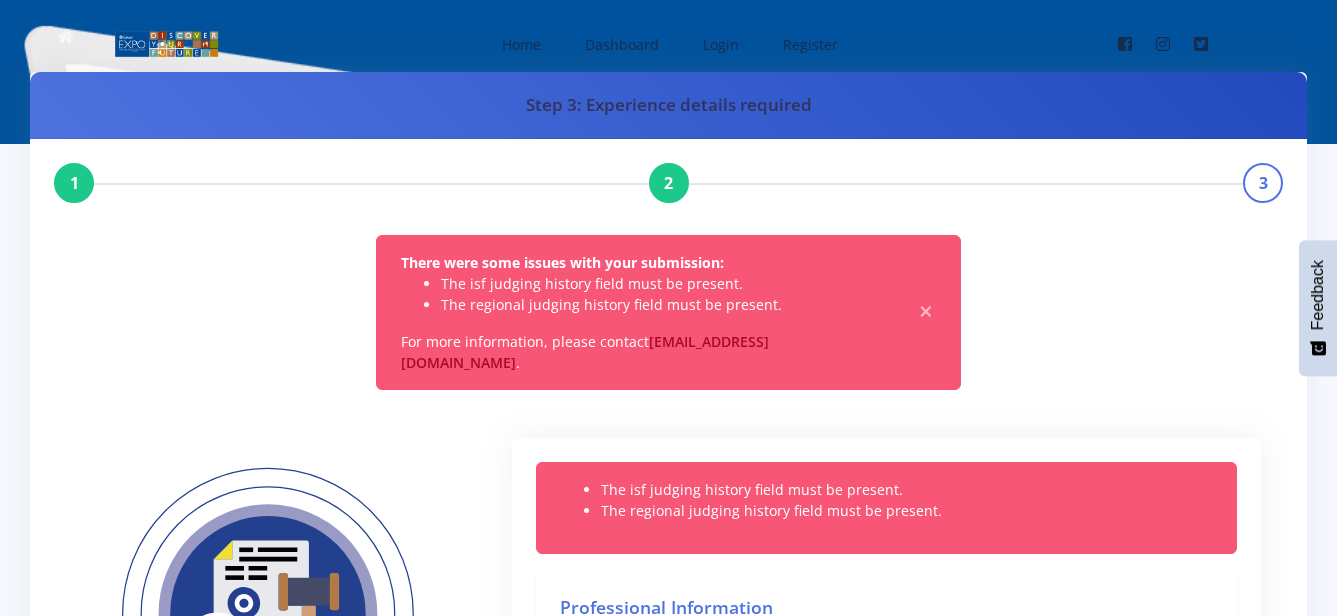 scroll, scrollTop: 0, scrollLeft: 0, axis: both 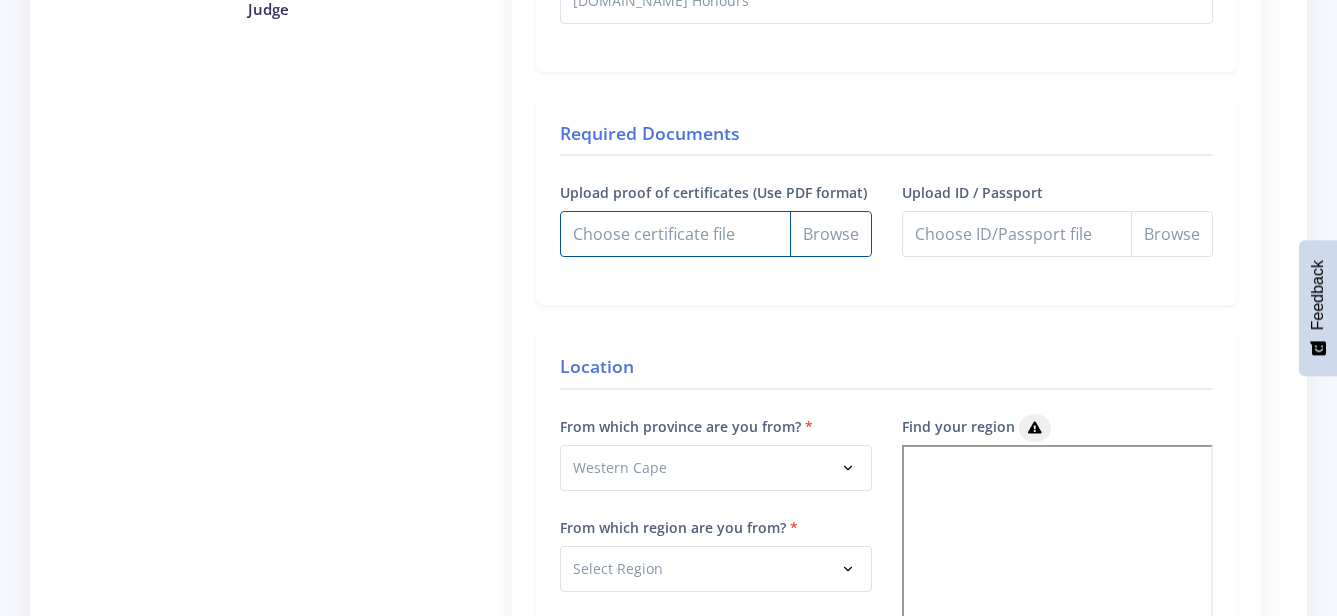 click on "Upload proof of certificates (Use PDF format)" at bounding box center (715, 234) 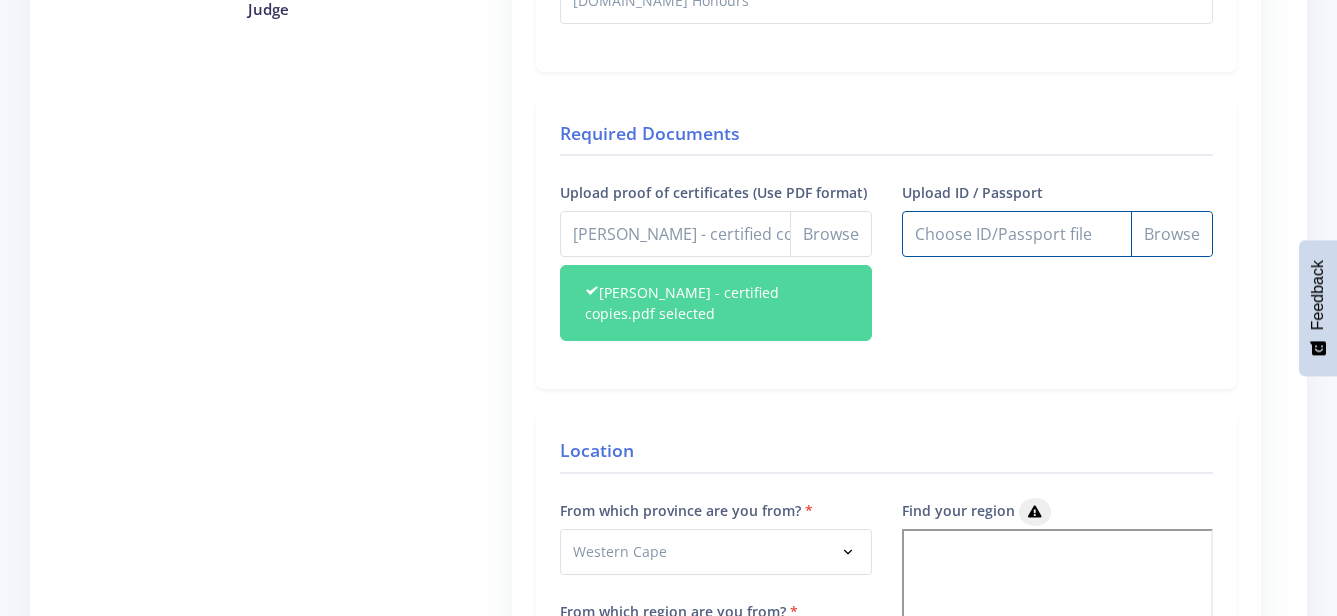 click on "Upload ID / Passport" at bounding box center (1057, 234) 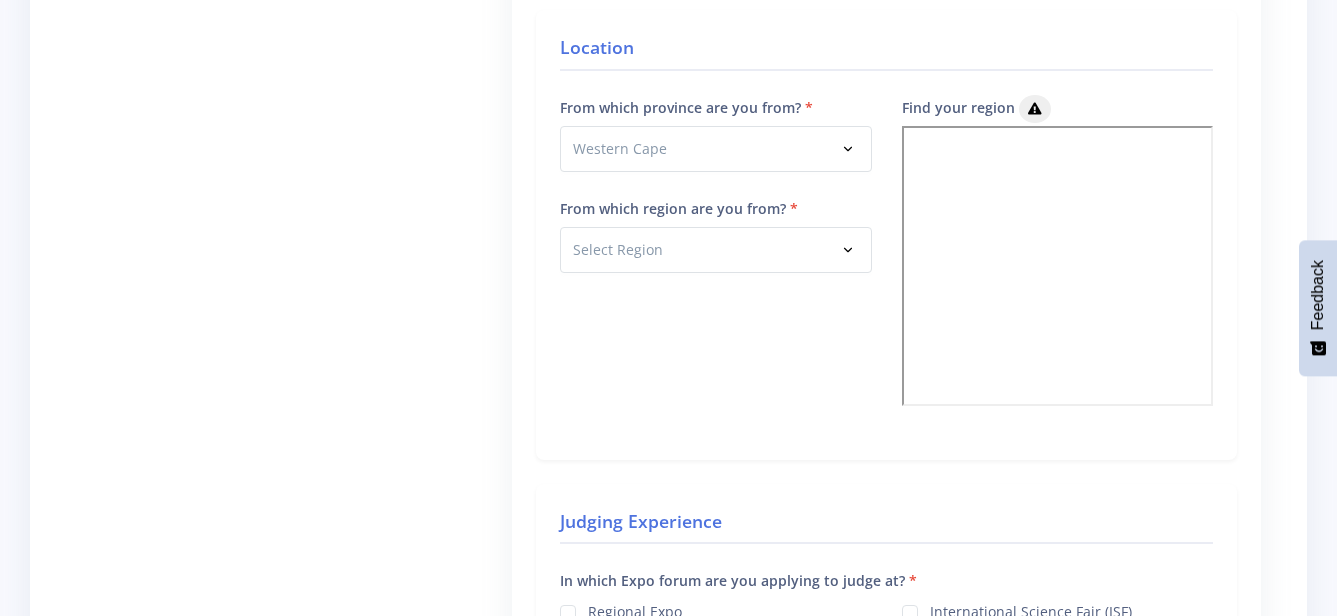 scroll, scrollTop: 1216, scrollLeft: 0, axis: vertical 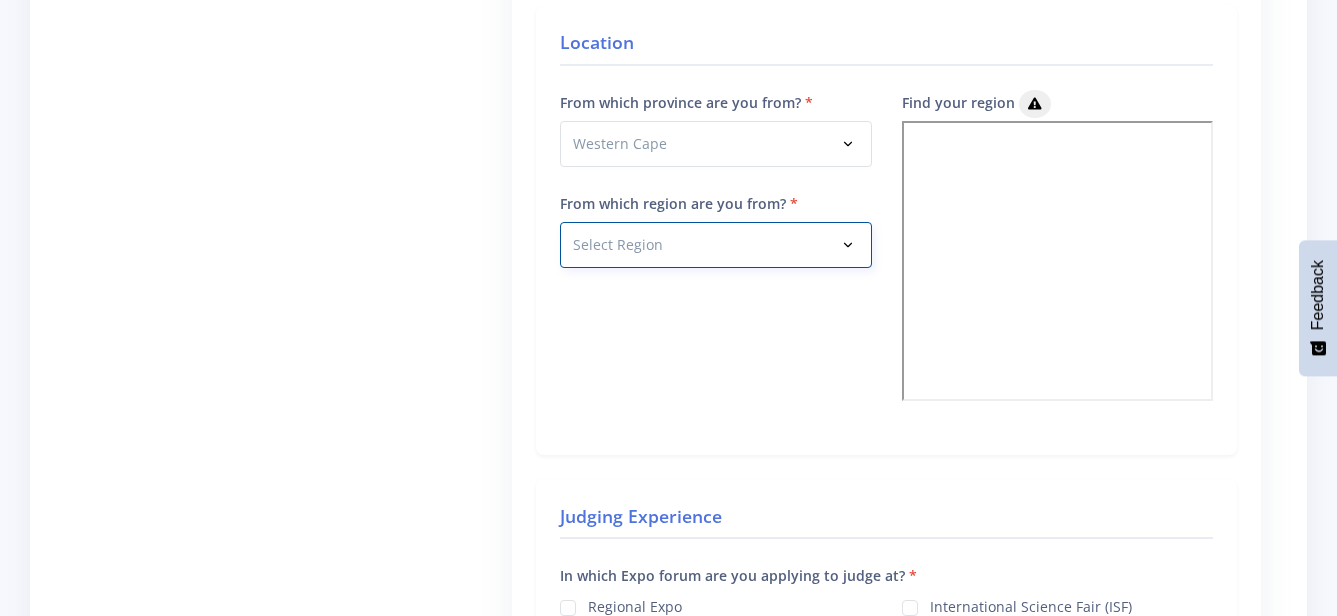 click on "Select Region" at bounding box center [715, 245] 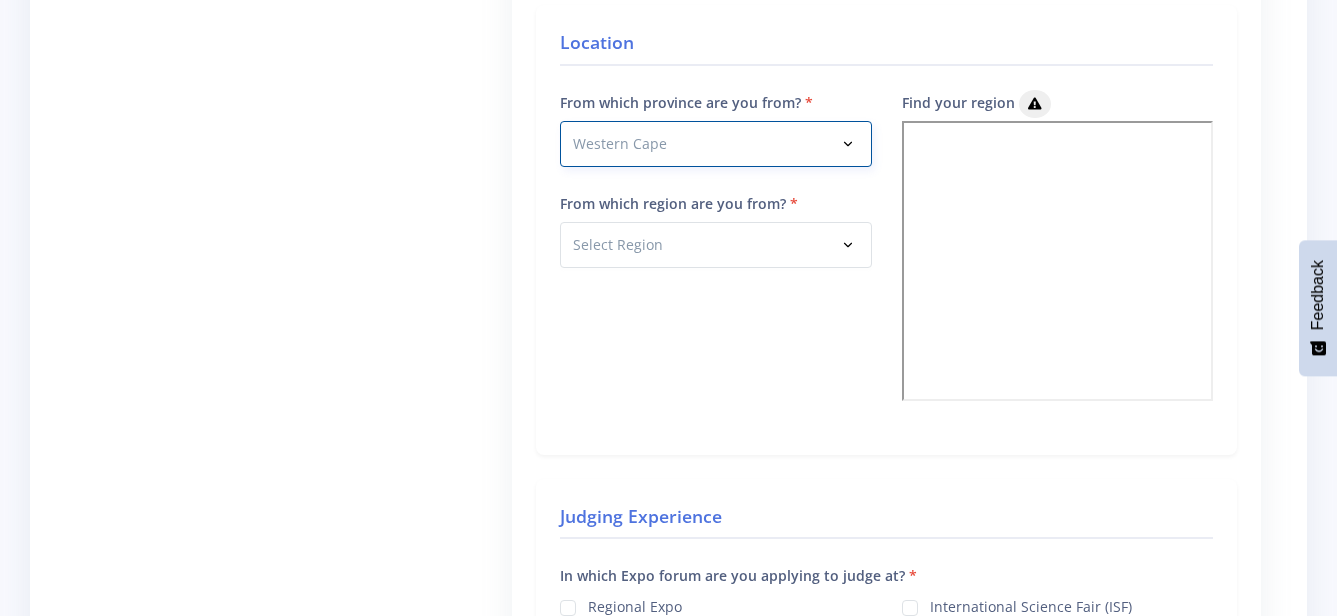 click on "Select Province
[GEOGRAPHIC_DATA]
[GEOGRAPHIC_DATA]
[GEOGRAPHIC_DATA]
[GEOGRAPHIC_DATA]" at bounding box center (715, 144) 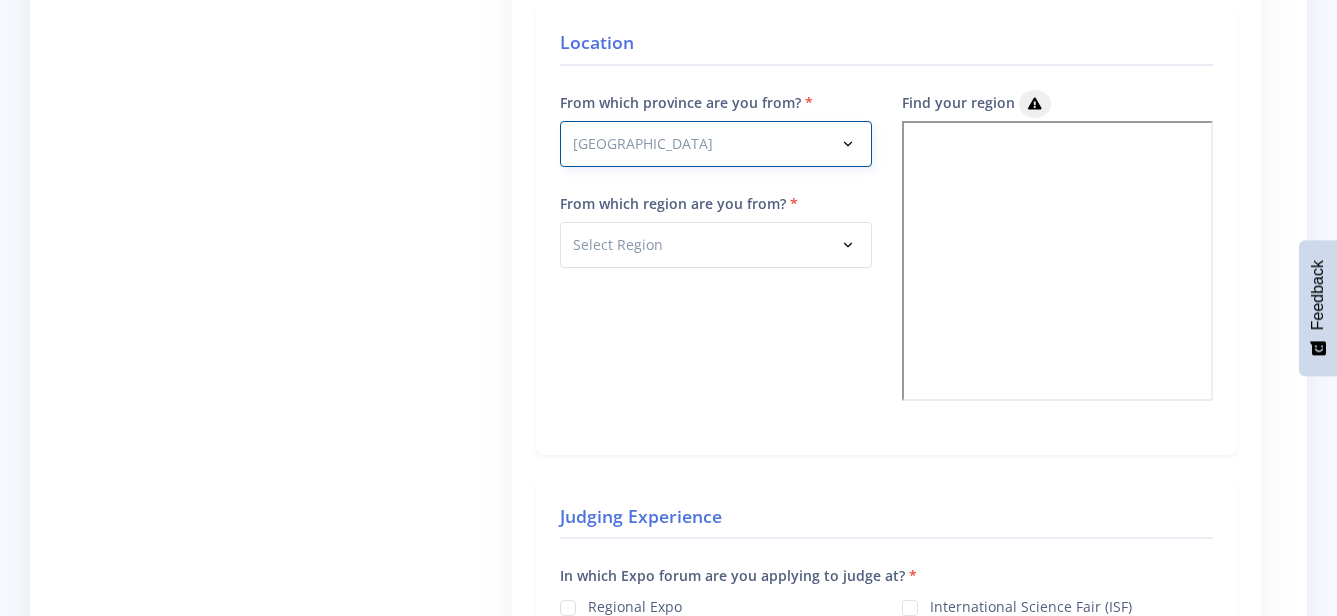 click on "Select Province
[GEOGRAPHIC_DATA]
[GEOGRAPHIC_DATA]
[GEOGRAPHIC_DATA]
[GEOGRAPHIC_DATA]" at bounding box center (715, 144) 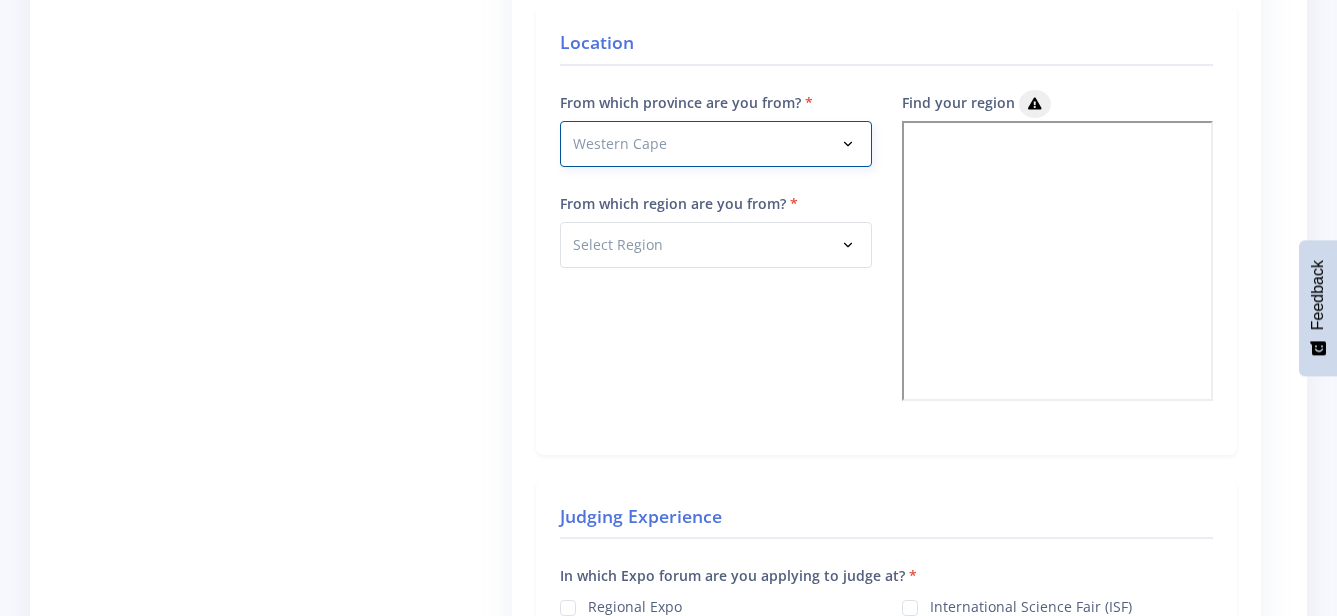 click on "Select Province
[GEOGRAPHIC_DATA]
[GEOGRAPHIC_DATA]
[GEOGRAPHIC_DATA]
[GEOGRAPHIC_DATA]" at bounding box center [715, 144] 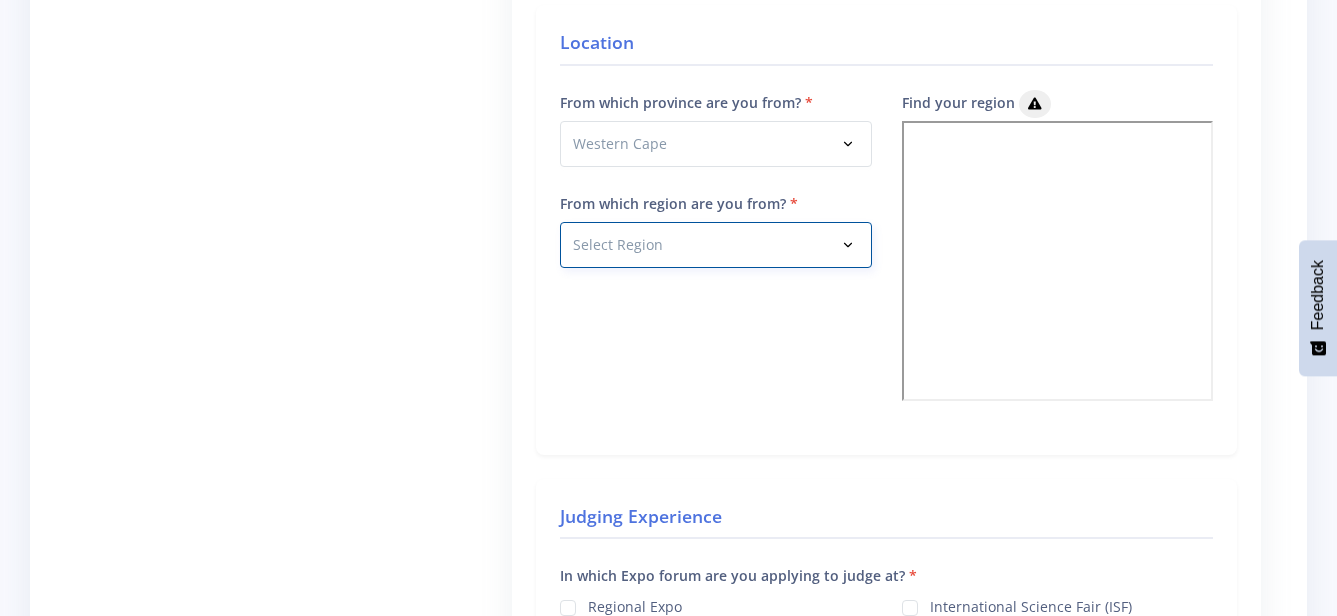 click on "Select Region [GEOGRAPHIC_DATA] [GEOGRAPHIC_DATA] [GEOGRAPHIC_DATA] [GEOGRAPHIC_DATA] [GEOGRAPHIC_DATA]" at bounding box center [715, 245] 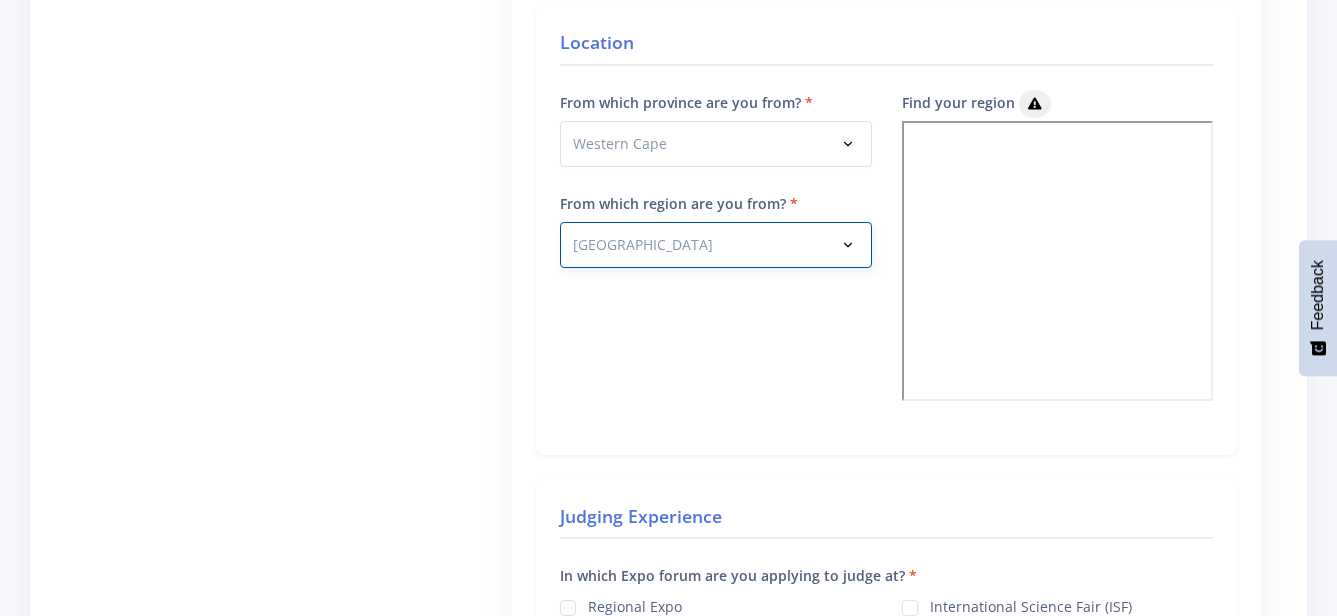 click on "Select Region [GEOGRAPHIC_DATA] [GEOGRAPHIC_DATA] [GEOGRAPHIC_DATA] [GEOGRAPHIC_DATA] [GEOGRAPHIC_DATA]" at bounding box center (715, 245) 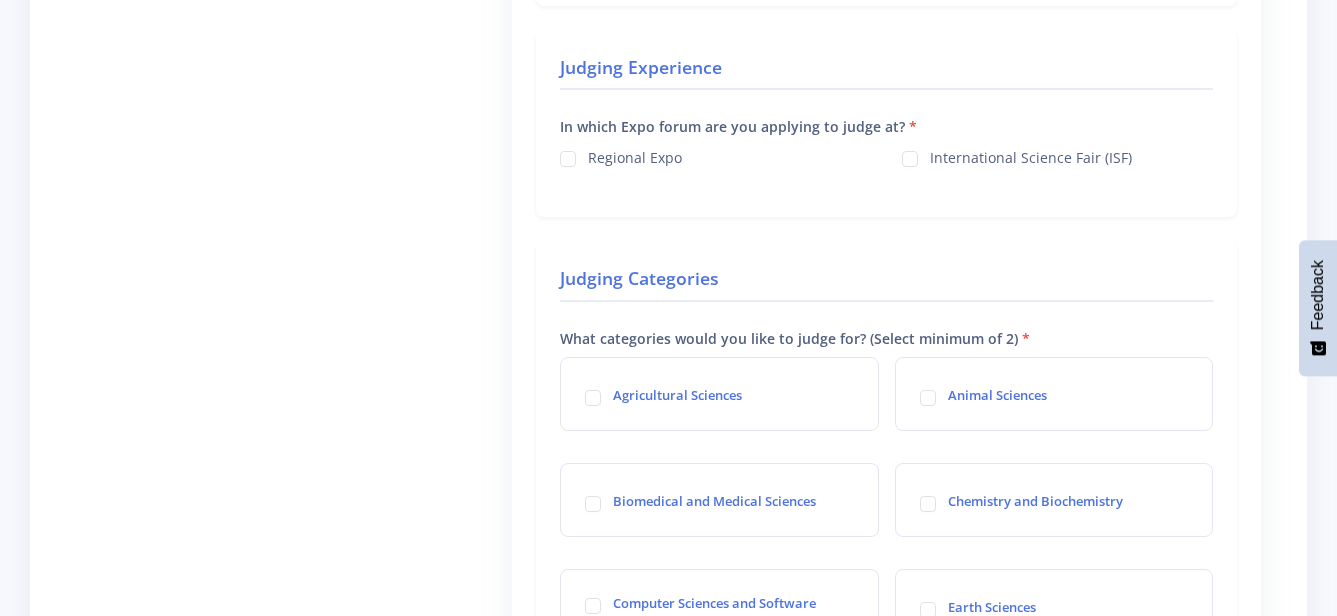 scroll, scrollTop: 1676, scrollLeft: 0, axis: vertical 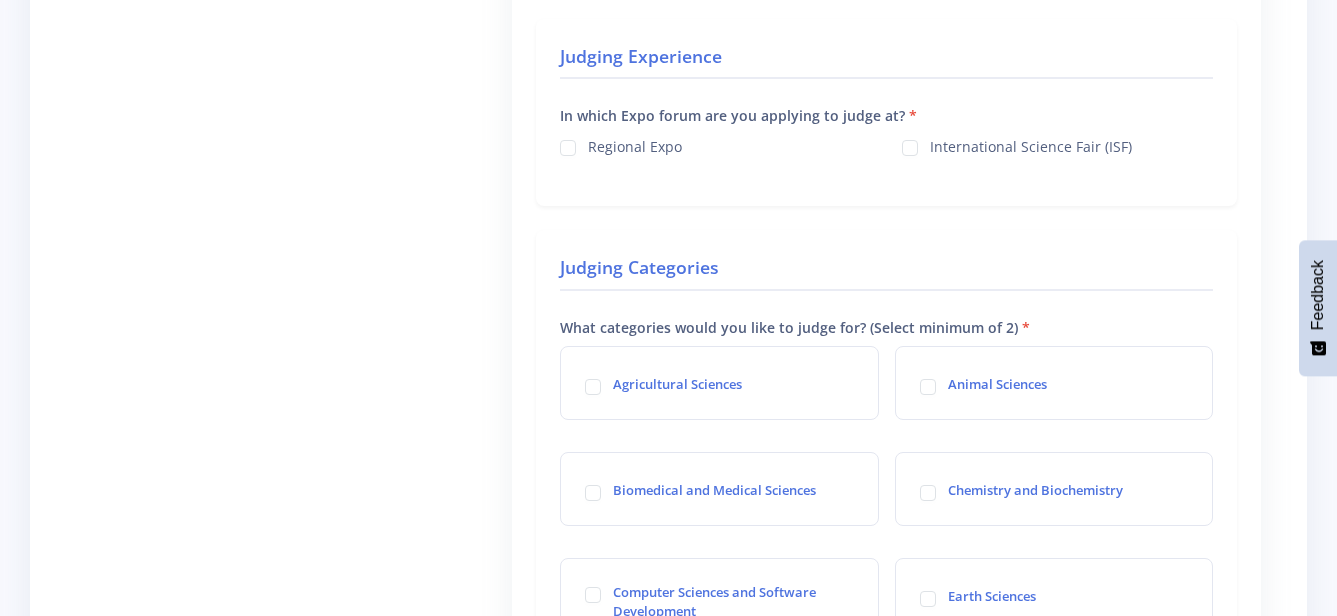 click on "Regional Expo" at bounding box center (715, 146) 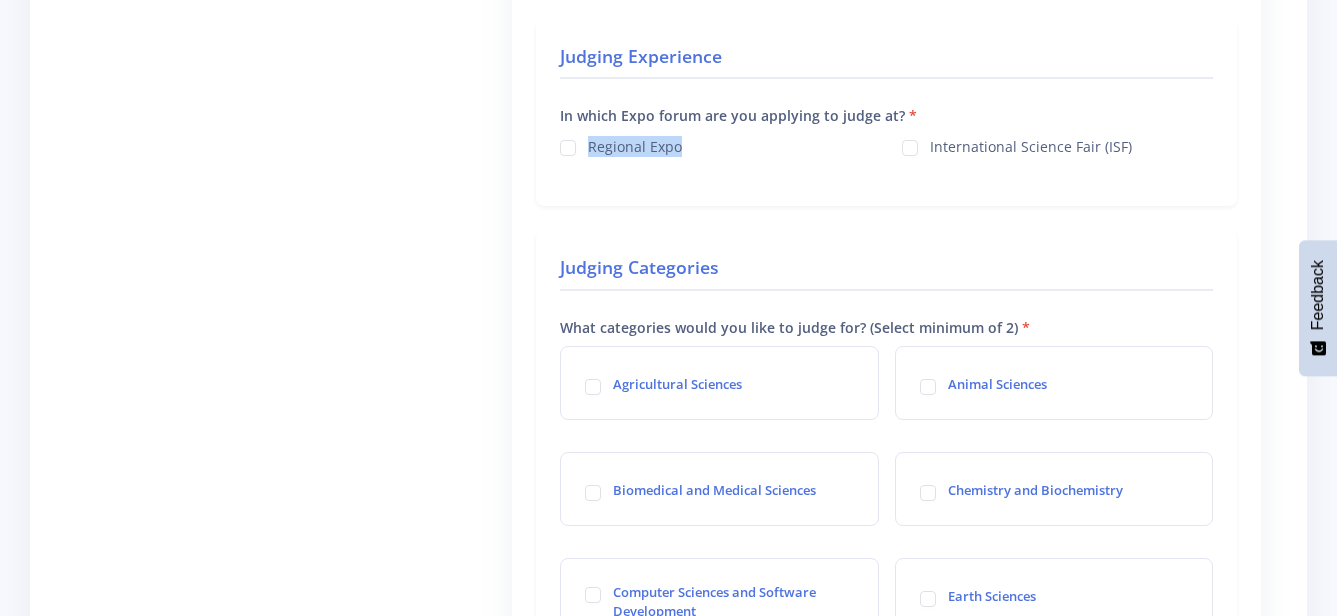 click on "Regional Expo" at bounding box center (715, 146) 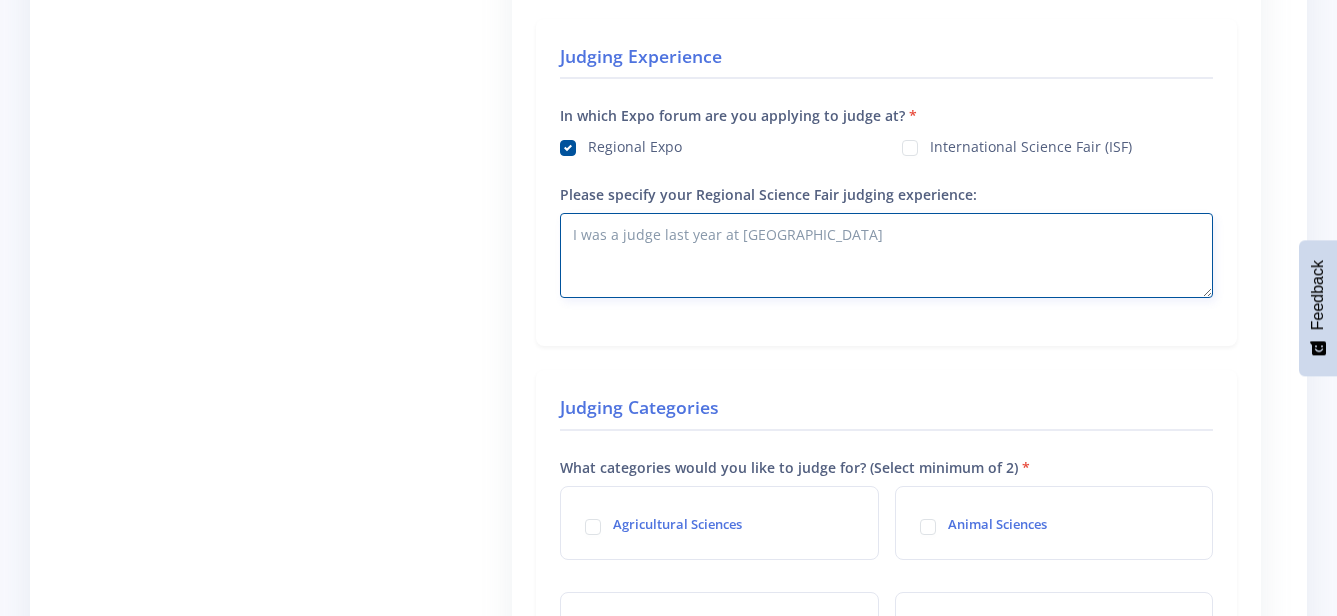 click on "I was a judge last year at Stellenbosch" at bounding box center (886, 255) 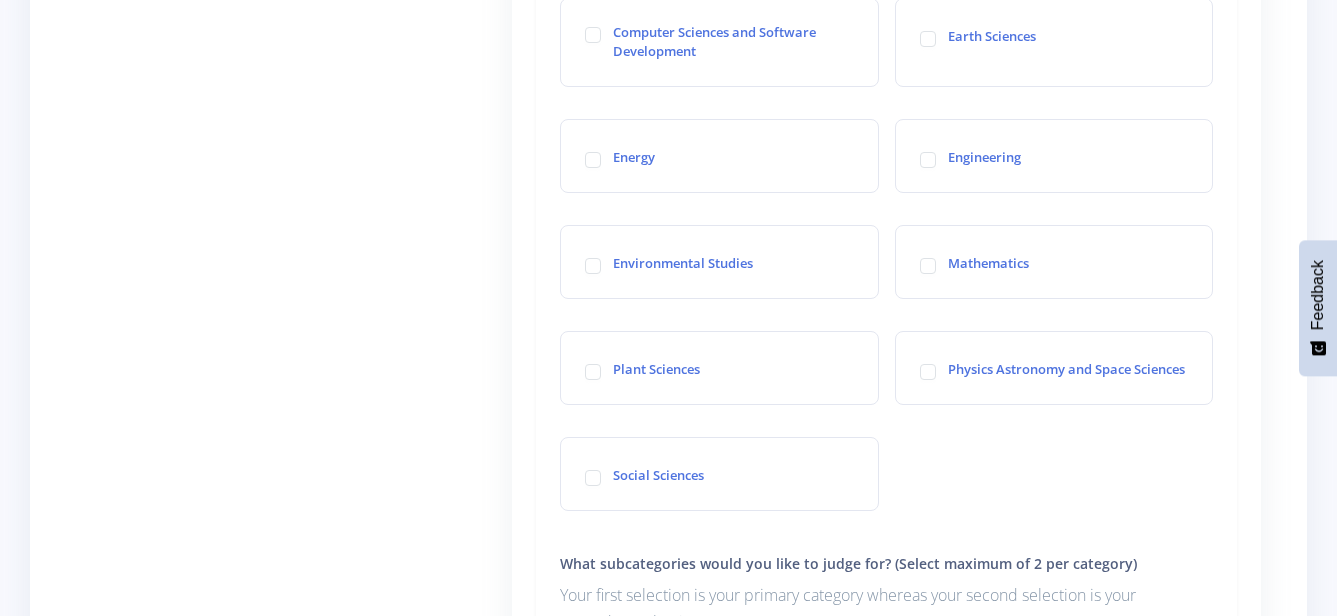 scroll, scrollTop: 2441, scrollLeft: 0, axis: vertical 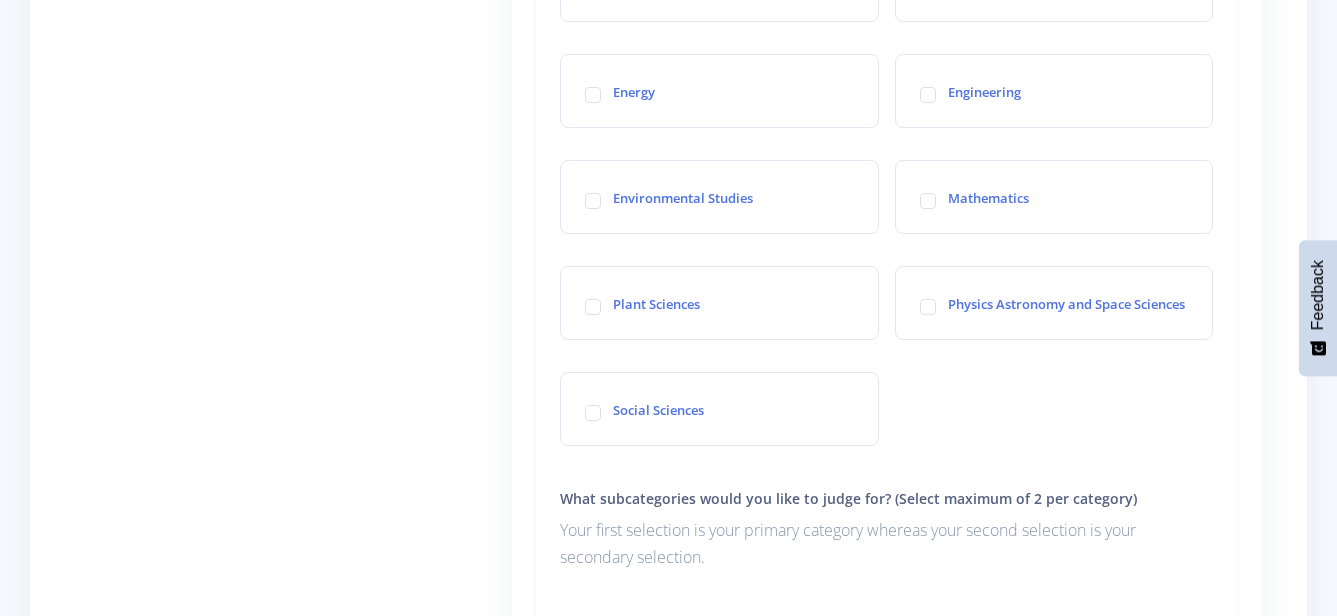 type on "I was a judge last year at [GEOGRAPHIC_DATA]." 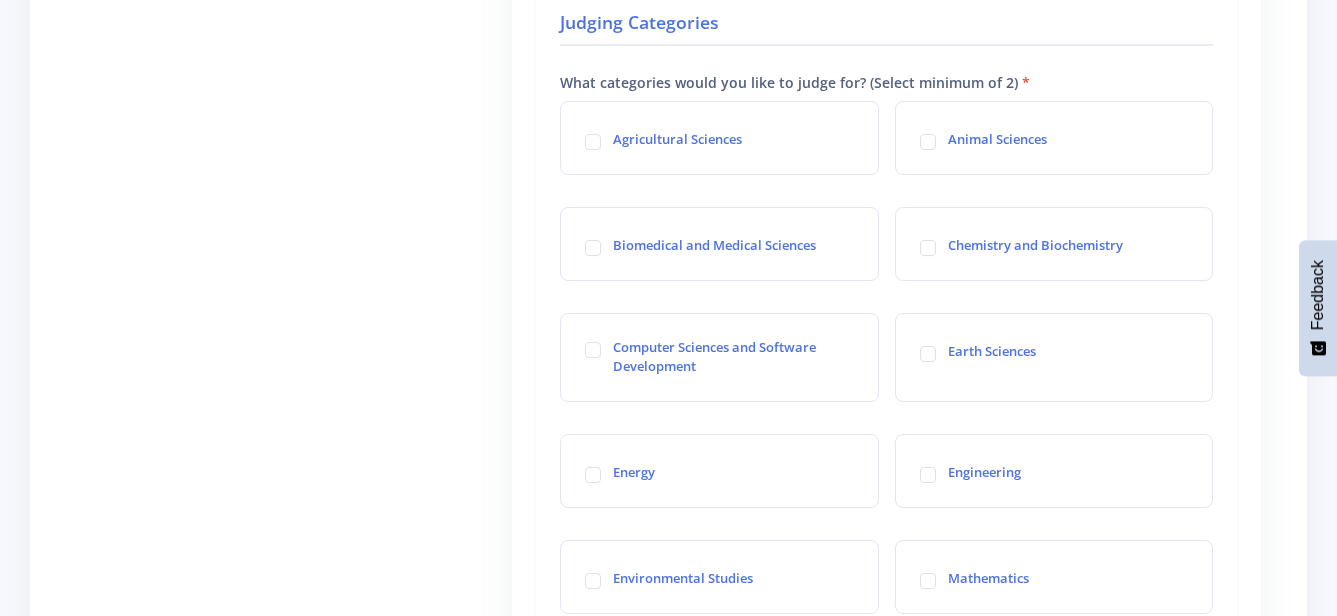 scroll, scrollTop: 2068, scrollLeft: 0, axis: vertical 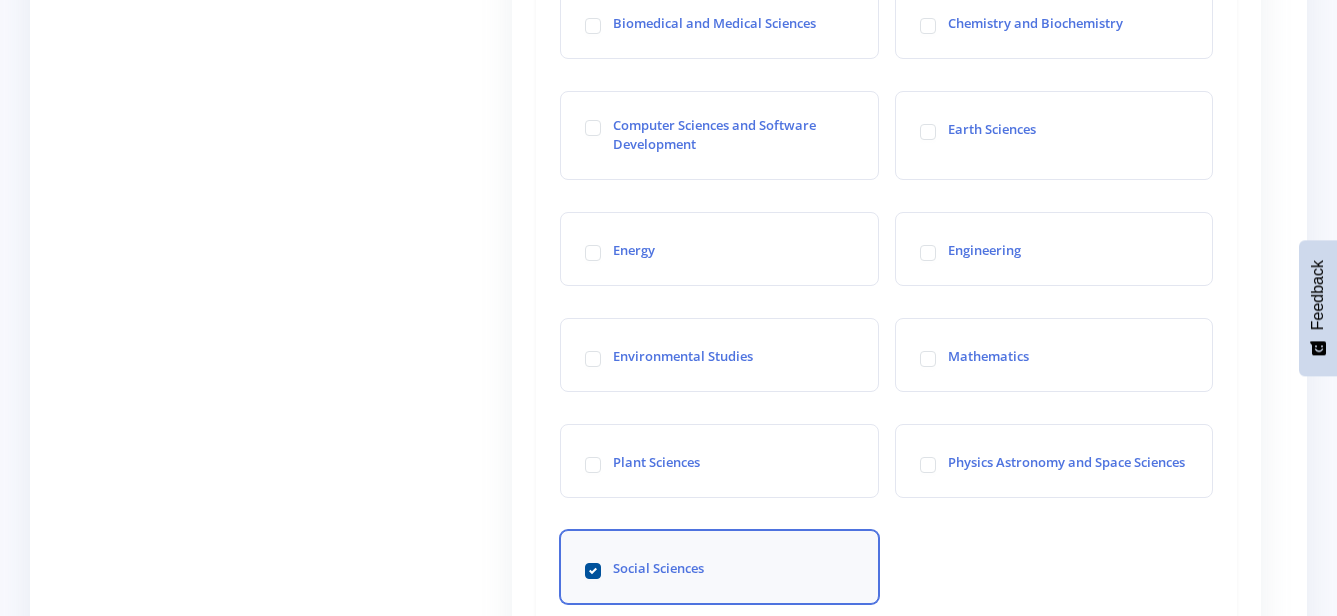 click on "Environmental Studies" at bounding box center (683, 355) 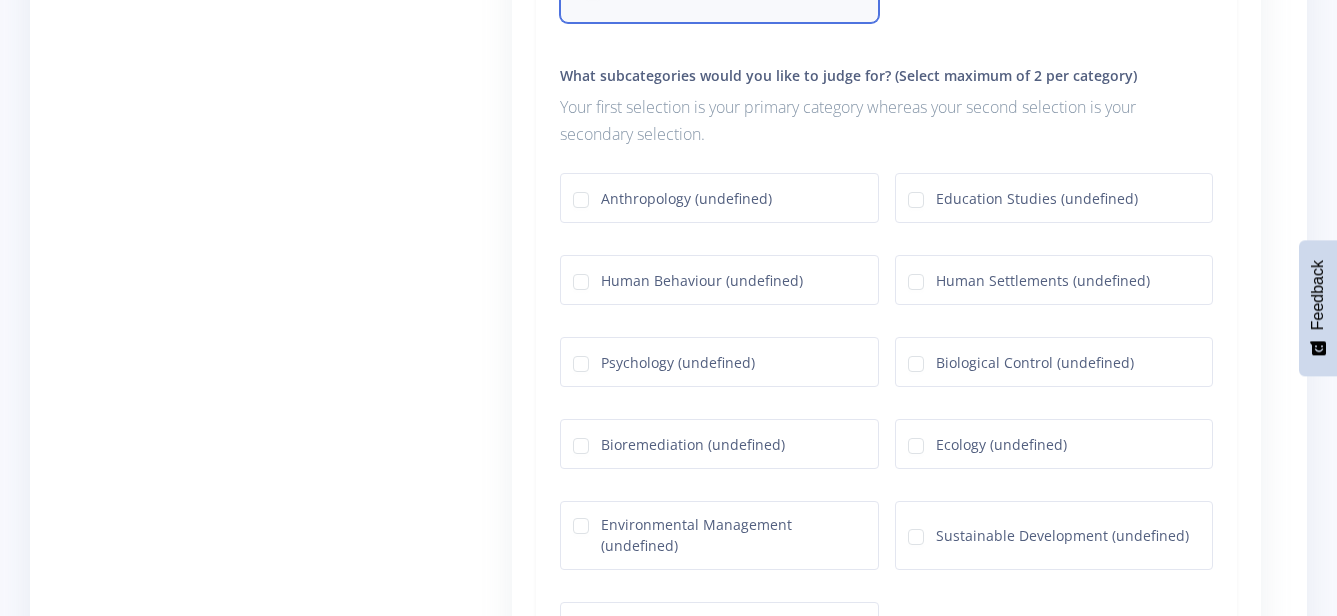 scroll, scrollTop: 2939, scrollLeft: 0, axis: vertical 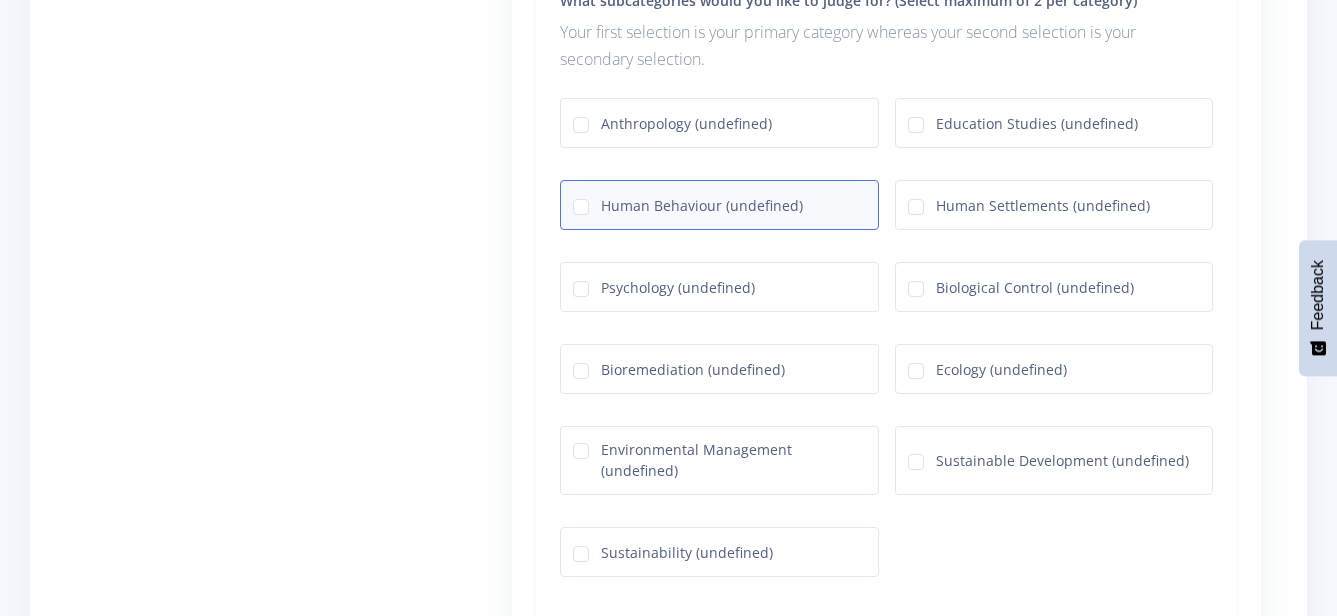 click on "Human Behaviour (undefined)" at bounding box center [702, 203] 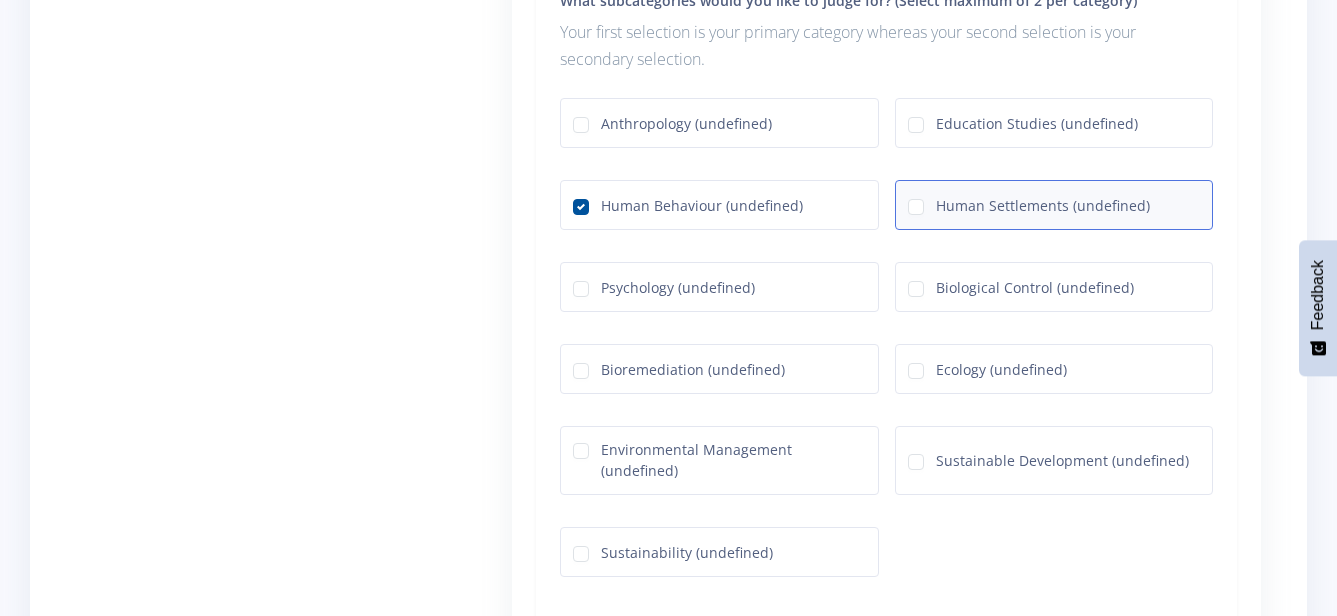 click on "Human Settlements (undefined)" at bounding box center (1029, 205) 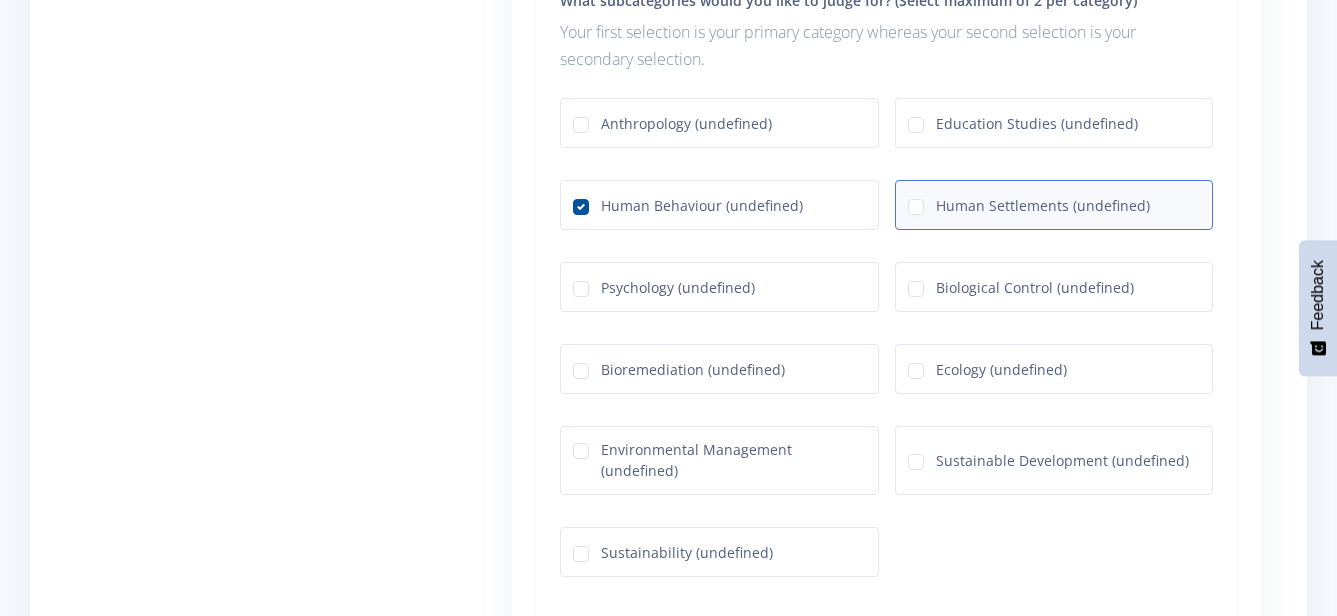click on "Human Settlements (undefined)" at bounding box center (1043, 203) 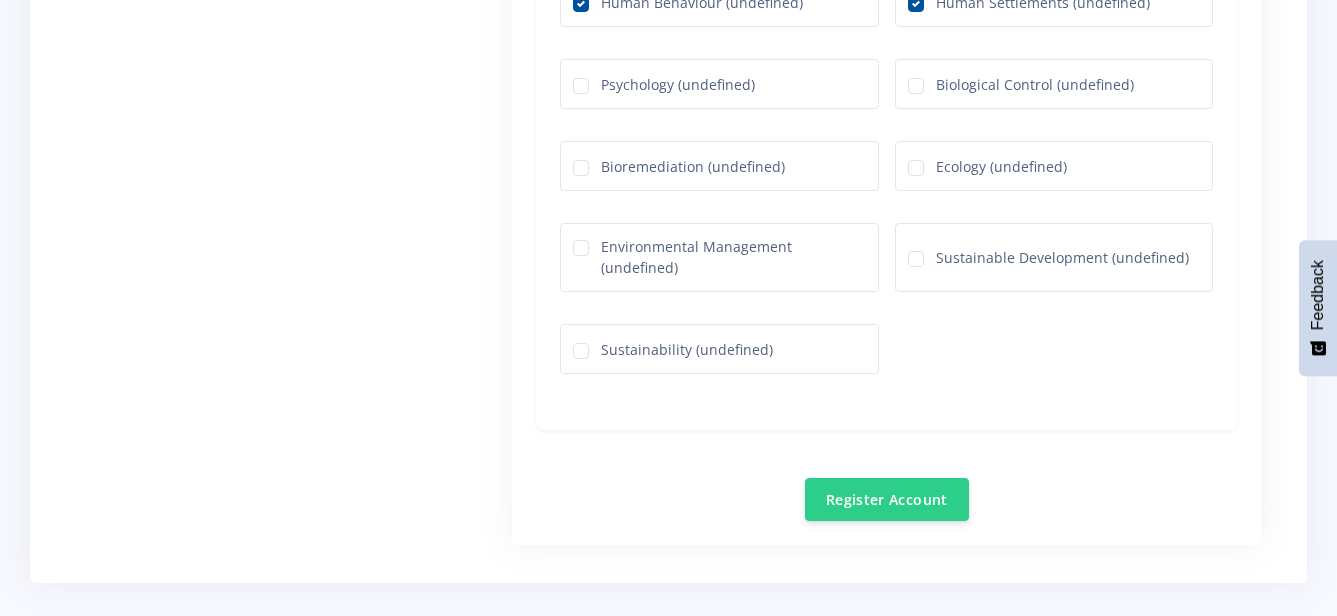 scroll, scrollTop: 3155, scrollLeft: 0, axis: vertical 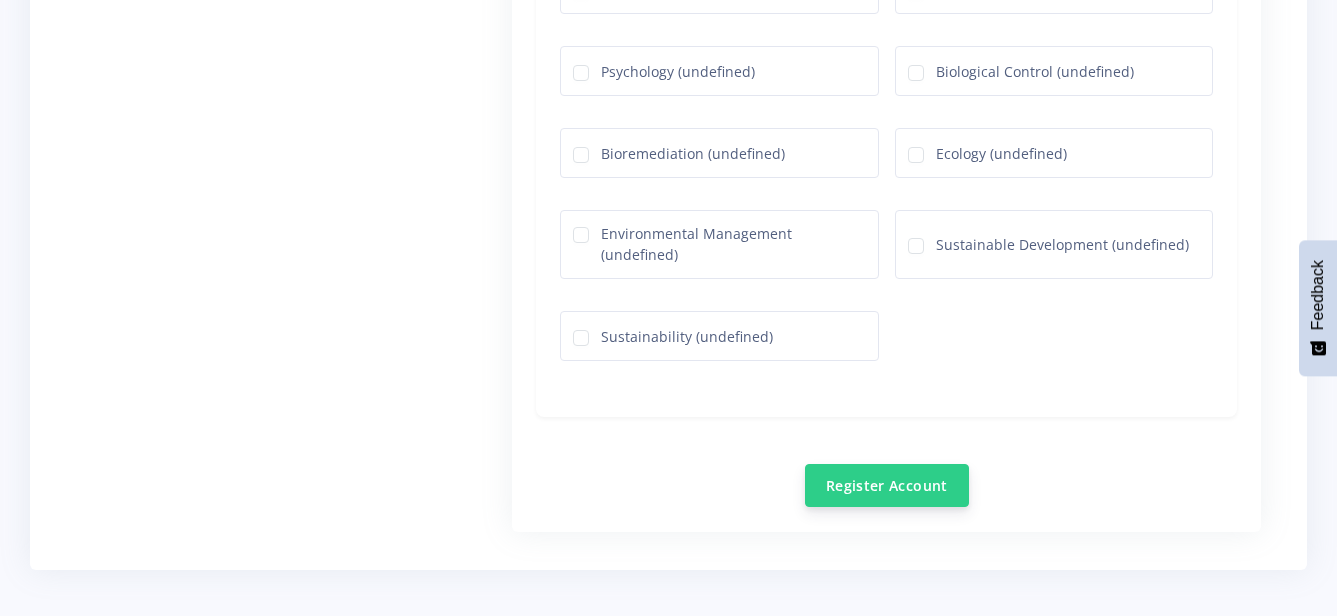 click on "Register Account" at bounding box center (887, 485) 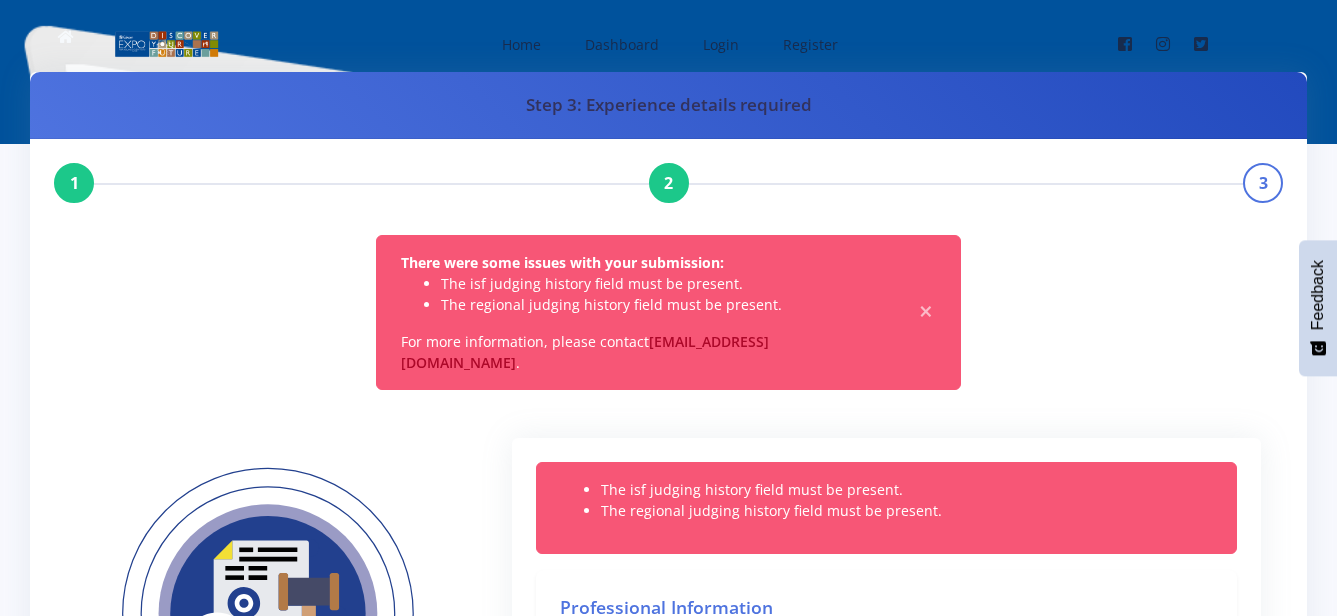 scroll, scrollTop: 0, scrollLeft: 0, axis: both 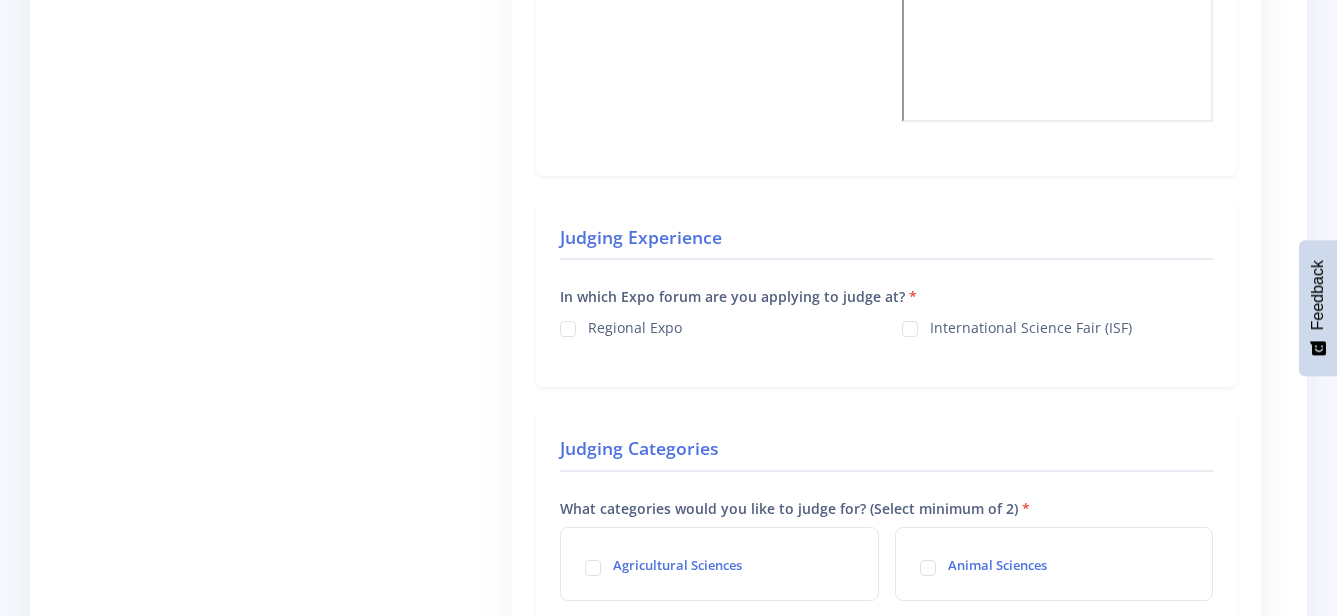 click on "Regional Expo" at bounding box center [715, 327] 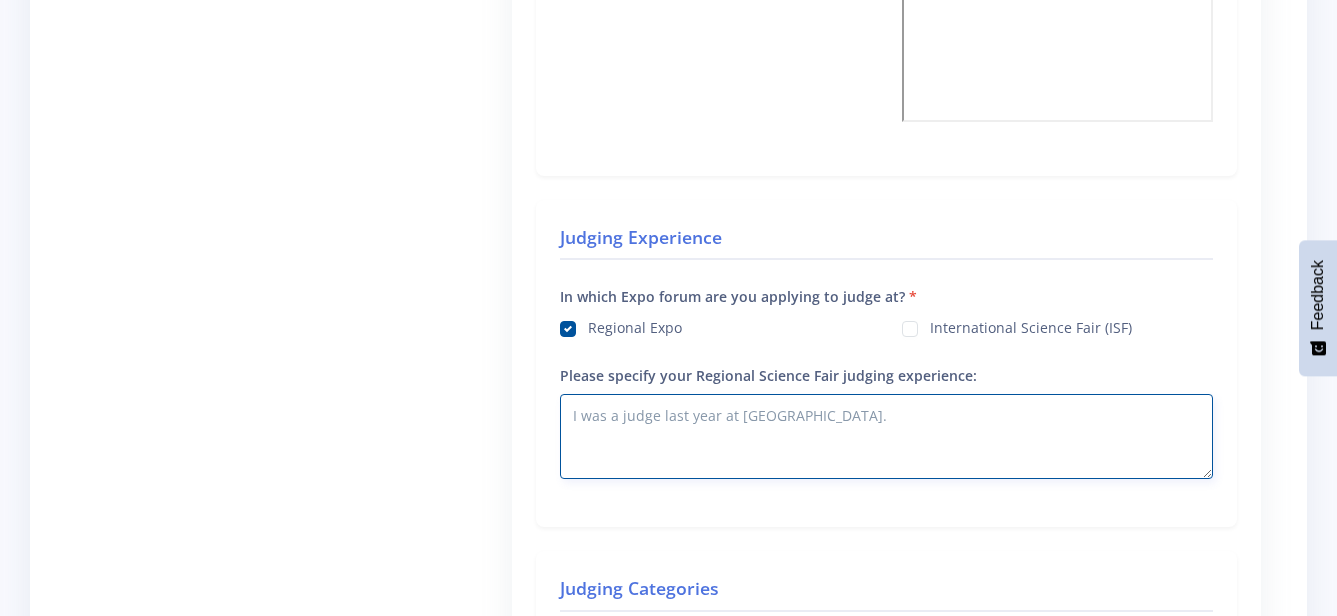 click on "I was a judge last year at [GEOGRAPHIC_DATA]." at bounding box center [886, 436] 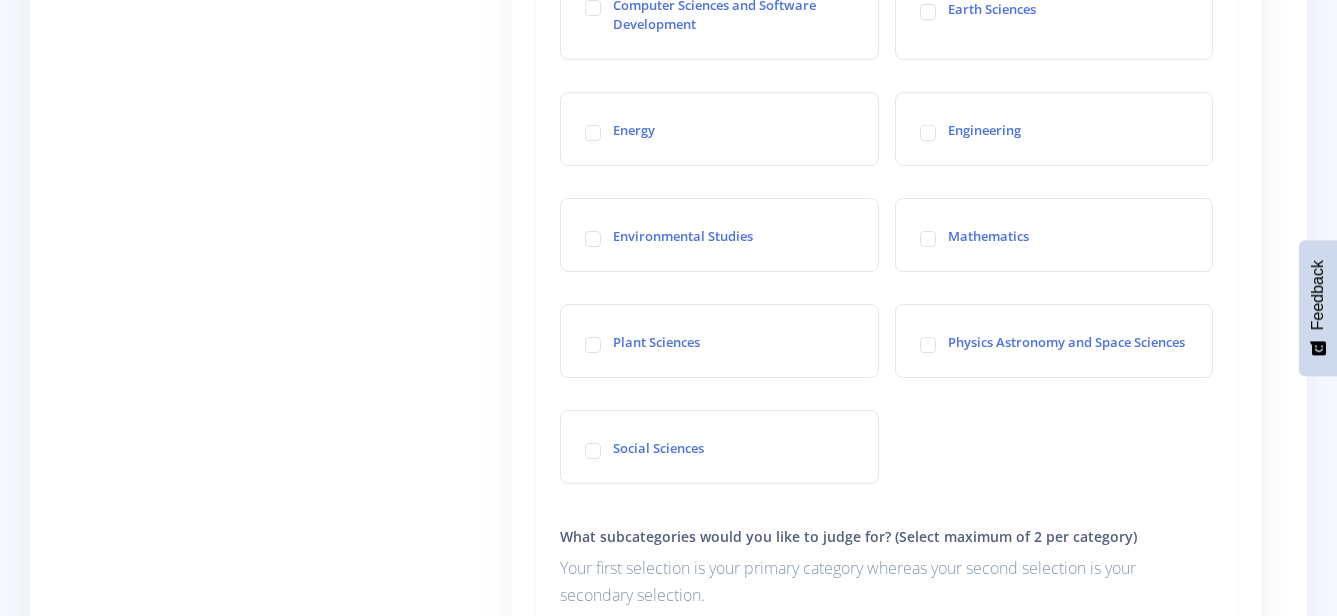 scroll, scrollTop: 2359, scrollLeft: 0, axis: vertical 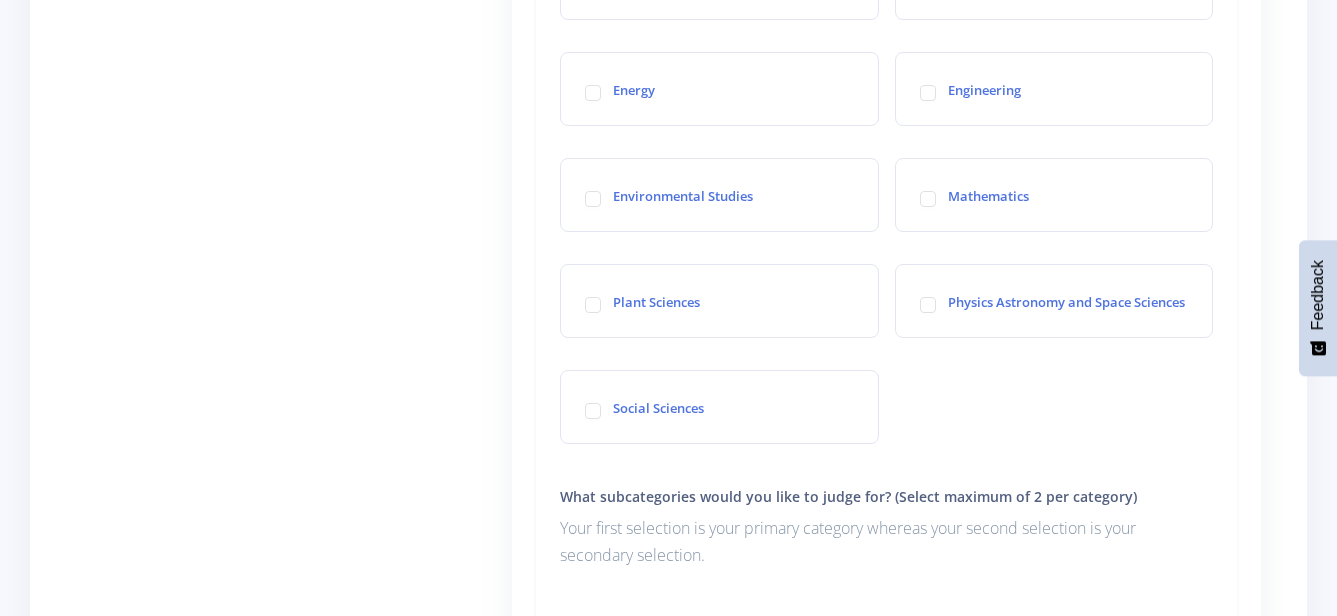 type on "I was a judge last year [DATE] at the [GEOGRAPHIC_DATA] venue" 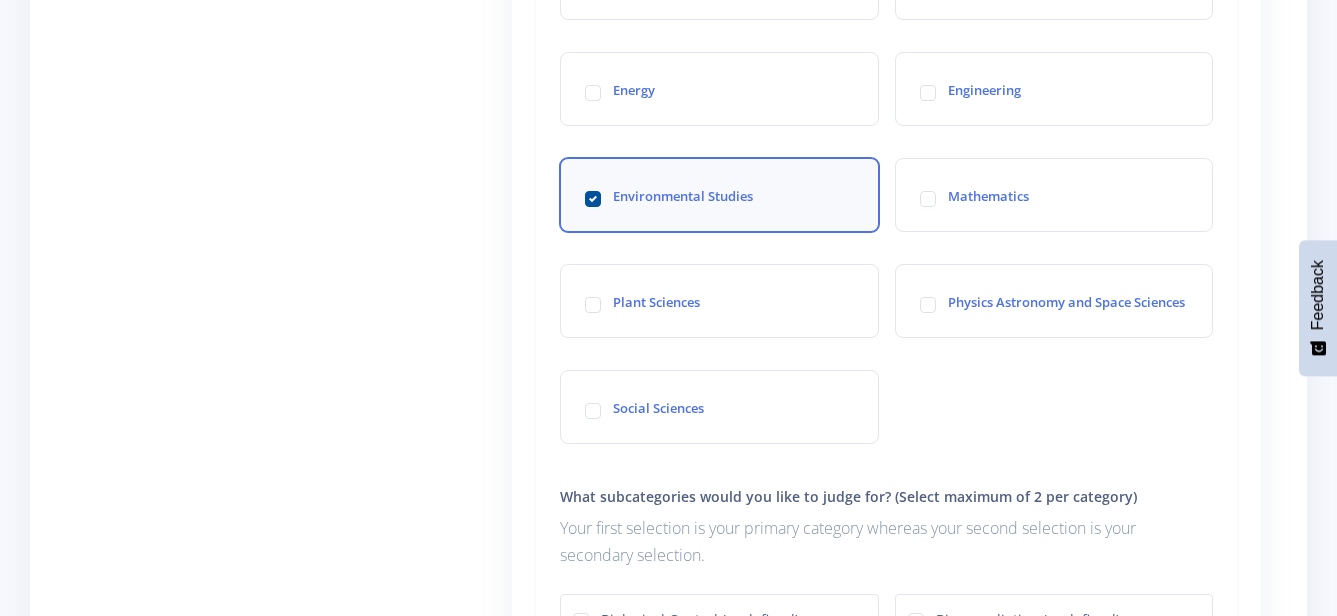 click on "Social Sciences" at bounding box center [658, 407] 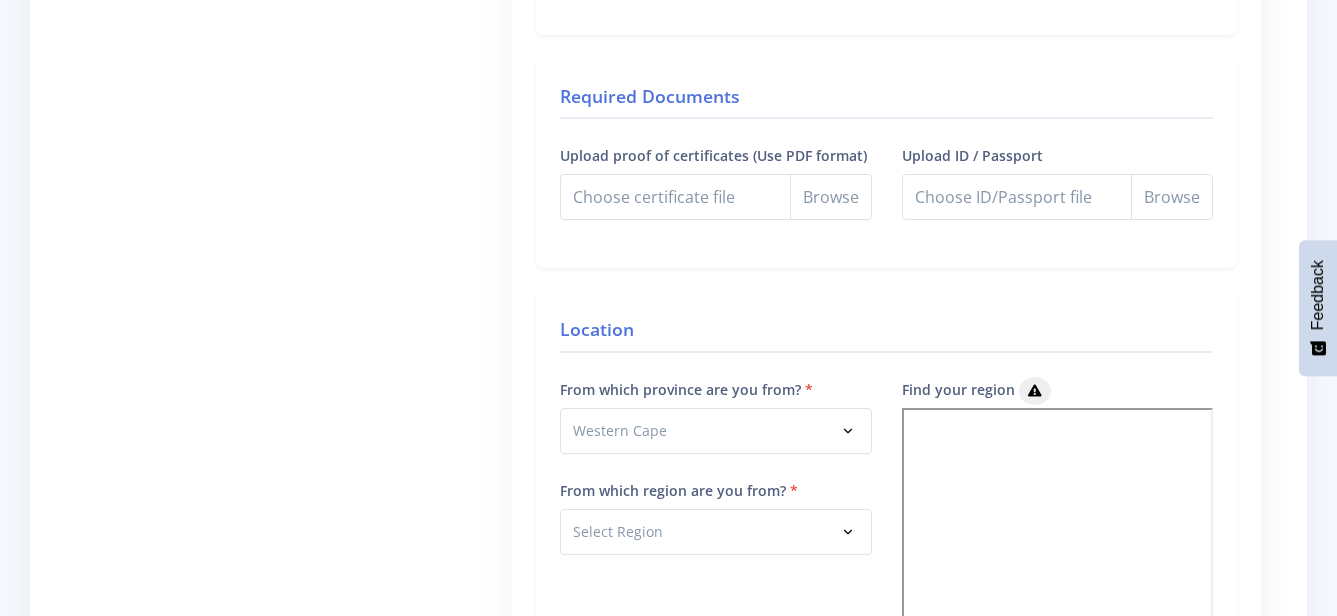 scroll, scrollTop: 858, scrollLeft: 0, axis: vertical 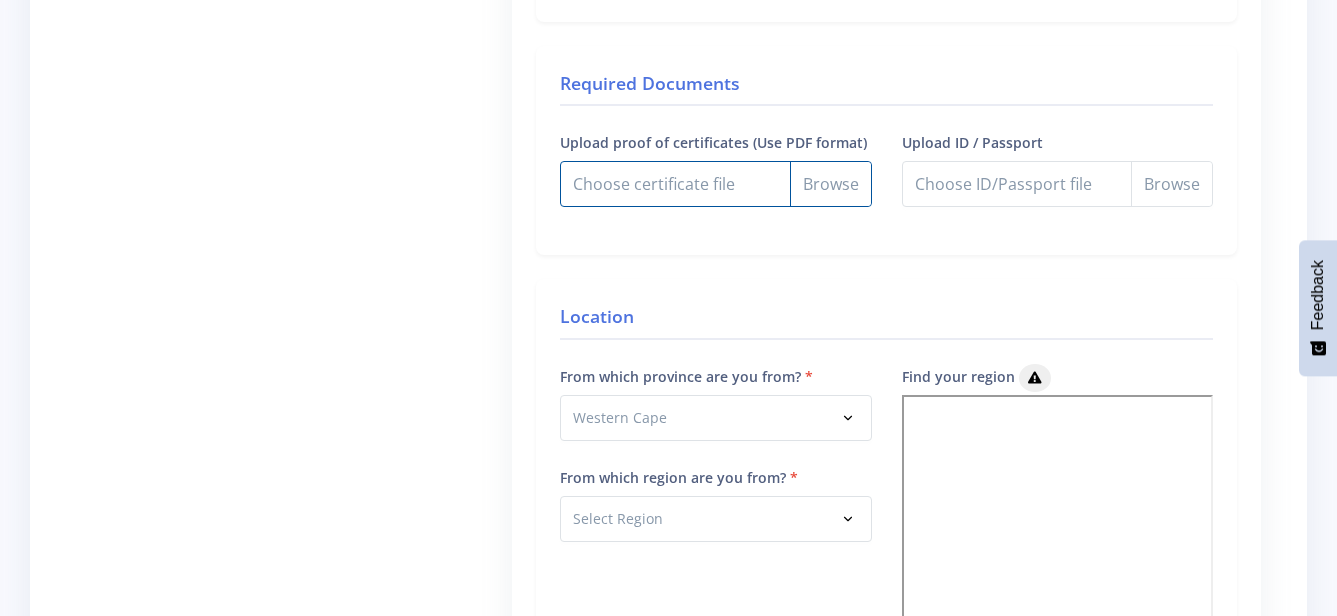 click on "Upload proof of certificates (Use PDF format)" at bounding box center [715, 184] 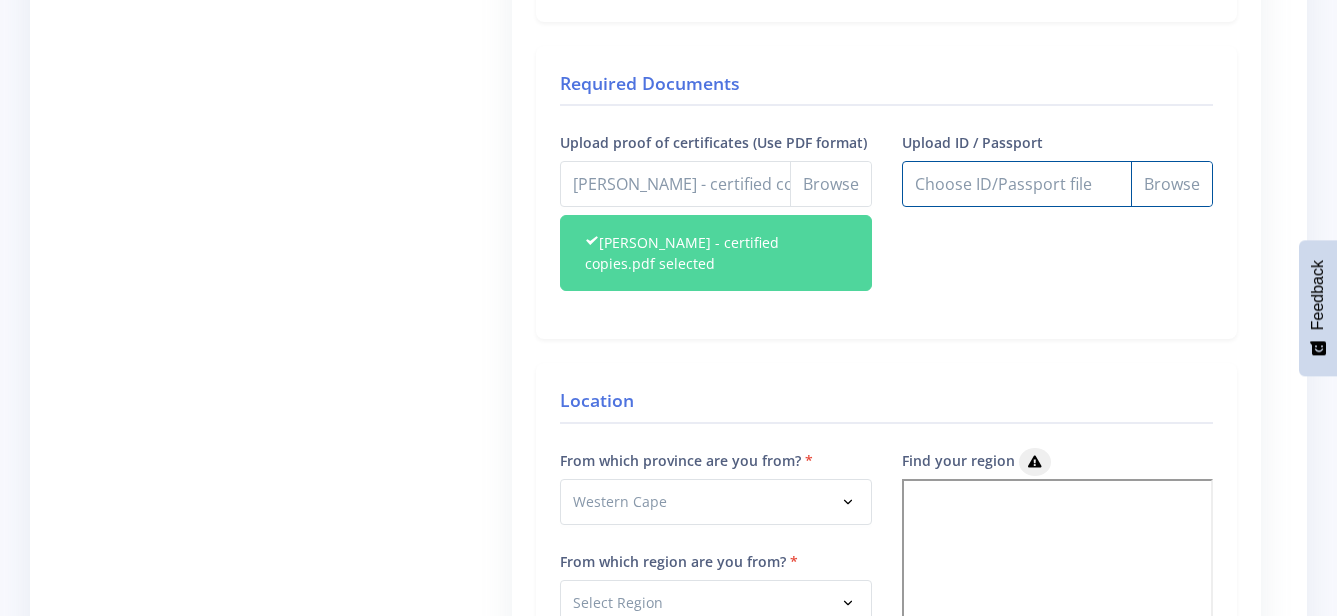 click on "Upload ID / Passport" at bounding box center [1057, 184] 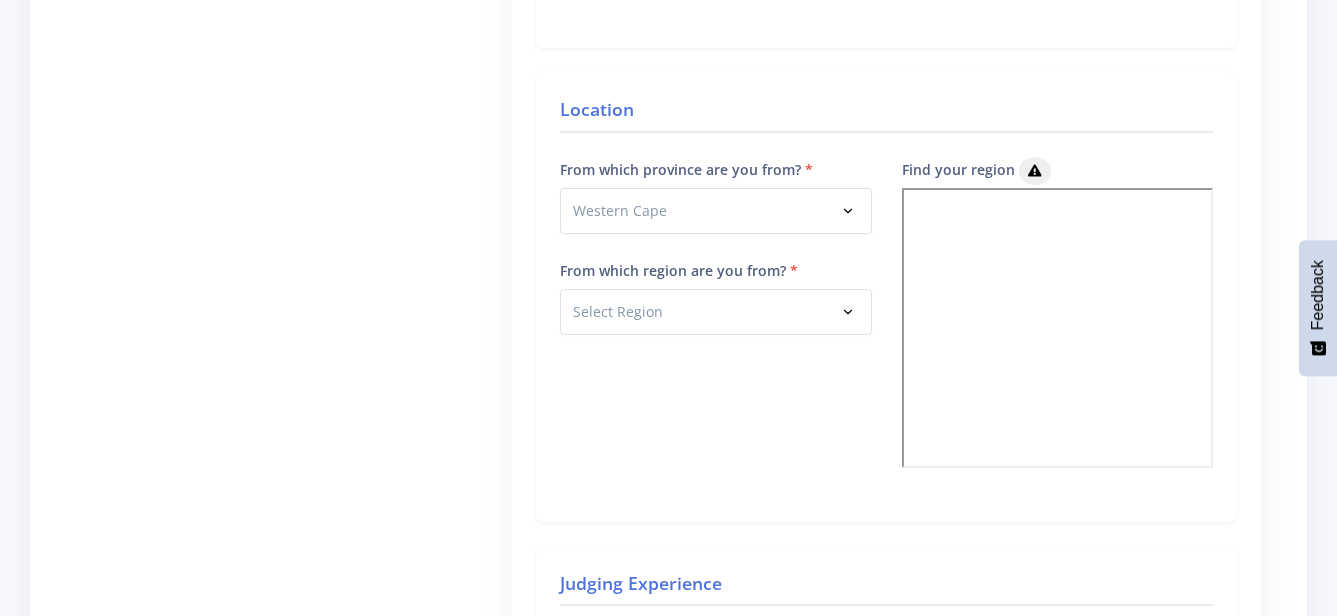 scroll, scrollTop: 1169, scrollLeft: 0, axis: vertical 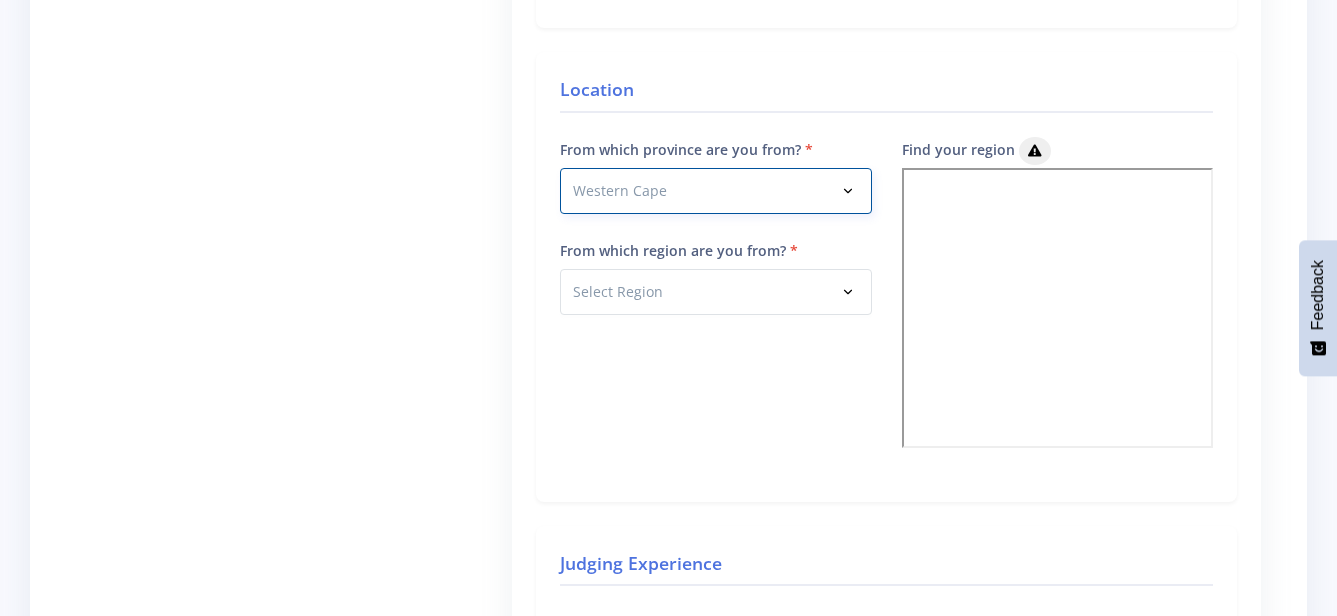 click on "Select Province
Western Cape
Eastern Cape
Northern Cape
North West" at bounding box center [715, 191] 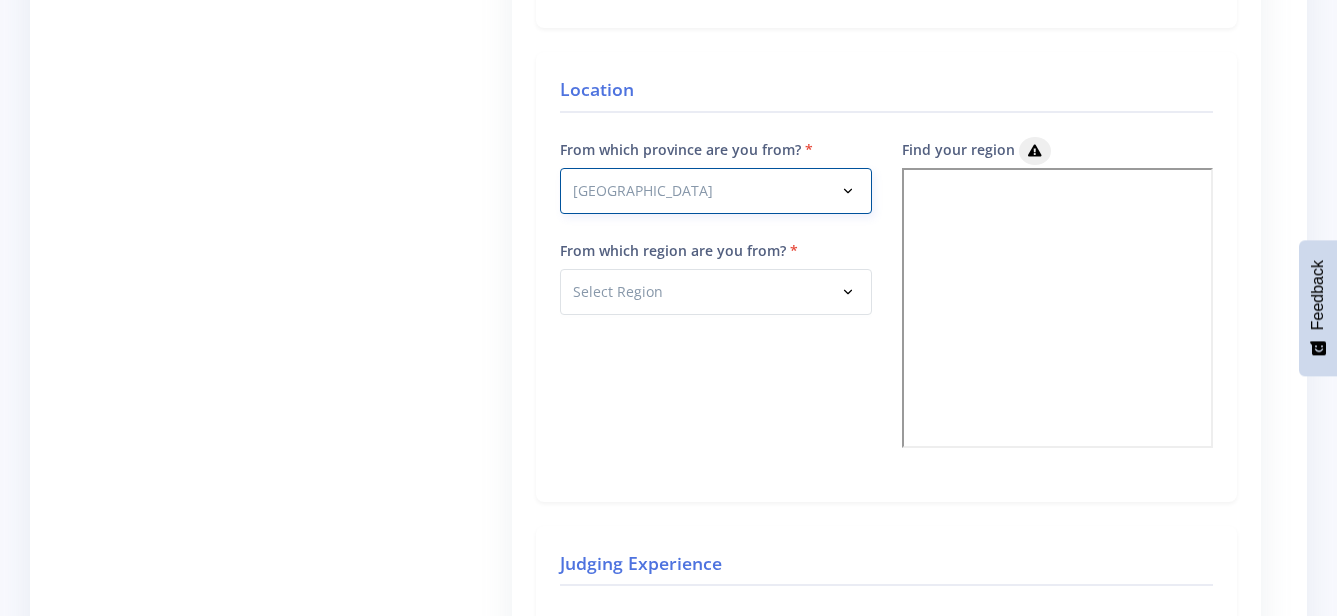 click on "Select Province
Western Cape
Eastern Cape
Northern Cape
North West" at bounding box center [715, 191] 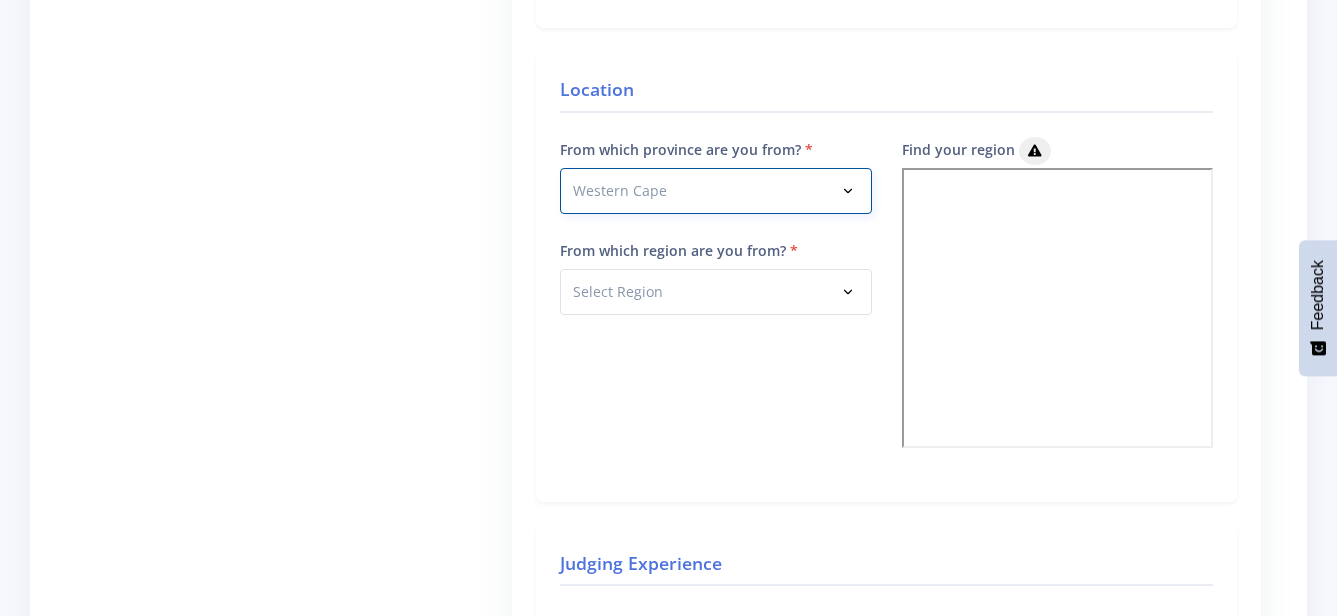 click on "Select Province
Western Cape
Eastern Cape
Northern Cape
North West" at bounding box center (715, 191) 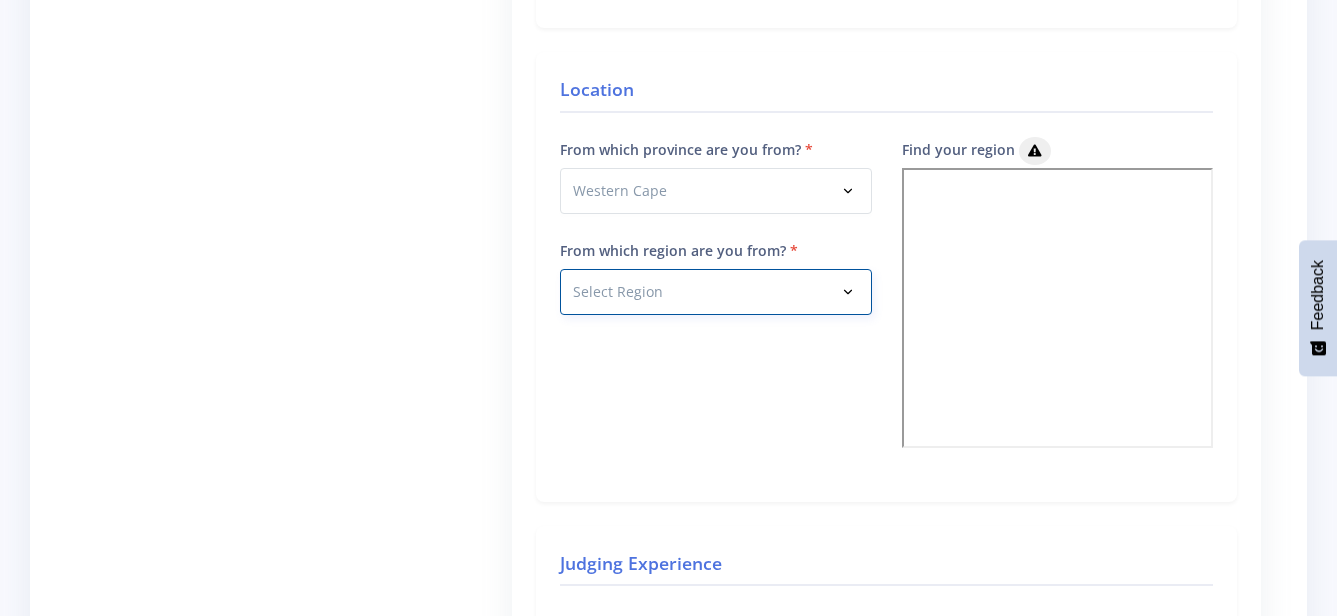 click on "Select Region Cape Town Eden Karoo Stellenbosch West Coast" at bounding box center (715, 292) 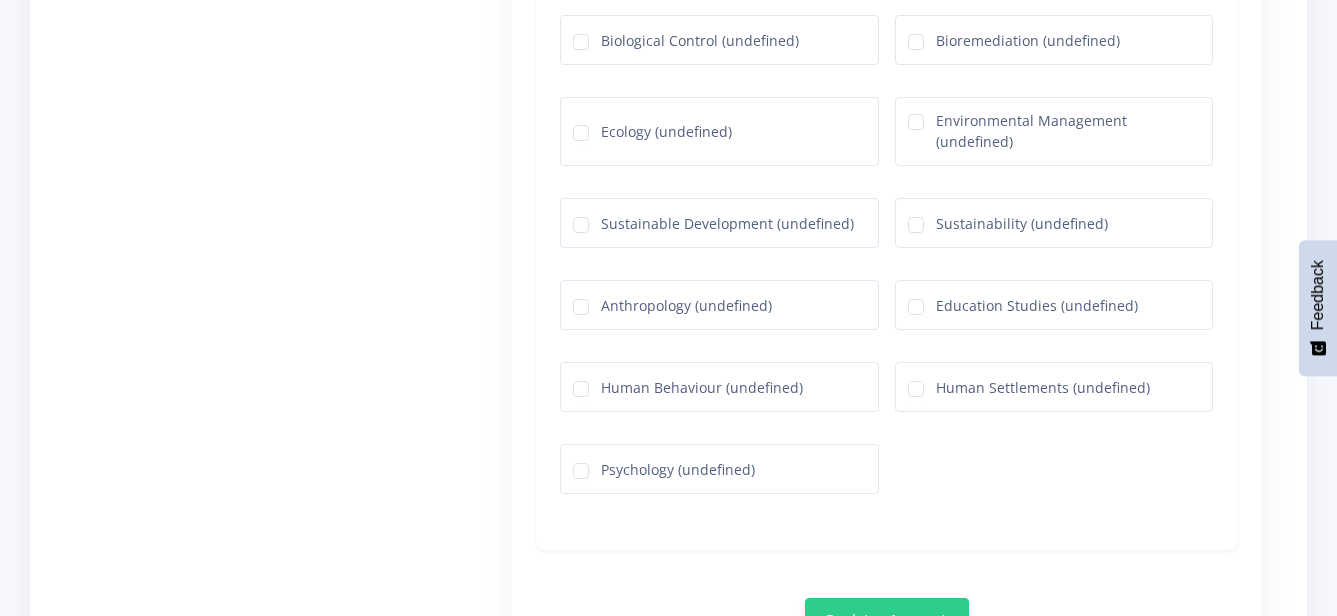 scroll, scrollTop: 3008, scrollLeft: 0, axis: vertical 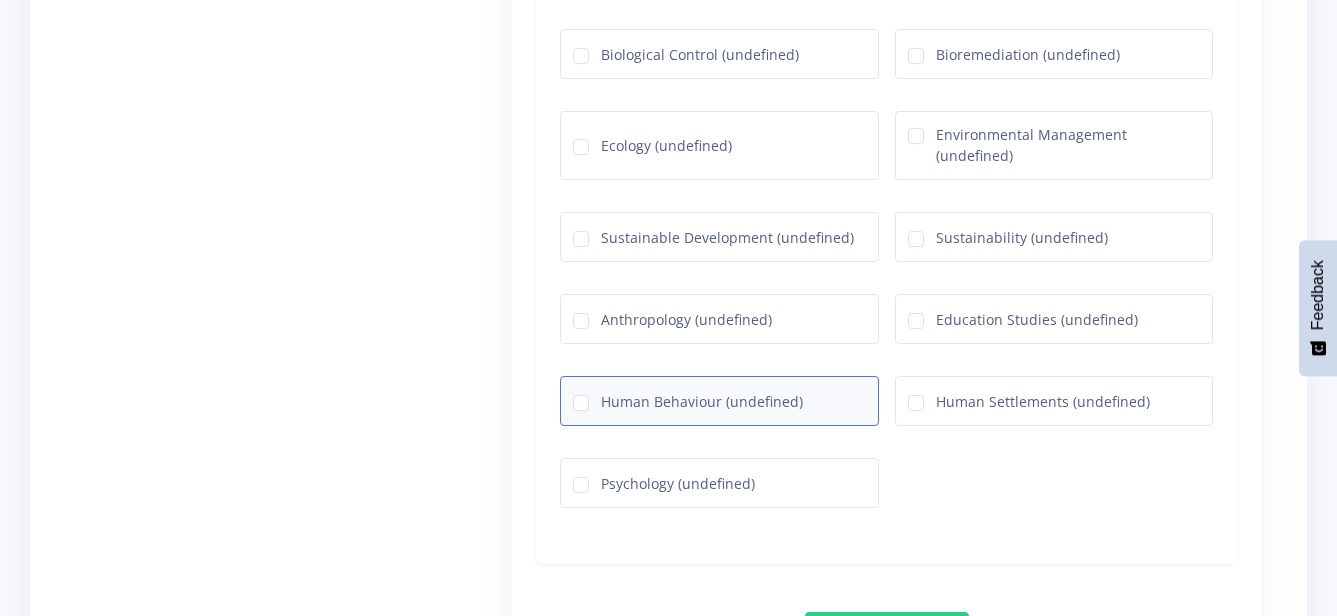 click on "Human Behaviour (undefined)" at bounding box center (702, 399) 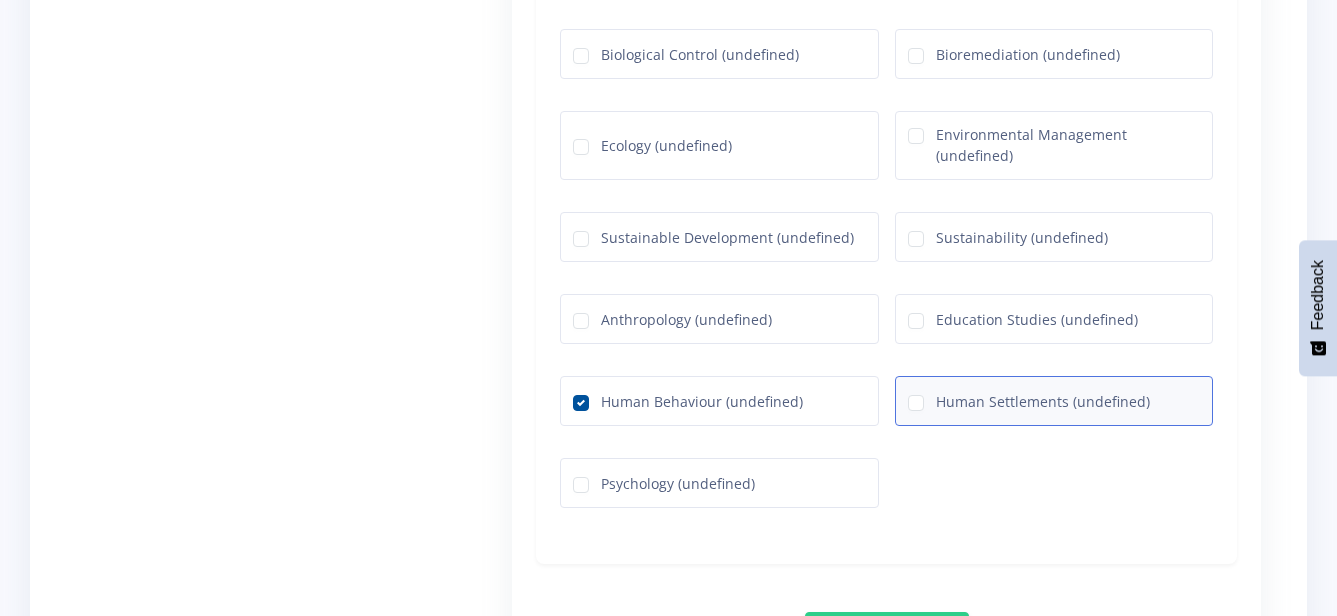 click on "Human Settlements (undefined)" at bounding box center (1043, 399) 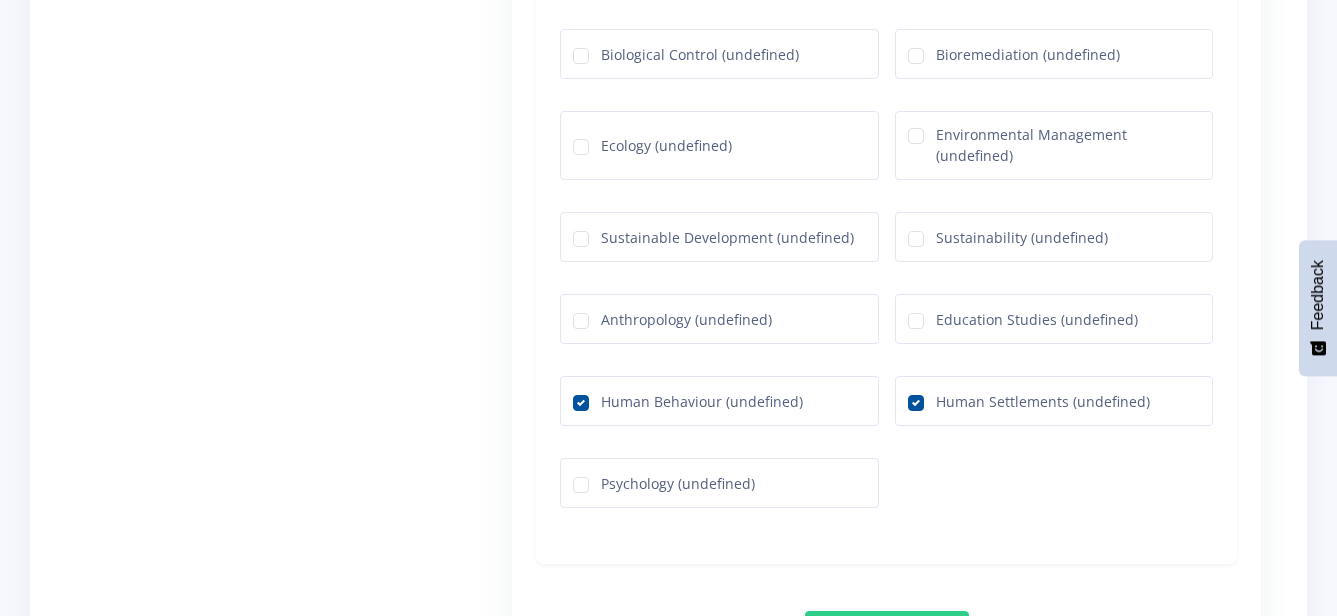 click on "Register Account" at bounding box center (887, 632) 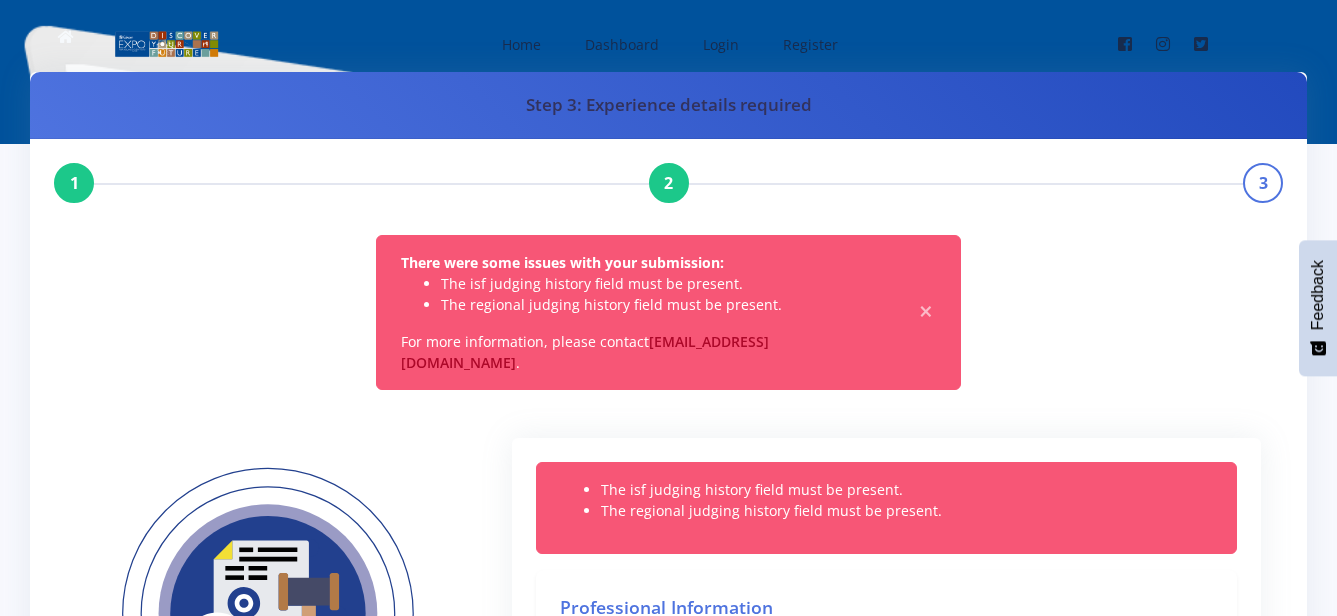 scroll, scrollTop: 0, scrollLeft: 0, axis: both 